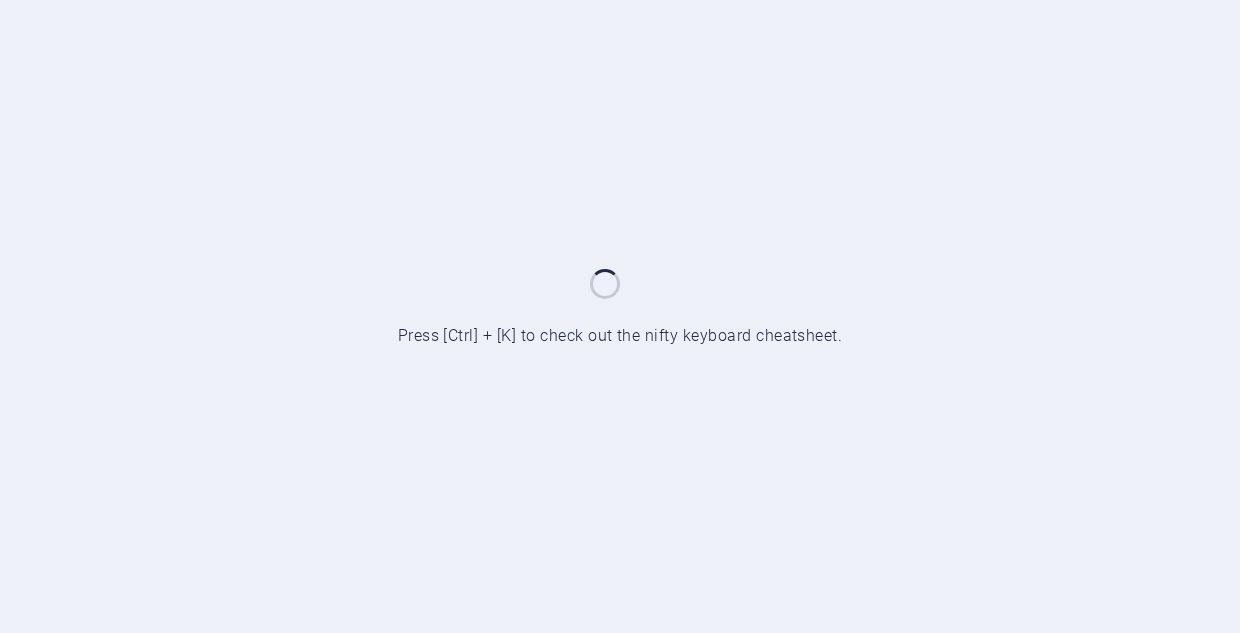scroll, scrollTop: 0, scrollLeft: 0, axis: both 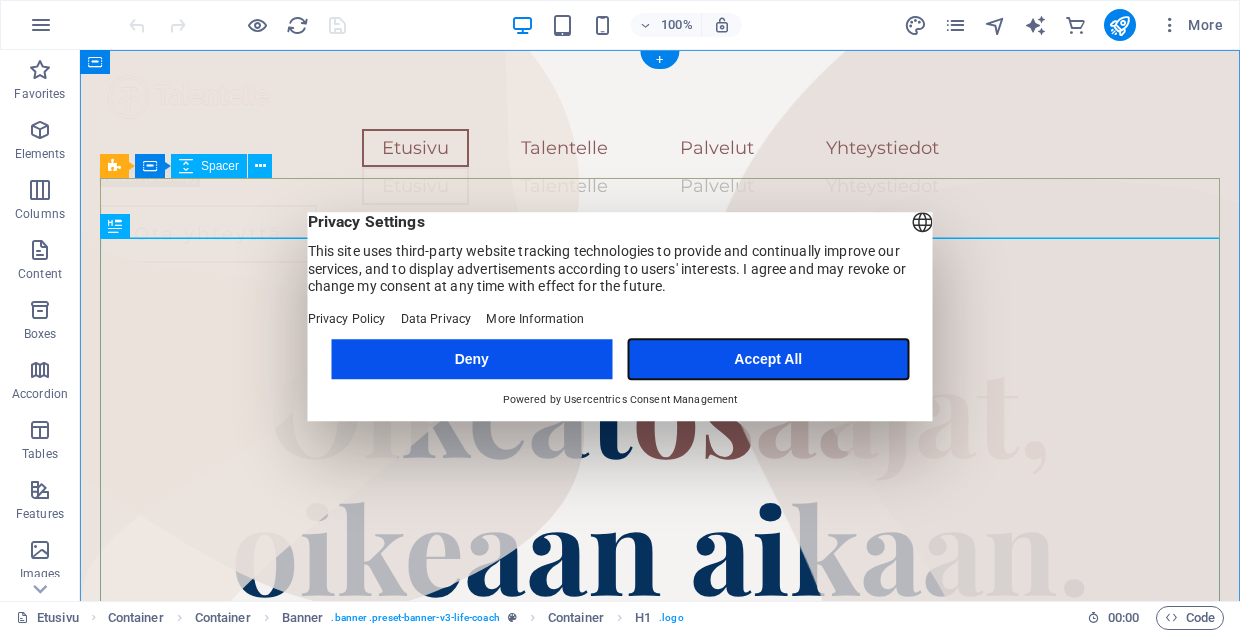click on "Accept All" at bounding box center [768, 359] 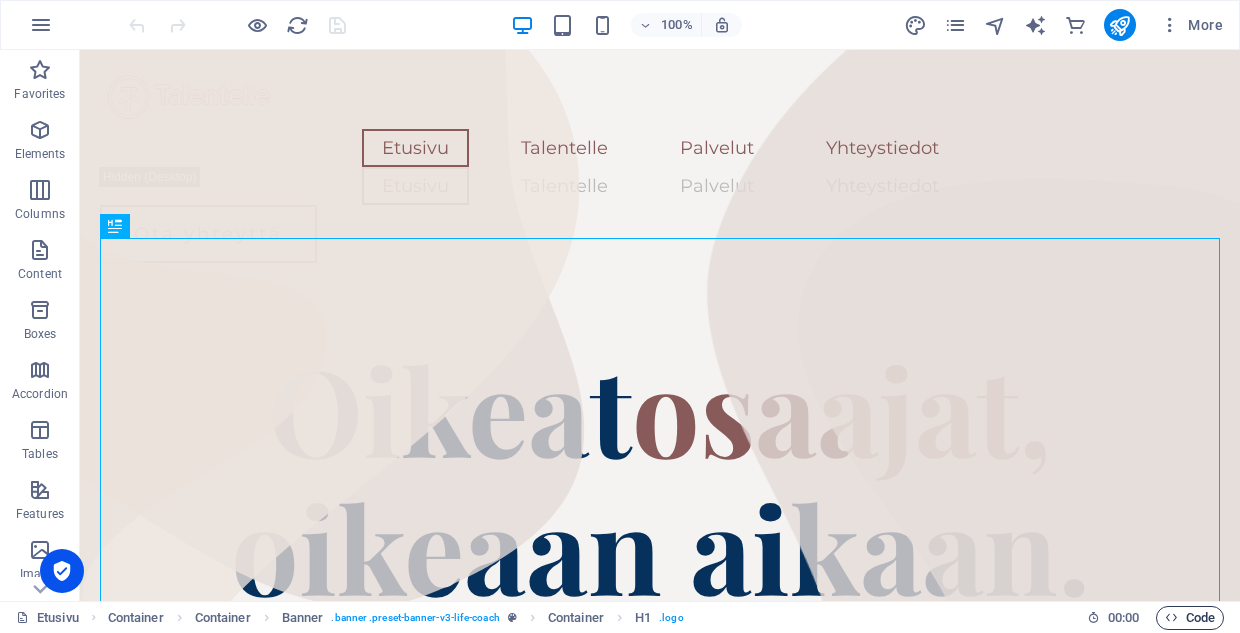 click on "Code" at bounding box center [1190, 618] 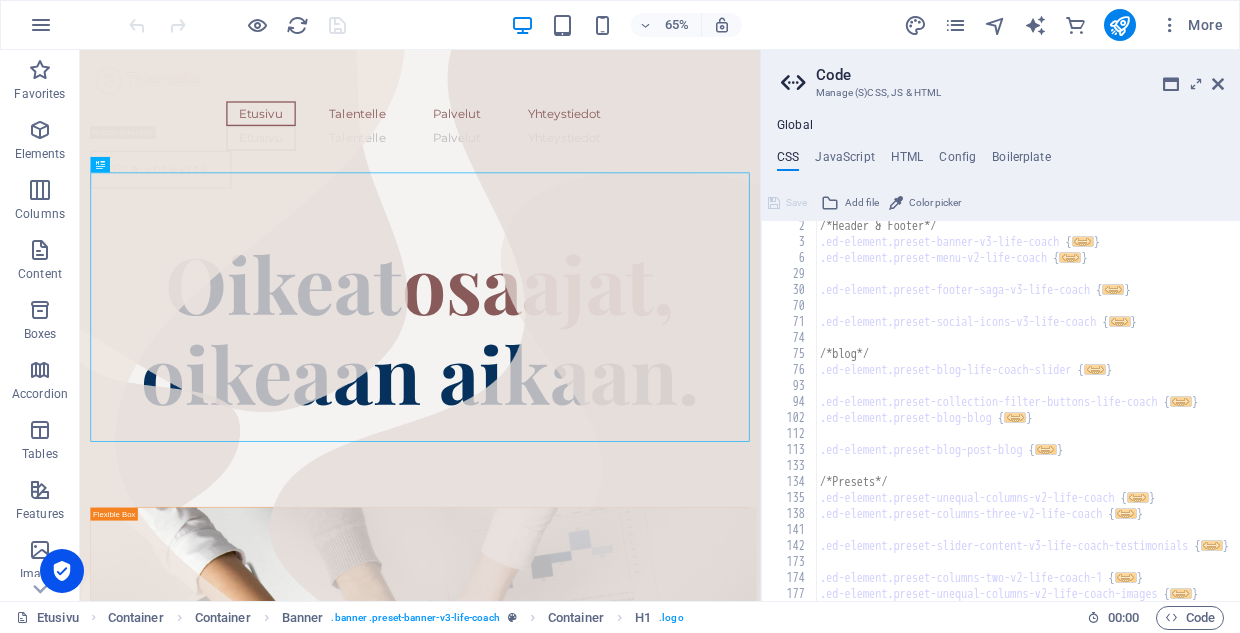 scroll, scrollTop: 403, scrollLeft: 0, axis: vertical 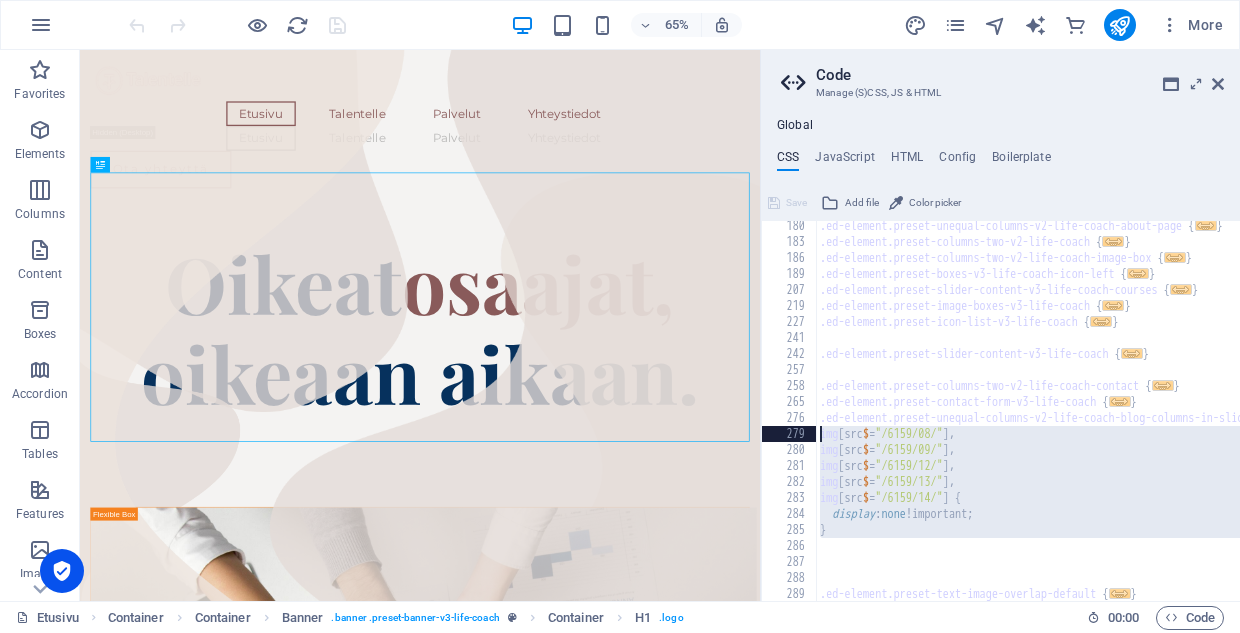 drag, startPoint x: 867, startPoint y: 550, endPoint x: 820, endPoint y: 434, distance: 125.1599 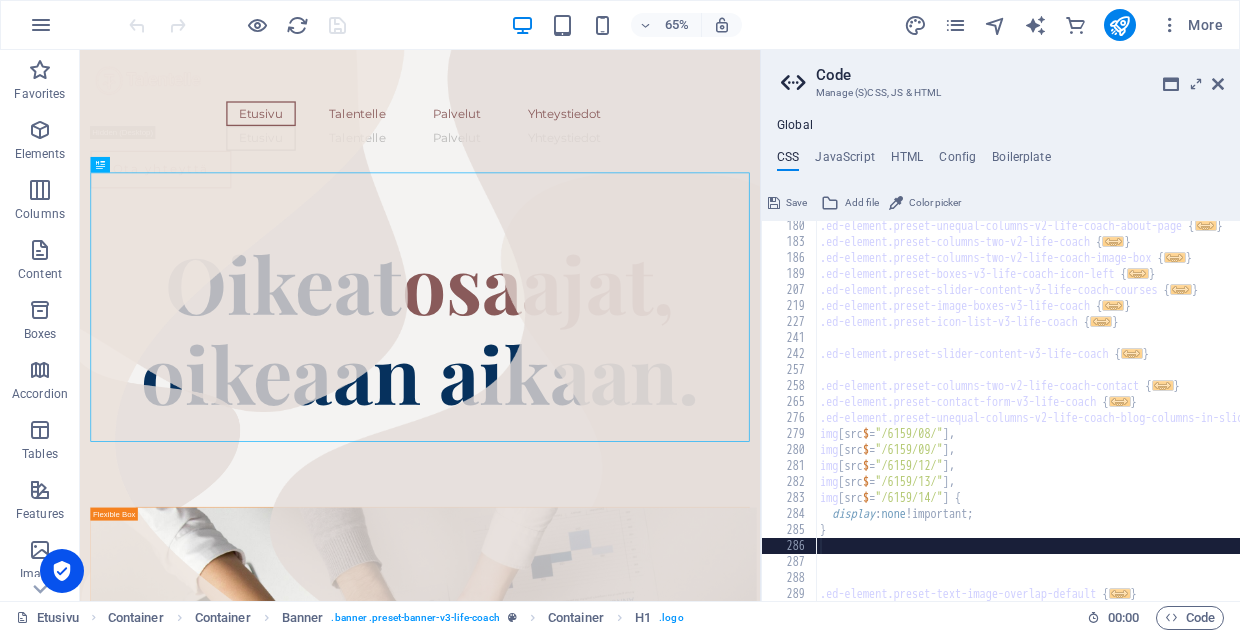 scroll, scrollTop: 352, scrollLeft: 0, axis: vertical 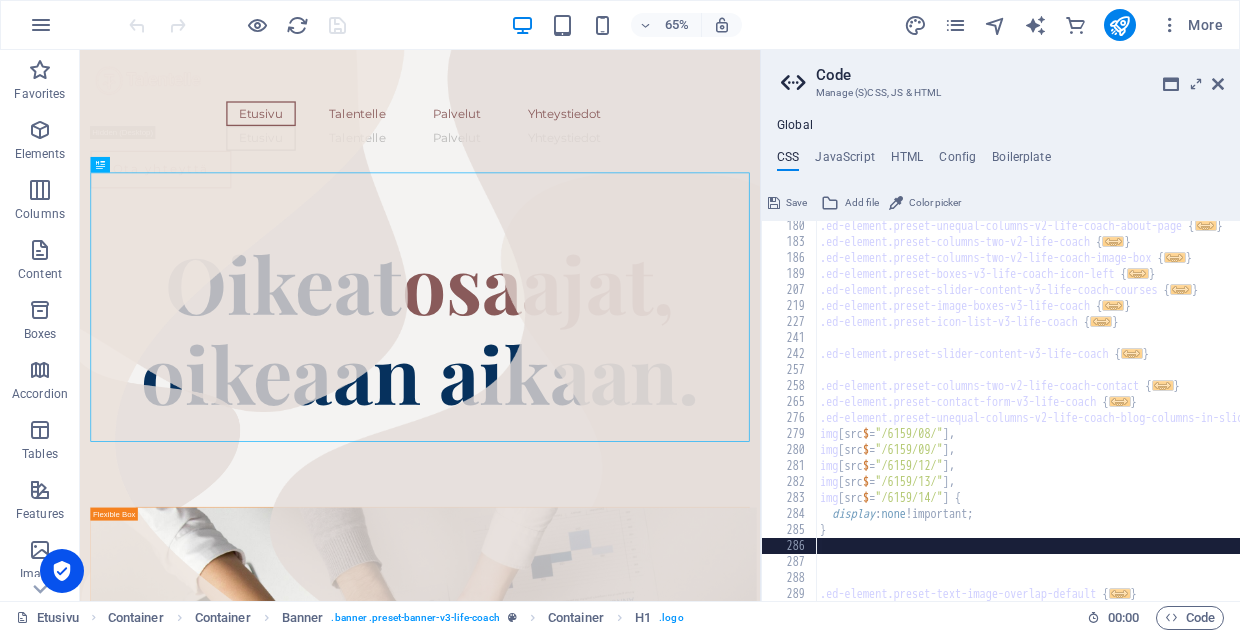 click on "65% More" at bounding box center (678, 25) 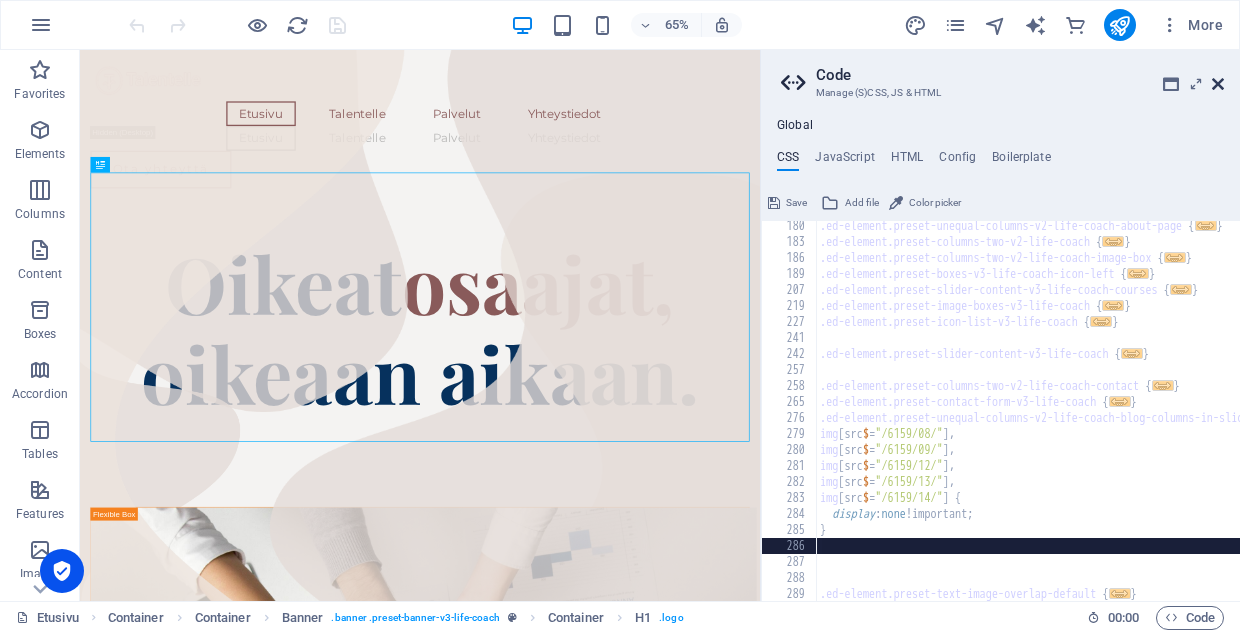 click at bounding box center (1218, 84) 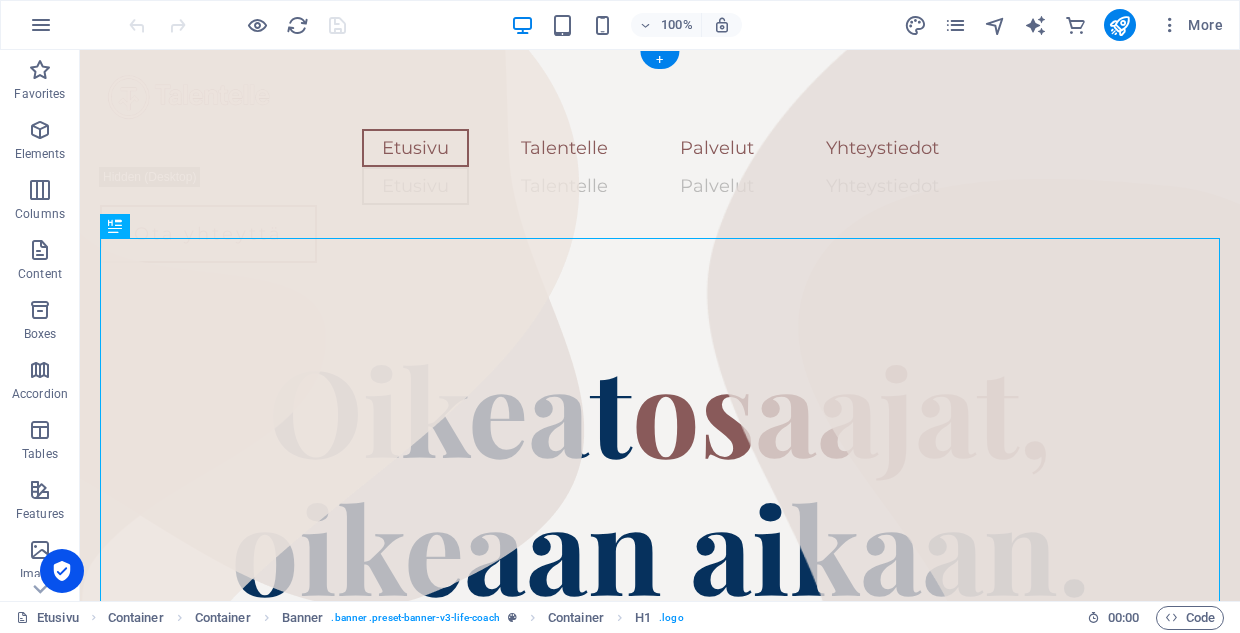 click on "100% More" at bounding box center (678, 25) 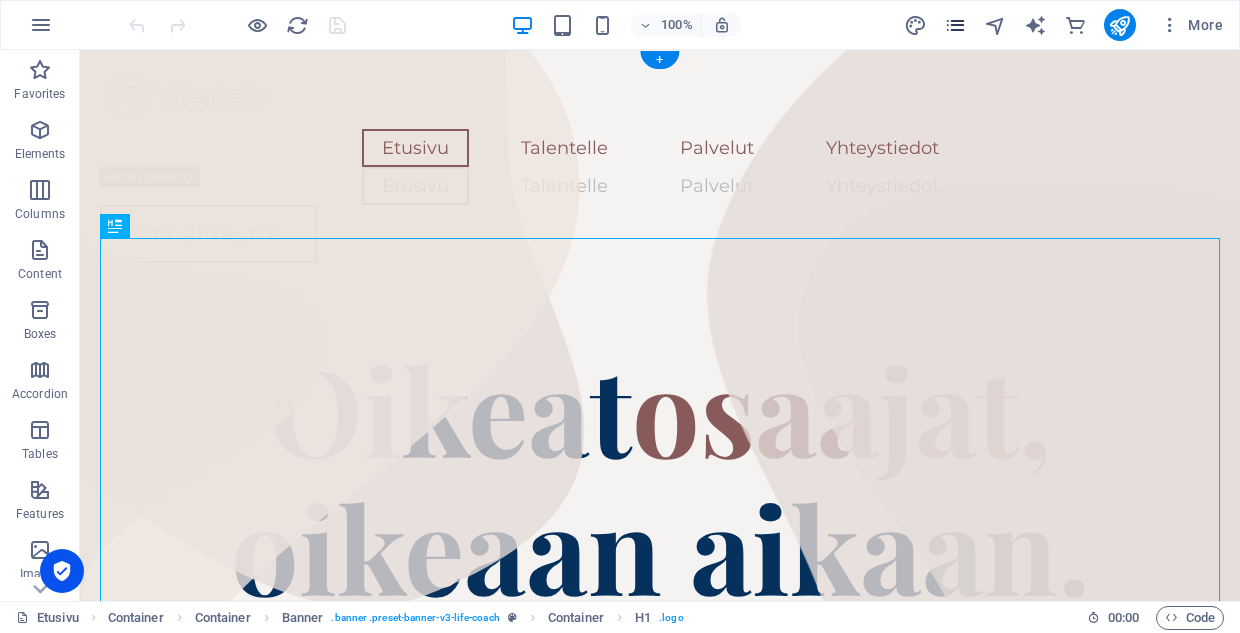 click at bounding box center (955, 25) 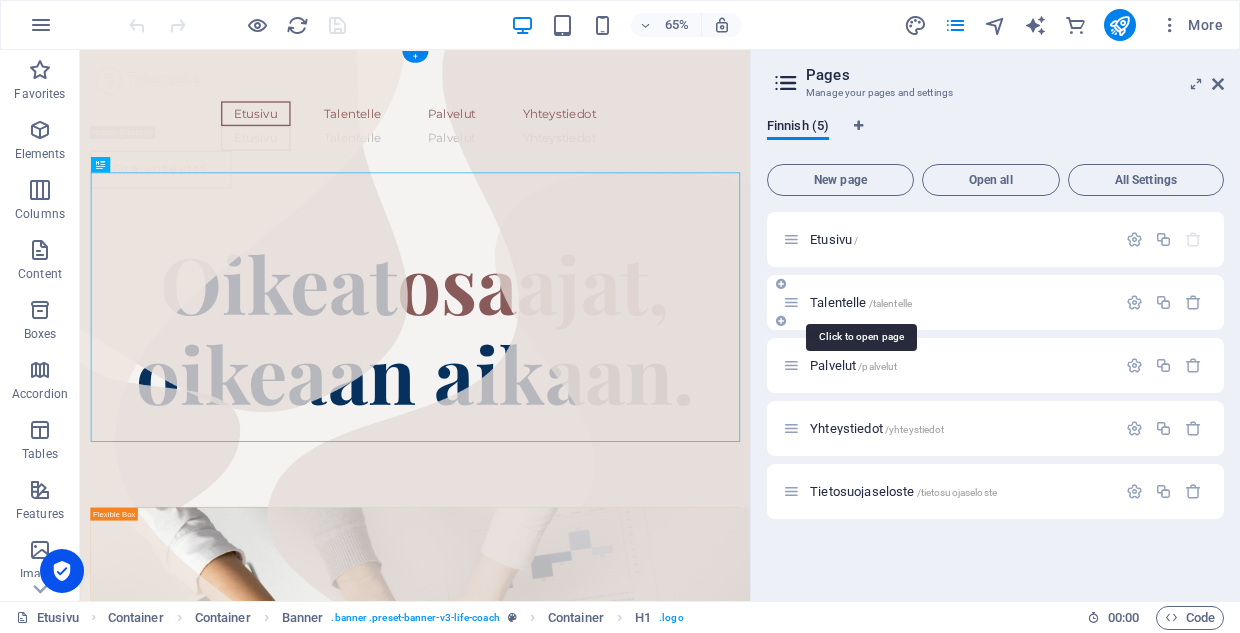 click on "Talentelle /talentelle" at bounding box center [861, 302] 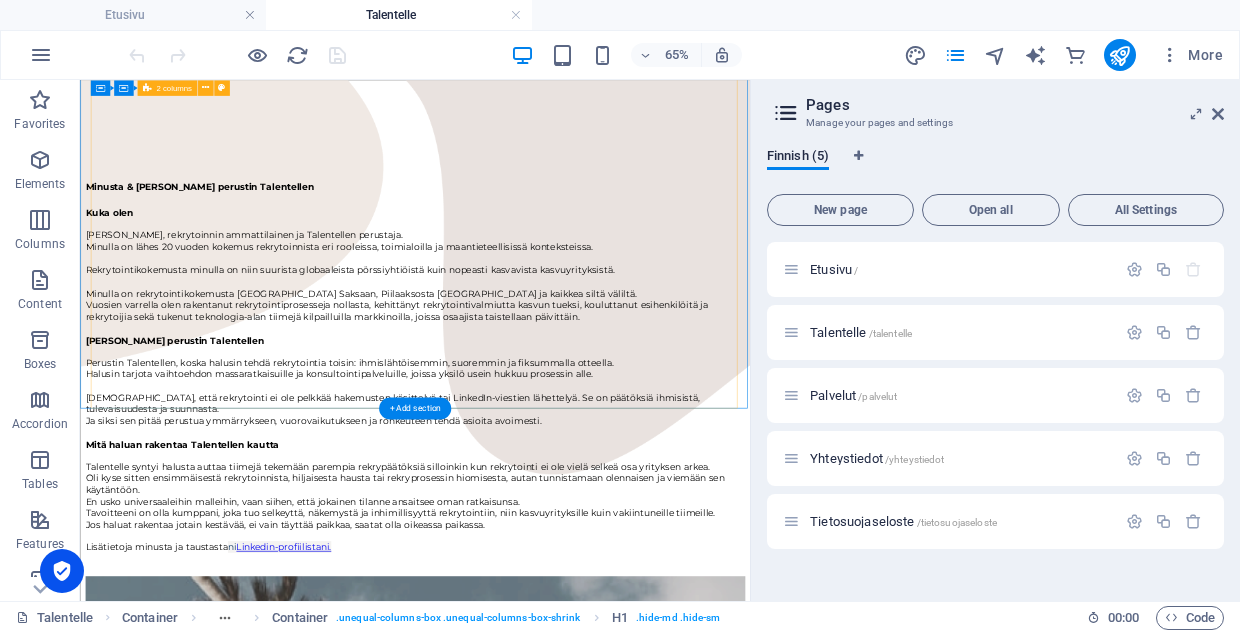 scroll, scrollTop: 958, scrollLeft: 0, axis: vertical 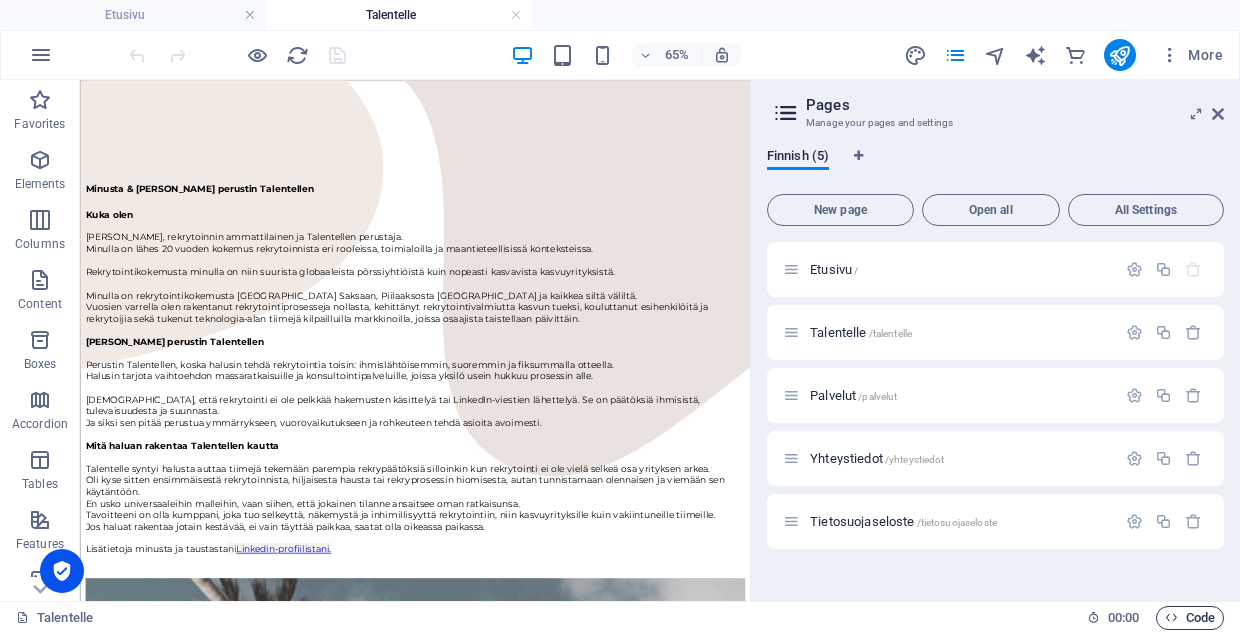 click on "Code" at bounding box center [1190, 618] 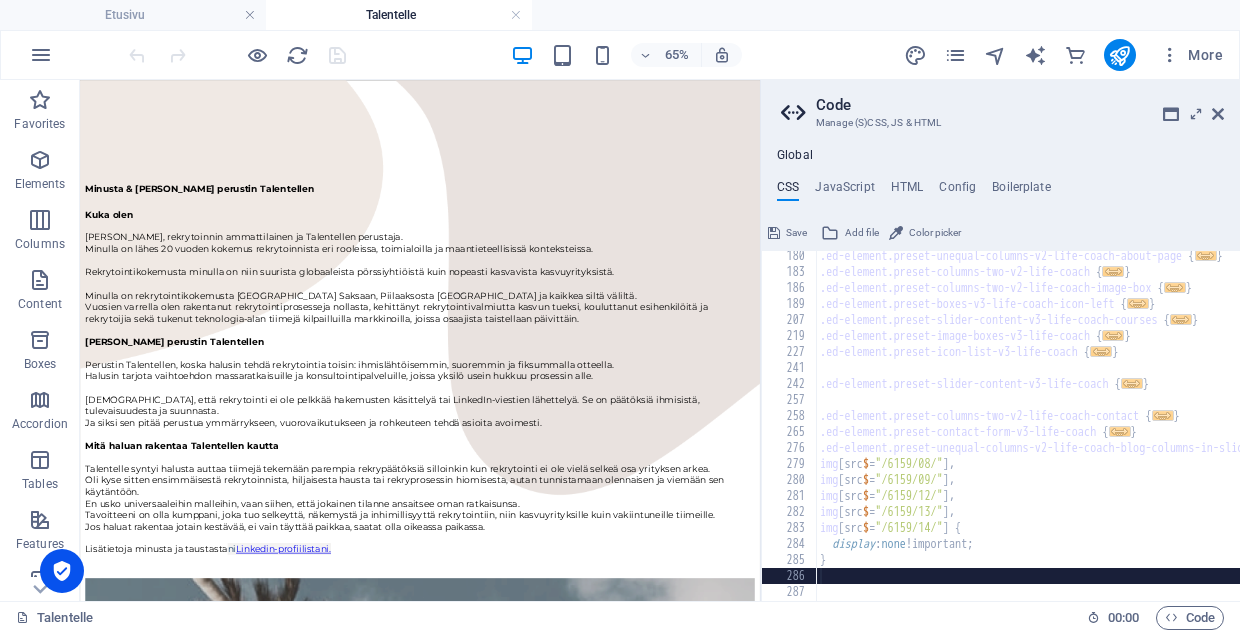 scroll, scrollTop: 433, scrollLeft: 0, axis: vertical 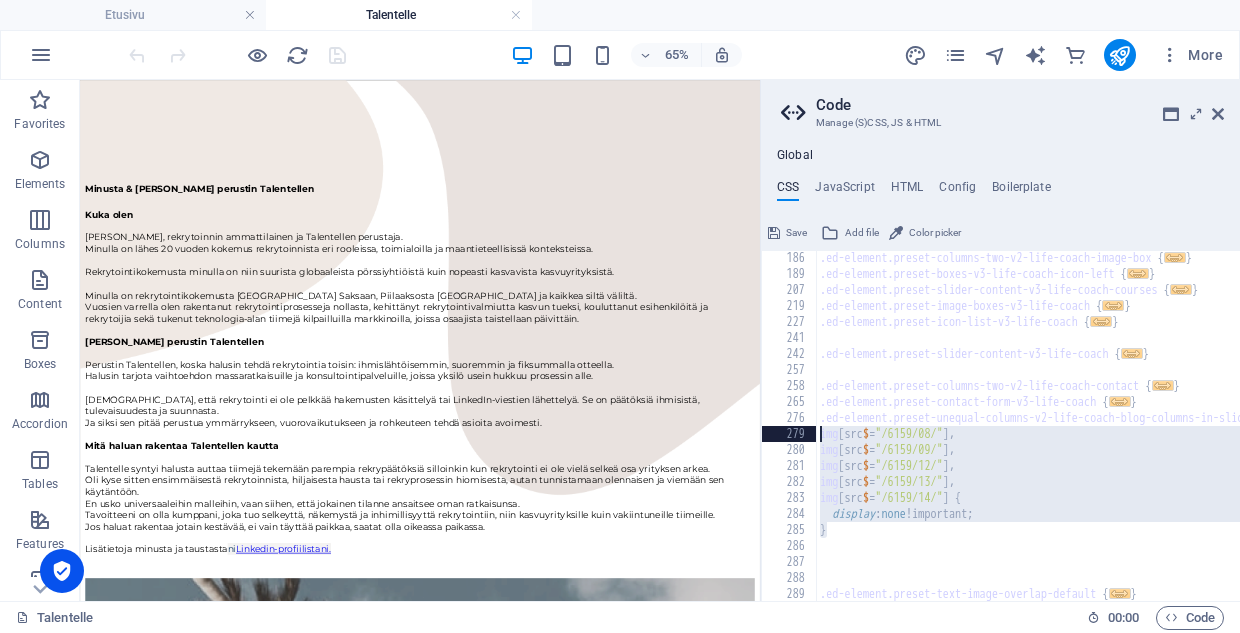 drag, startPoint x: 852, startPoint y: 534, endPoint x: 814, endPoint y: 439, distance: 102.31813 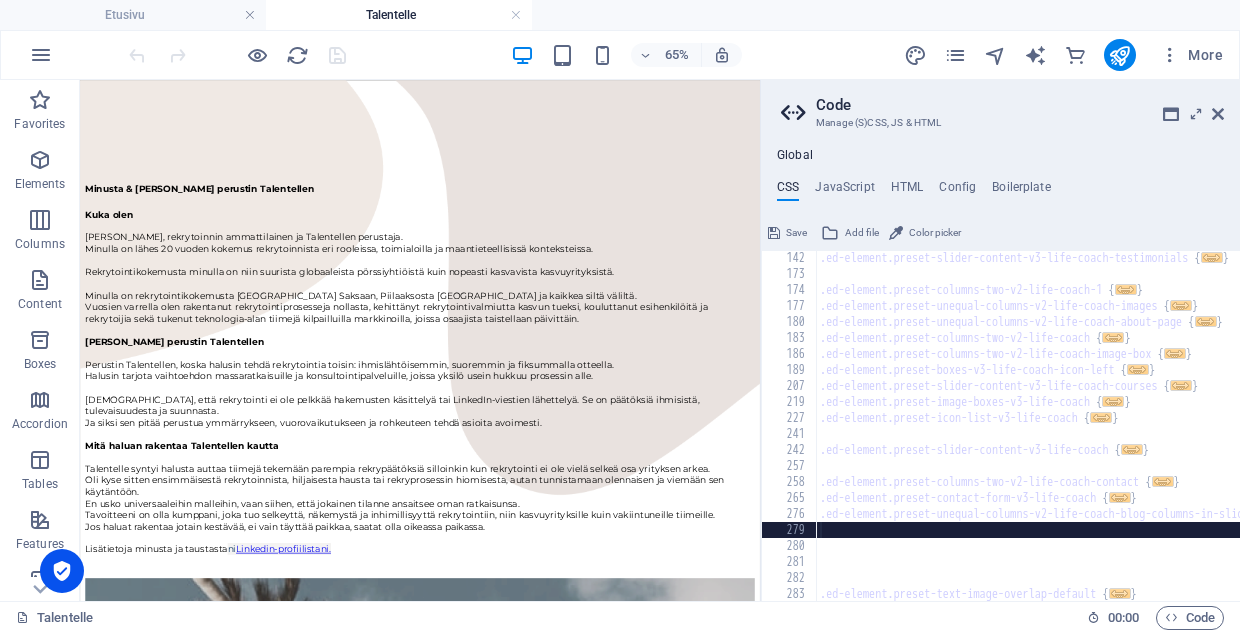 scroll, scrollTop: 385, scrollLeft: 0, axis: vertical 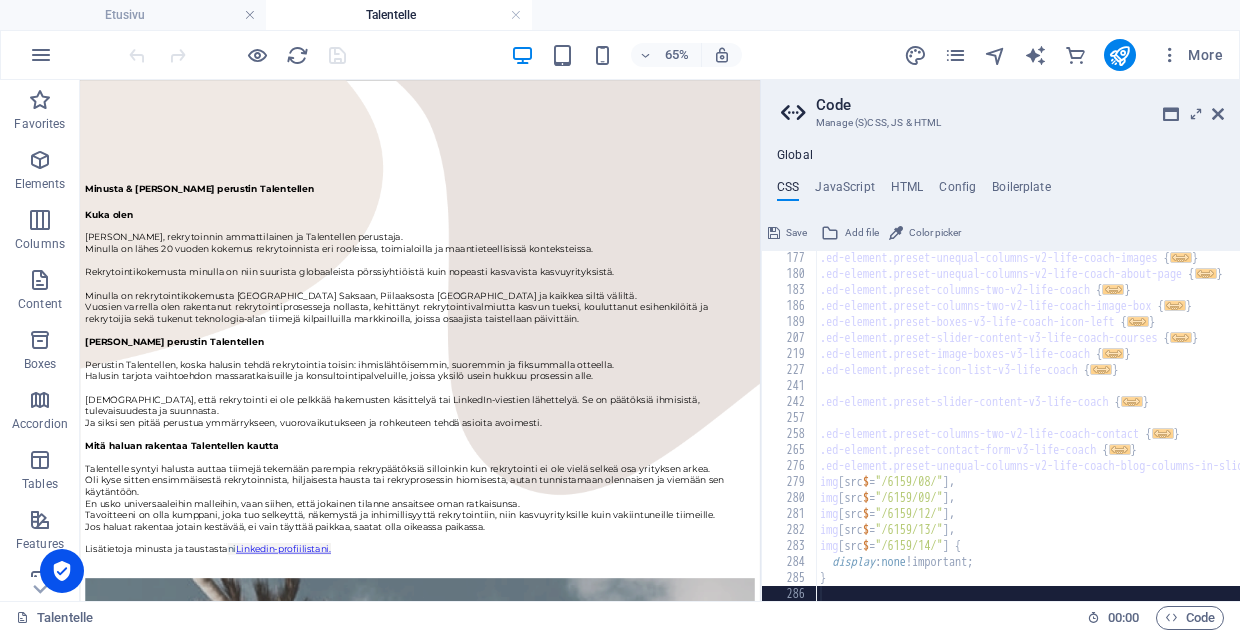 click on "65% More" at bounding box center (678, 55) 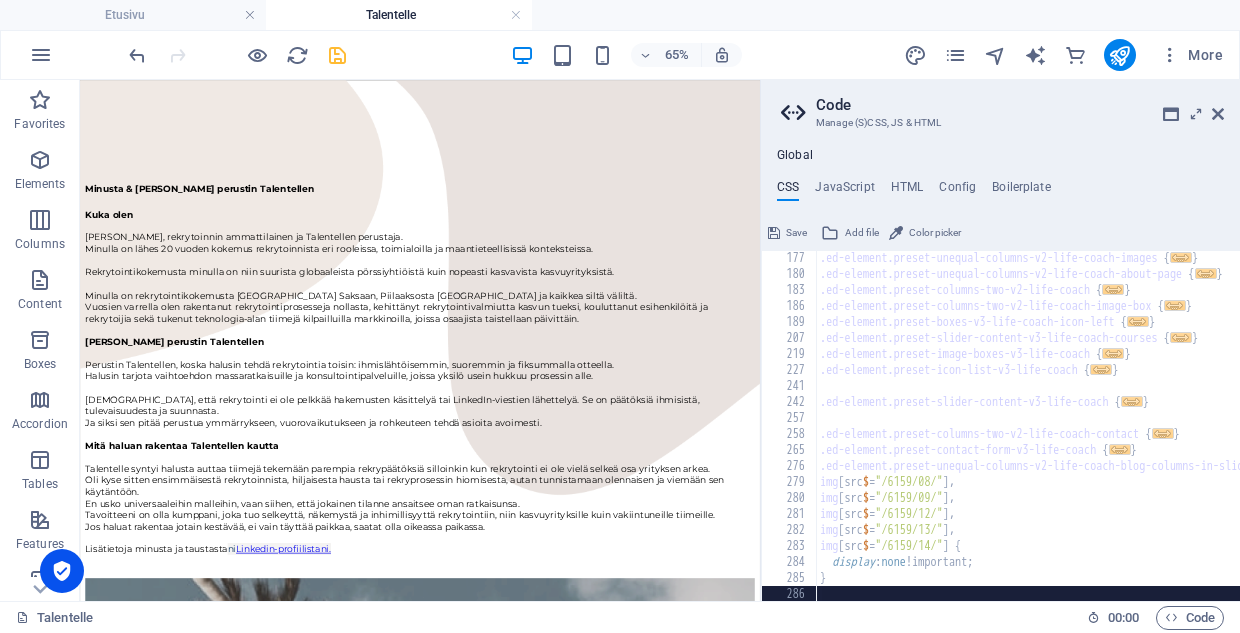 click at bounding box center [337, 55] 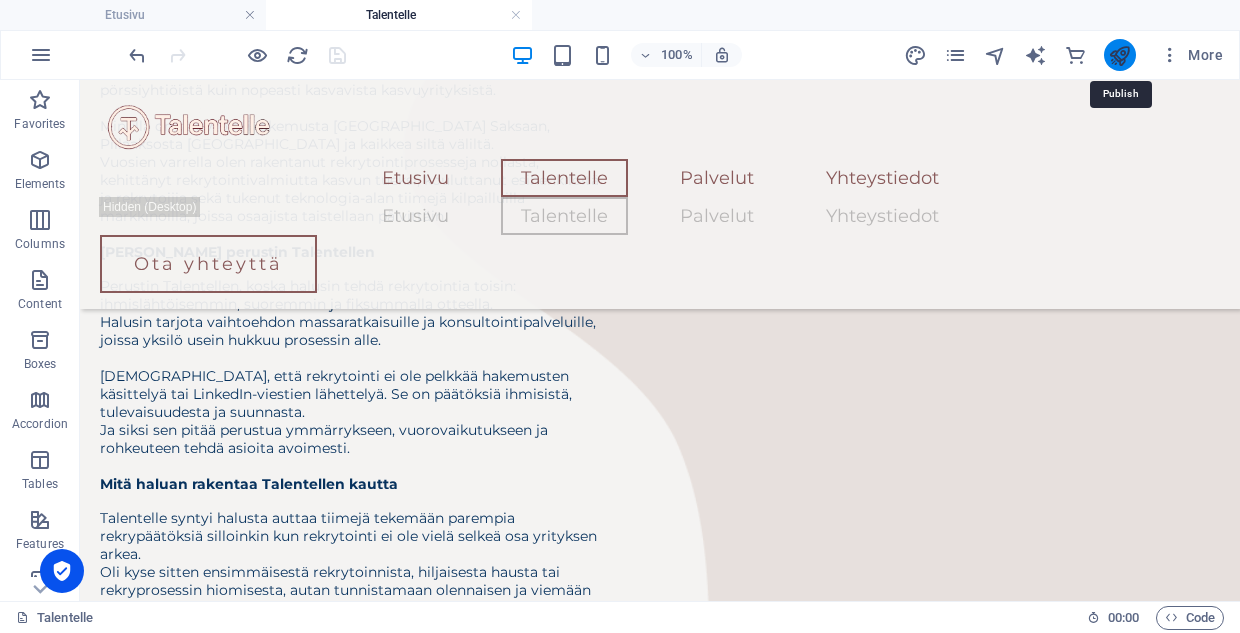 click at bounding box center [1119, 55] 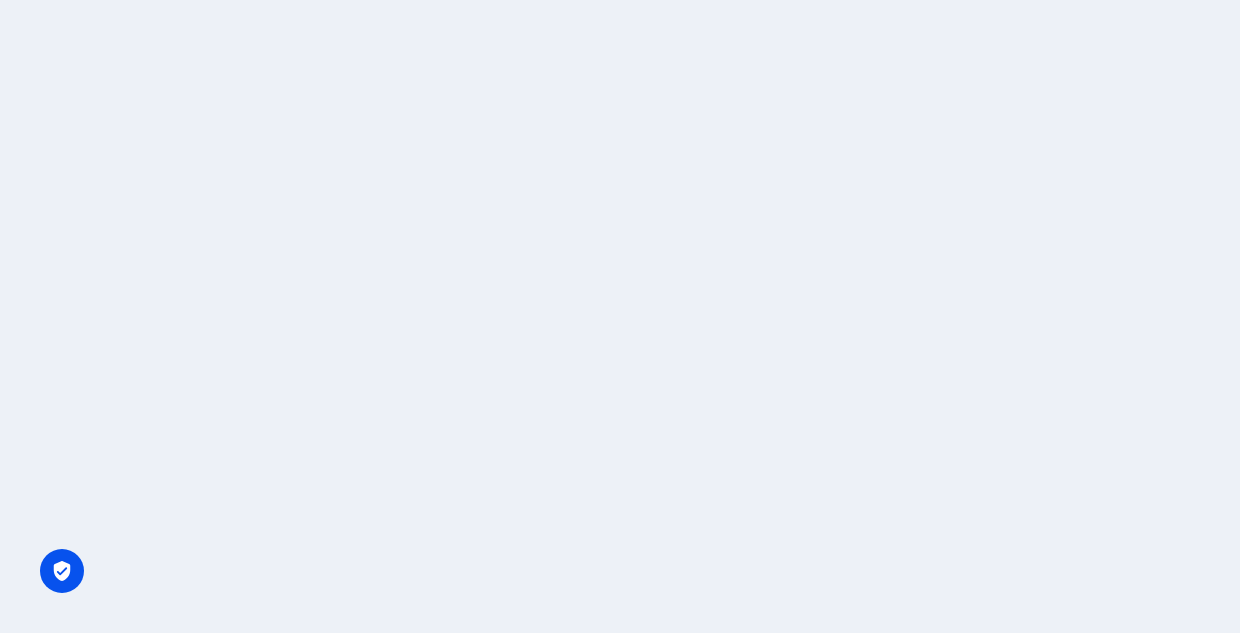 scroll, scrollTop: 0, scrollLeft: 0, axis: both 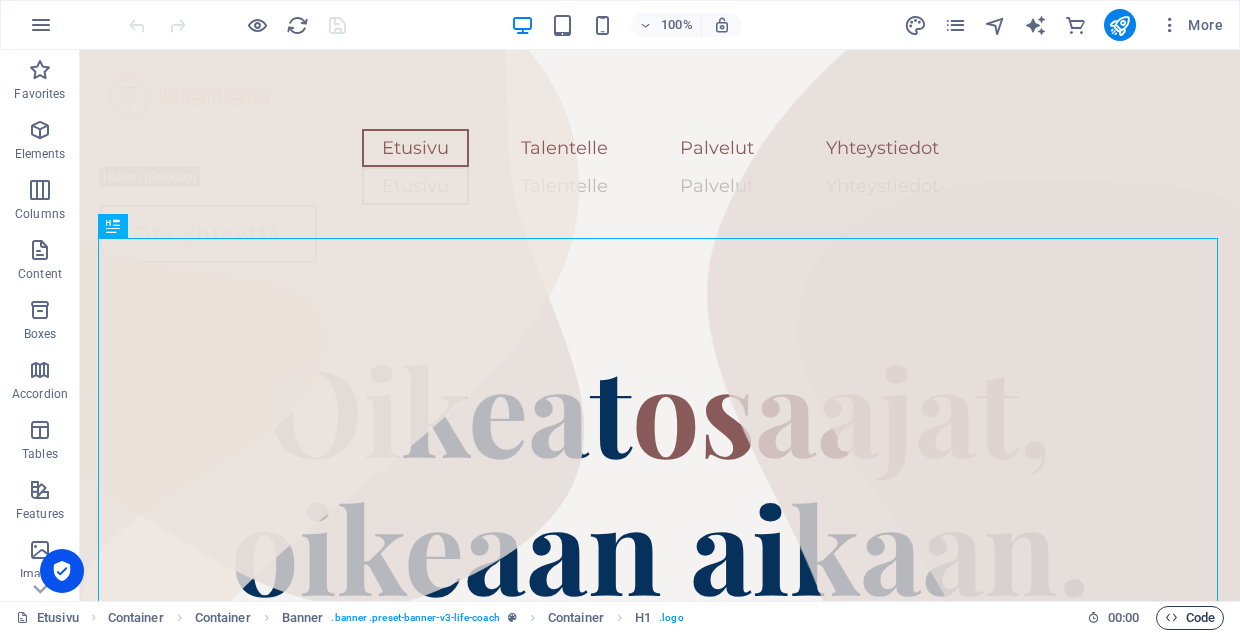 click on "Code" at bounding box center [1190, 618] 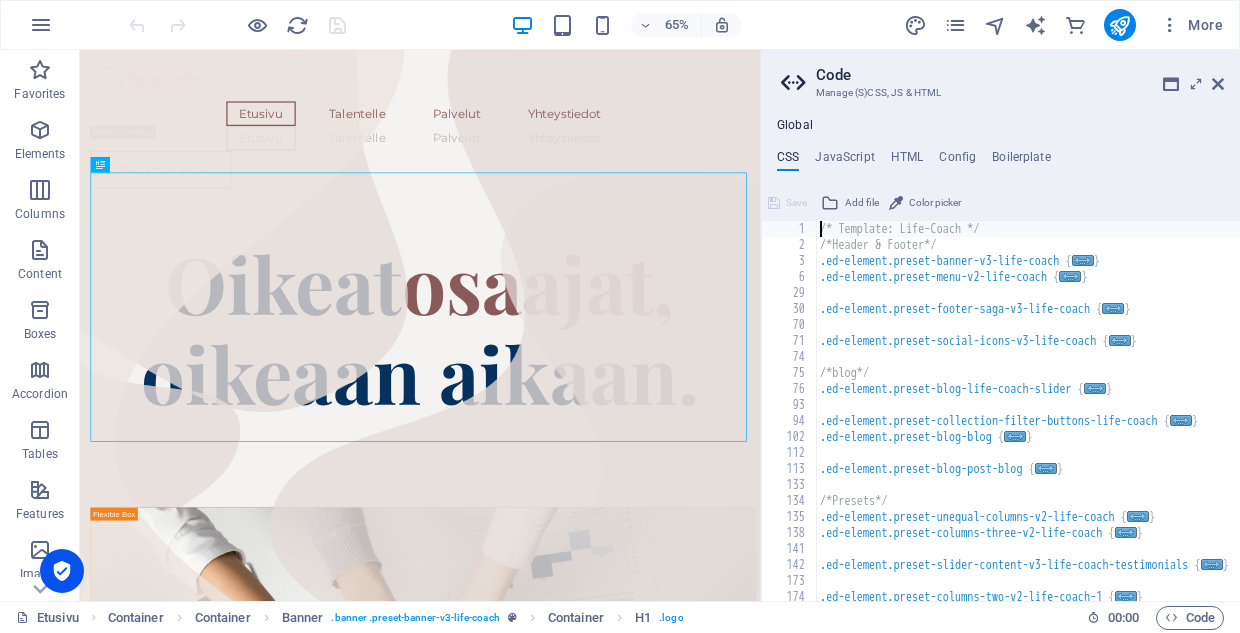 scroll, scrollTop: 419, scrollLeft: 0, axis: vertical 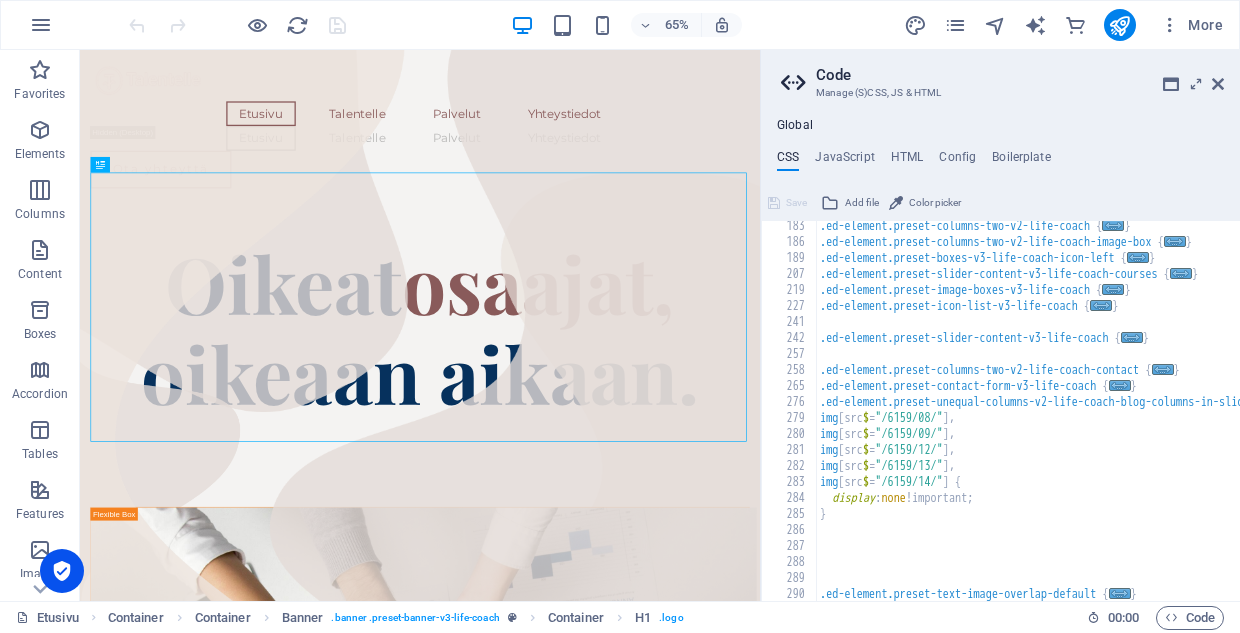 click on ".ed-element.preset-columns-two-v2-life-coach   { ... } .ed-element.preset-columns-two-v2-life-coach-image-box   { ... } .ed-element.preset-boxes-v3-life-coach-icon-left   { ... } .ed-element.preset-slider-content-v3-life-coach-courses   { ... } .ed-element.preset-image-boxes-v3-life-coach   { ... } .ed-element.preset-icon-list-v3-life-coach   { ... } .ed-element.preset-slider-content-v3-life-coach   { ... } .ed-element.preset-columns-two-v2-life-coach-contact   { ... } .ed-element.preset-contact-form-v3-life-coach   { ... } .ed-element.preset-unequal-columns-v2-life-coach-blog-columns-in-slider   { ... } img [ src $ = "/6159/08/" ] , img [ src $ = "/6159/09/" ] , img [ src $ = "/6159/12/" ] , img [ src $ = "/6159/13/" ] , img [ src $ = "/6159/14/" ]   {    display :  none  !important; } .ed-element.preset-text-image-overlap-default   { ... }" at bounding box center (1088, 424) 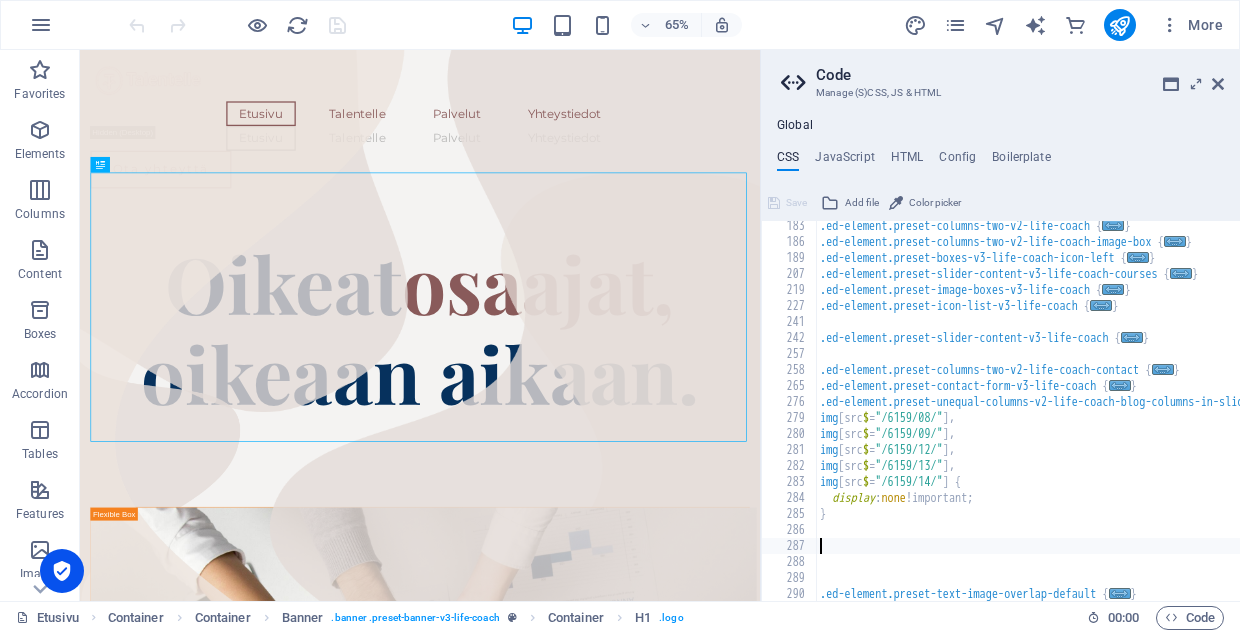 click on ".ed-element.preset-columns-two-v2-life-coach   { ... } .ed-element.preset-columns-two-v2-life-coach-image-box   { ... } .ed-element.preset-boxes-v3-life-coach-icon-left   { ... } .ed-element.preset-slider-content-v3-life-coach-courses   { ... } .ed-element.preset-image-boxes-v3-life-coach   { ... } .ed-element.preset-icon-list-v3-life-coach   { ... } .ed-element.preset-slider-content-v3-life-coach   { ... } .ed-element.preset-columns-two-v2-life-coach-contact   { ... } .ed-element.preset-contact-form-v3-life-coach   { ... } .ed-element.preset-unequal-columns-v2-life-coach-blog-columns-in-slider   { ... } img [ src $ = "/6159/08/" ] , img [ src $ = "/6159/09/" ] , img [ src $ = "/6159/12/" ] , img [ src $ = "/6159/13/" ] , img [ src $ = "/6159/14/" ]   {    display :  none  !important; } .ed-element.preset-text-image-overlap-default   { ... }" at bounding box center (1088, 424) 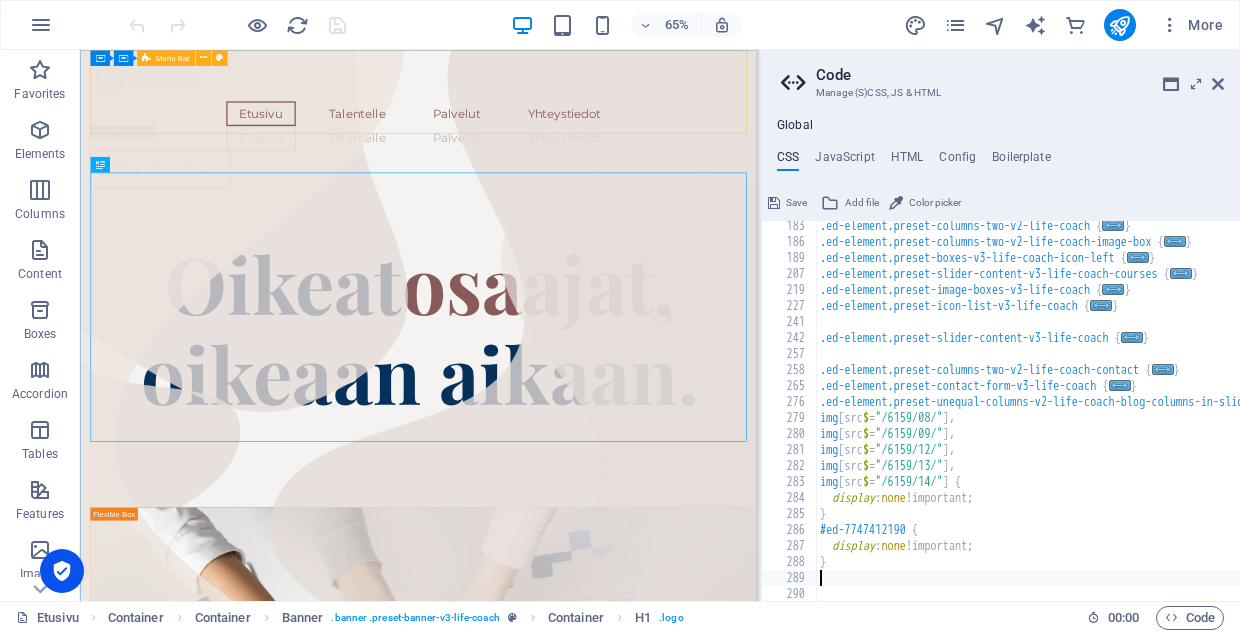 click on "65% More" at bounding box center (678, 25) 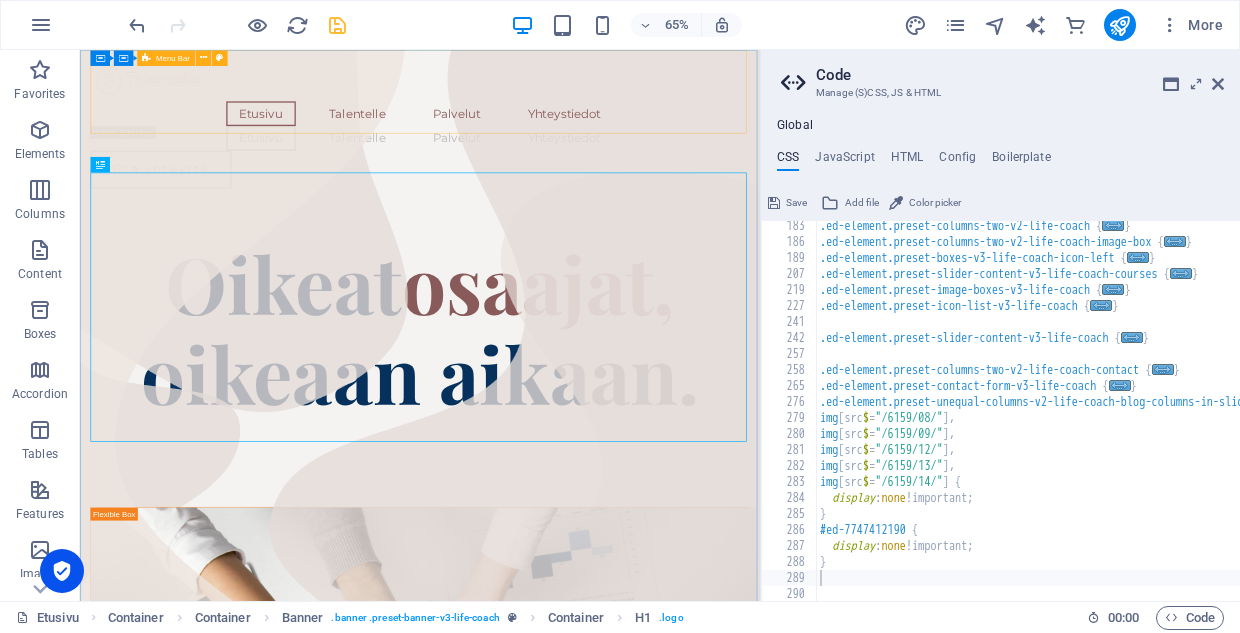 click at bounding box center [337, 25] 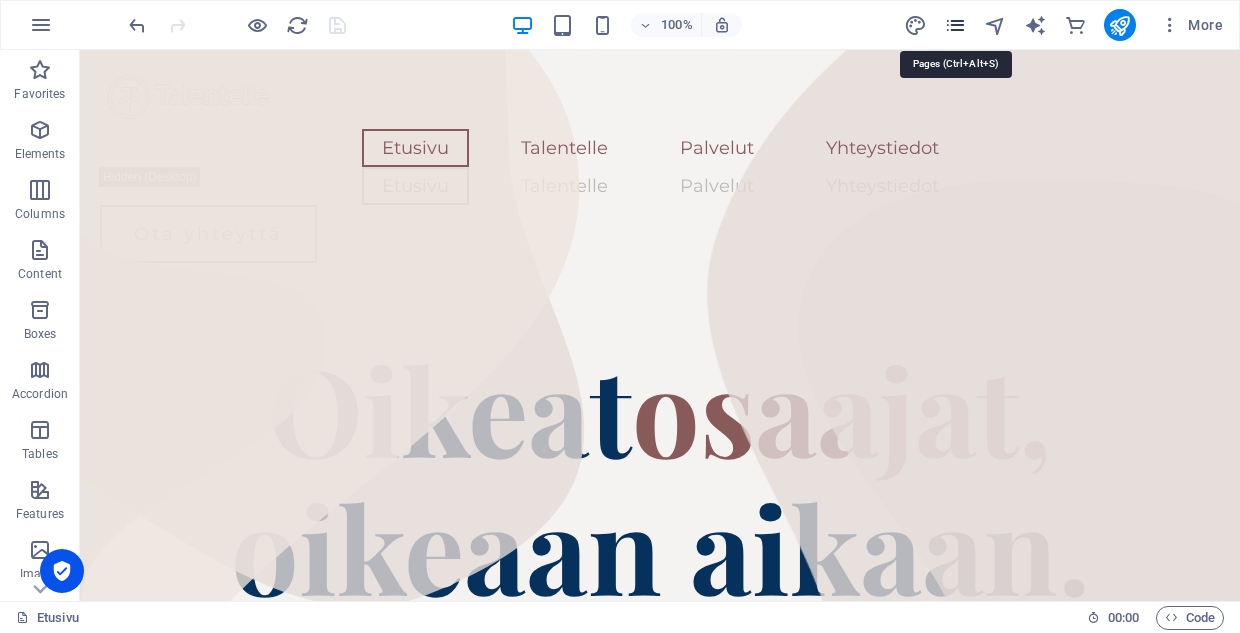 click at bounding box center [955, 25] 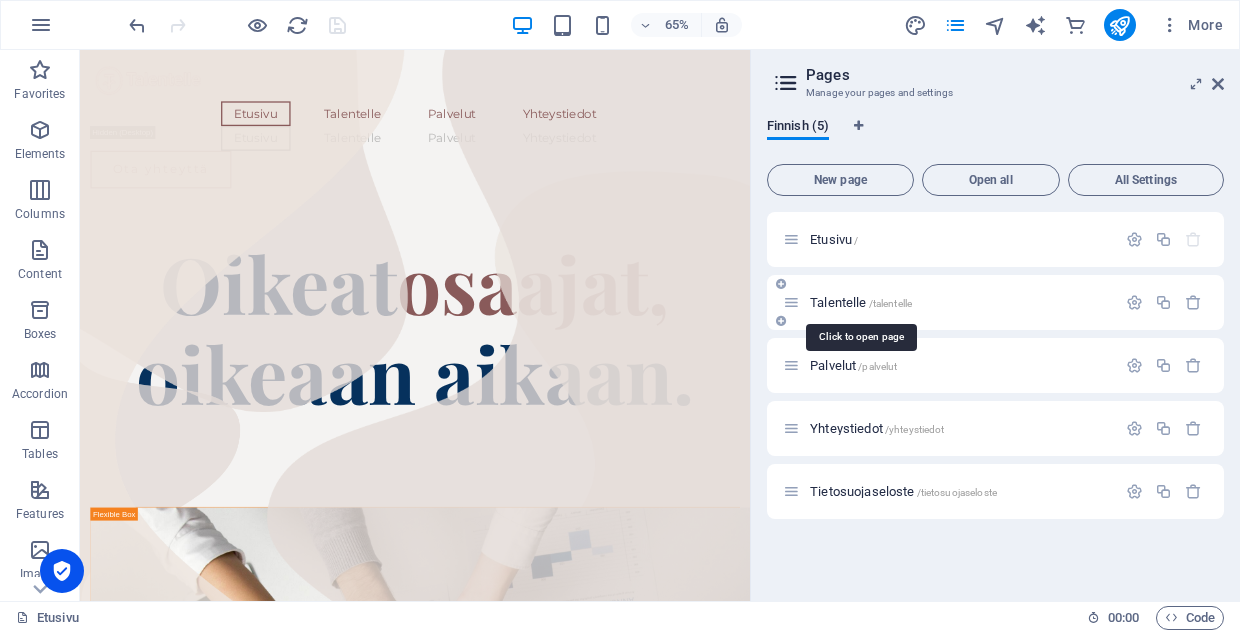 click on "Talentelle /talentelle" at bounding box center [861, 302] 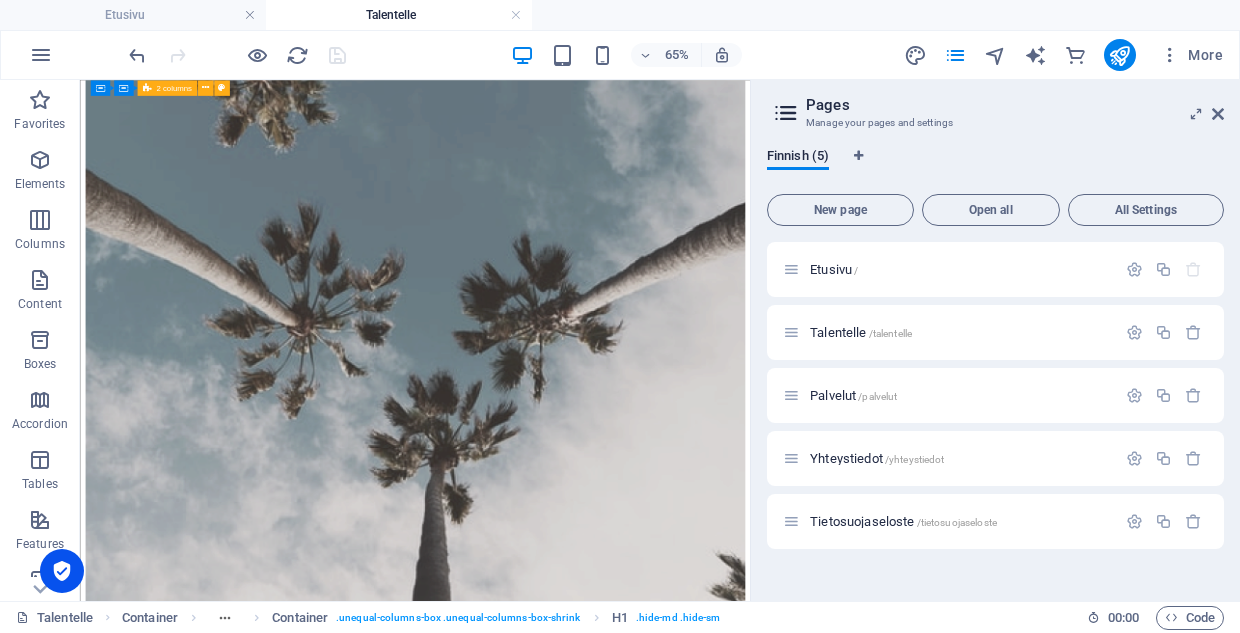 scroll, scrollTop: 1920, scrollLeft: 0, axis: vertical 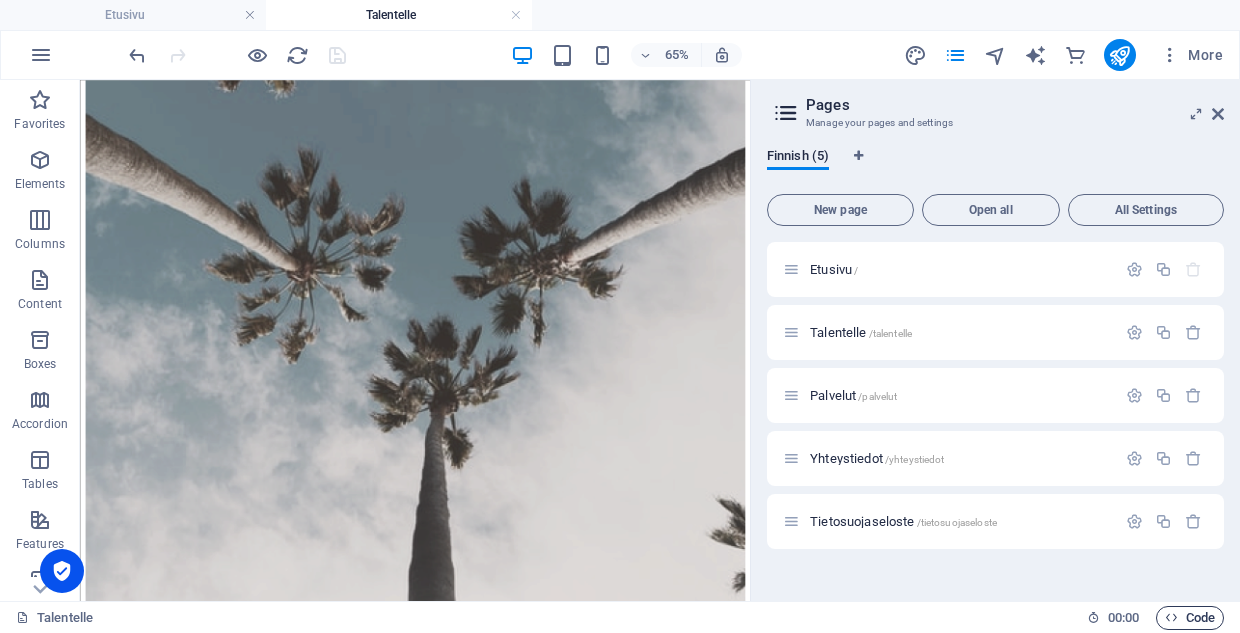click on "Code" at bounding box center (1190, 618) 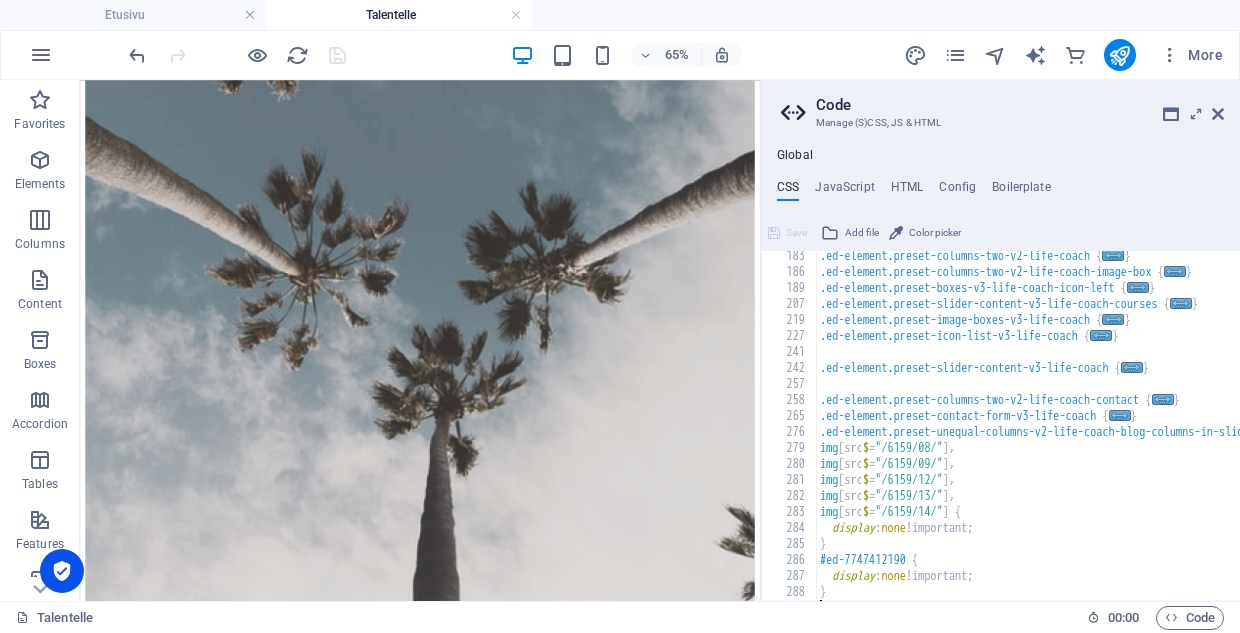 scroll, scrollTop: 497, scrollLeft: 0, axis: vertical 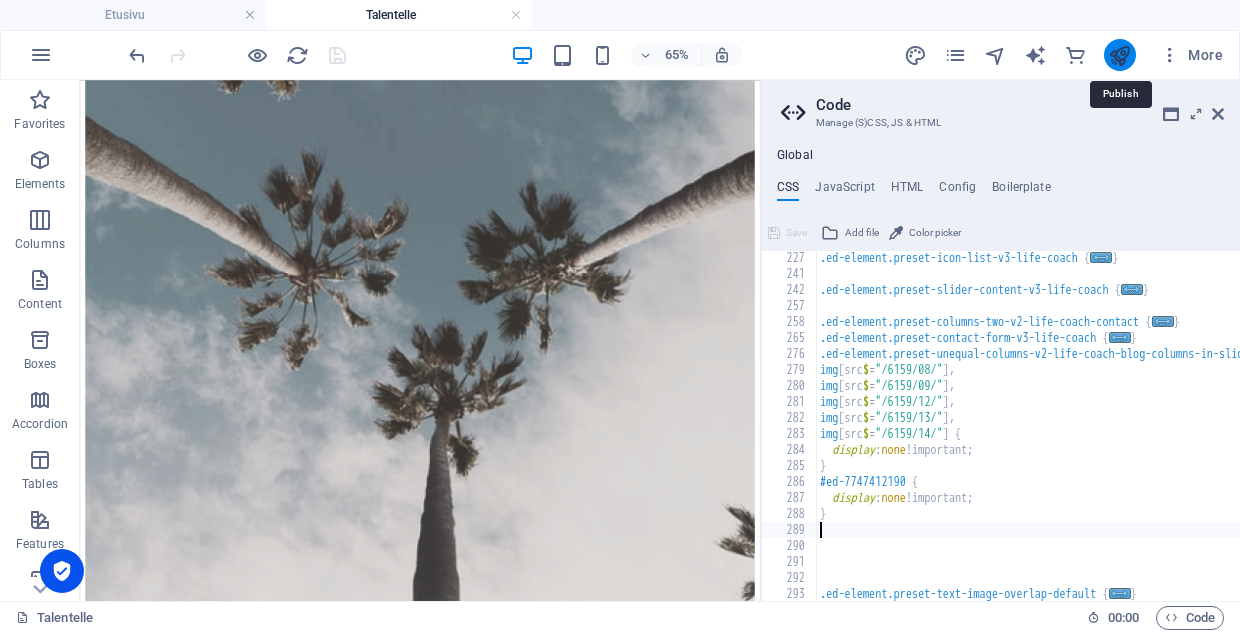 click at bounding box center (1119, 55) 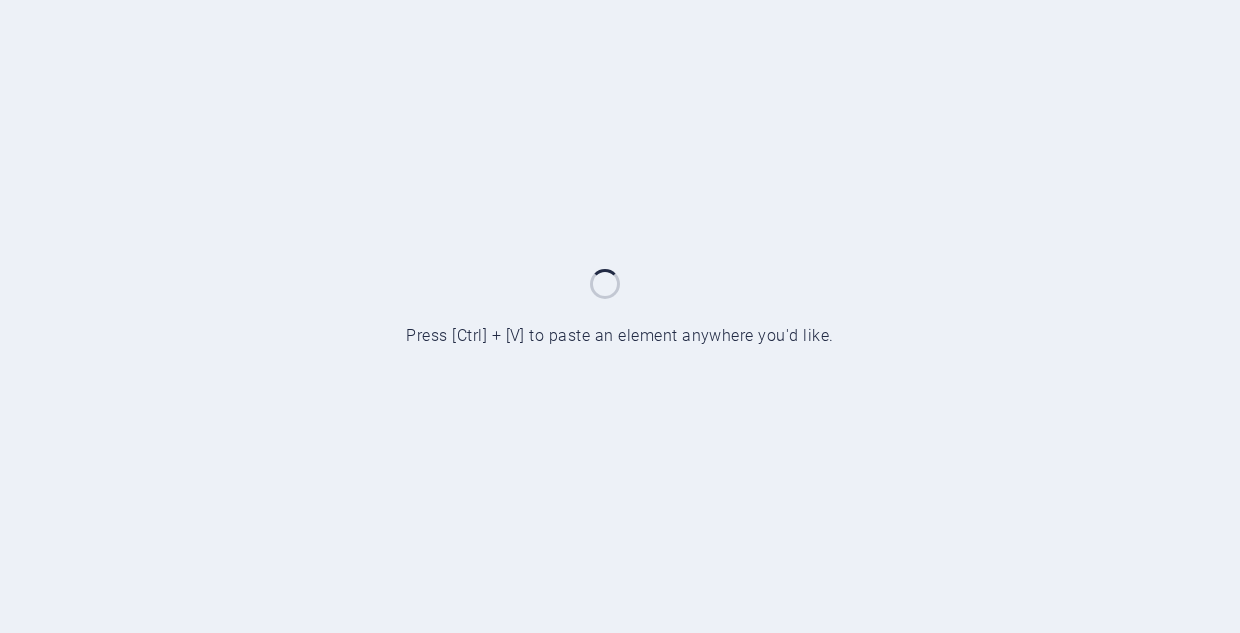 scroll, scrollTop: 0, scrollLeft: 0, axis: both 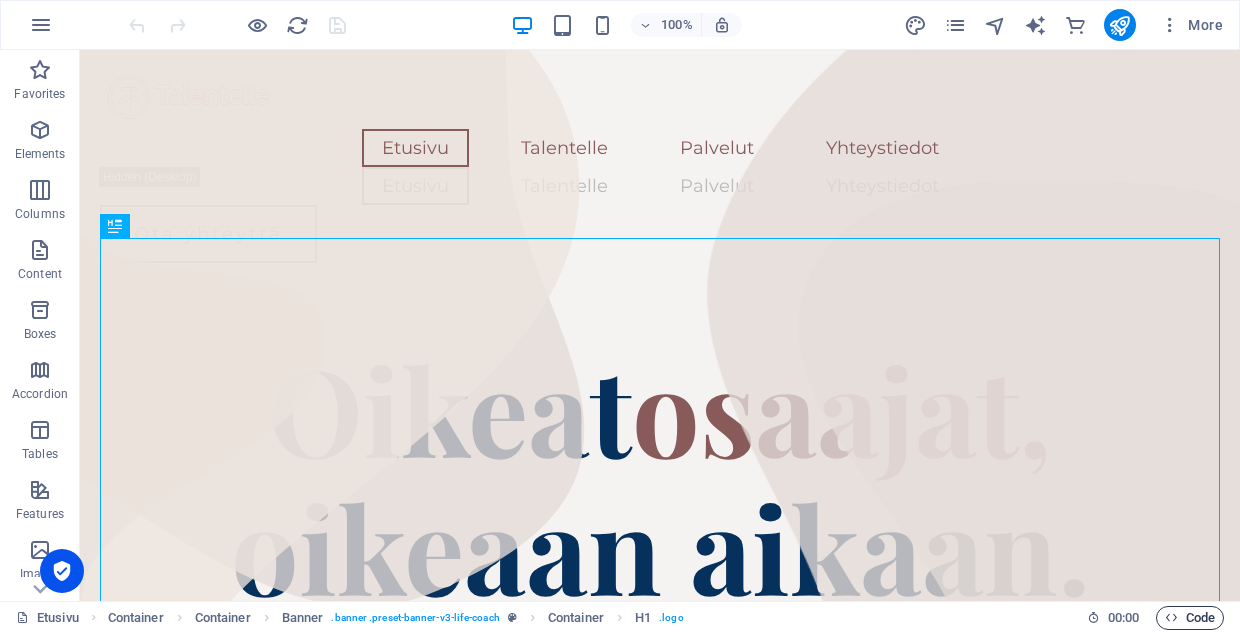 click on "Code" at bounding box center [1190, 618] 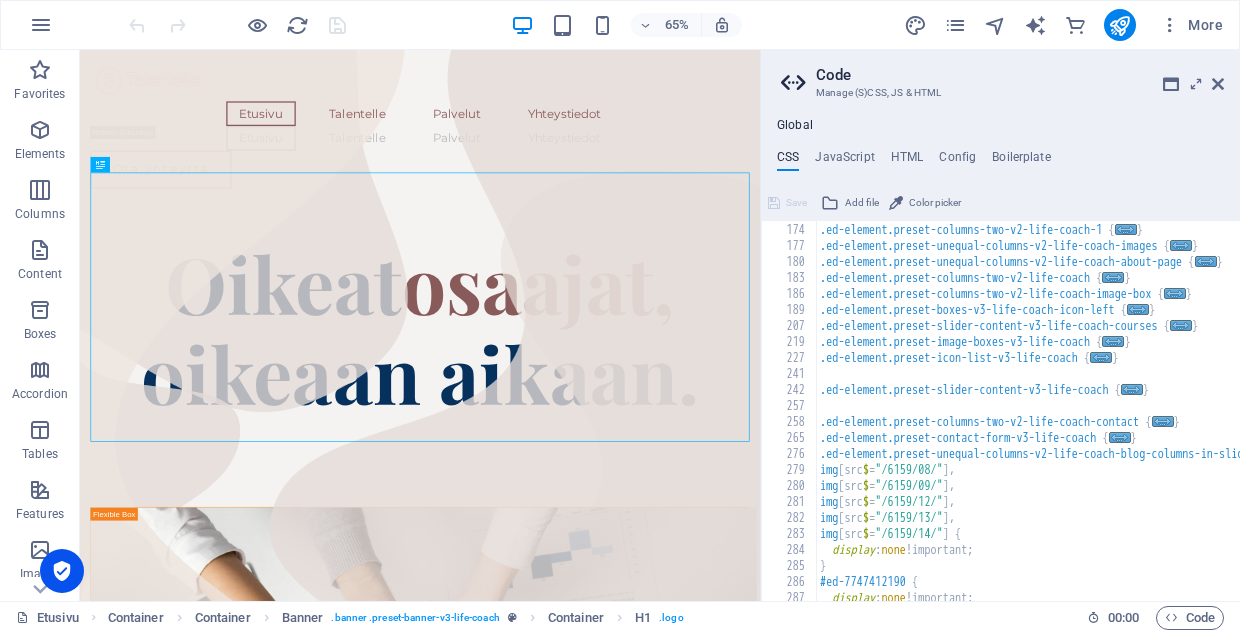 scroll, scrollTop: 467, scrollLeft: 0, axis: vertical 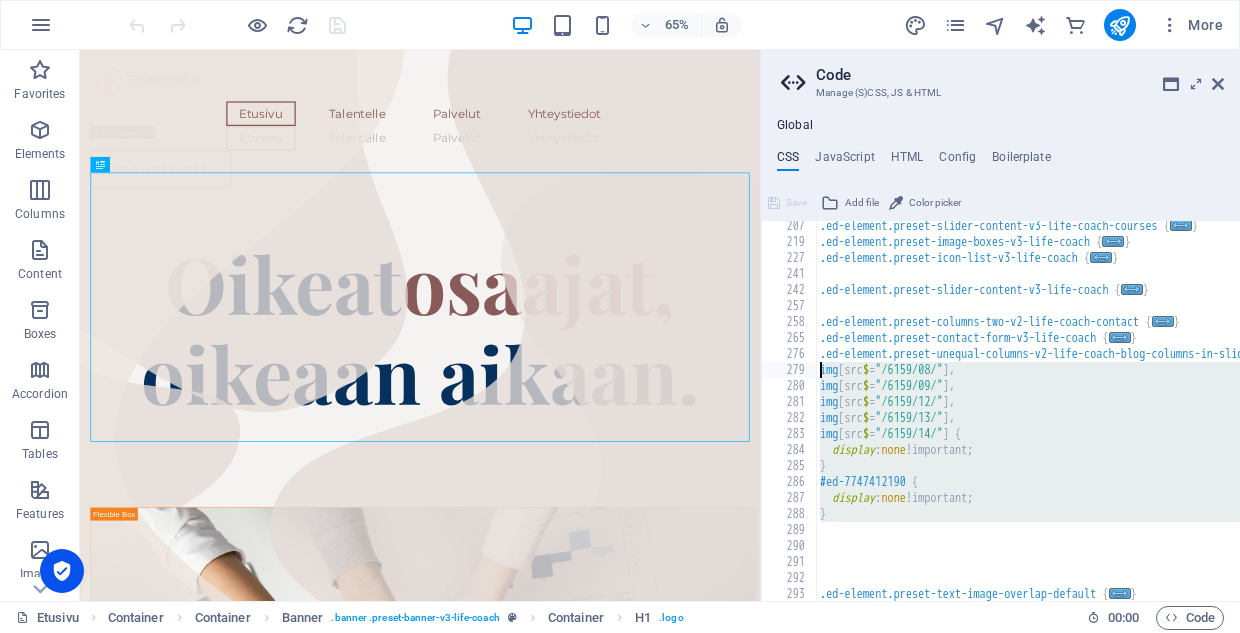 drag, startPoint x: 853, startPoint y: 522, endPoint x: 807, endPoint y: 371, distance: 157.8512 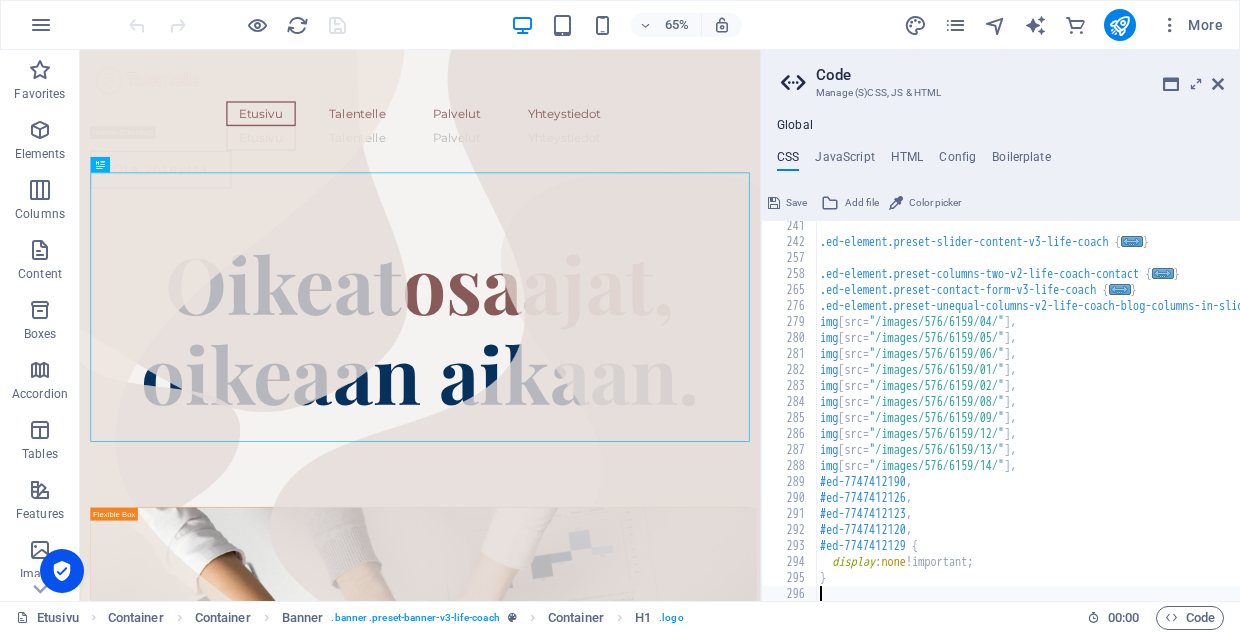 scroll, scrollTop: 515, scrollLeft: 0, axis: vertical 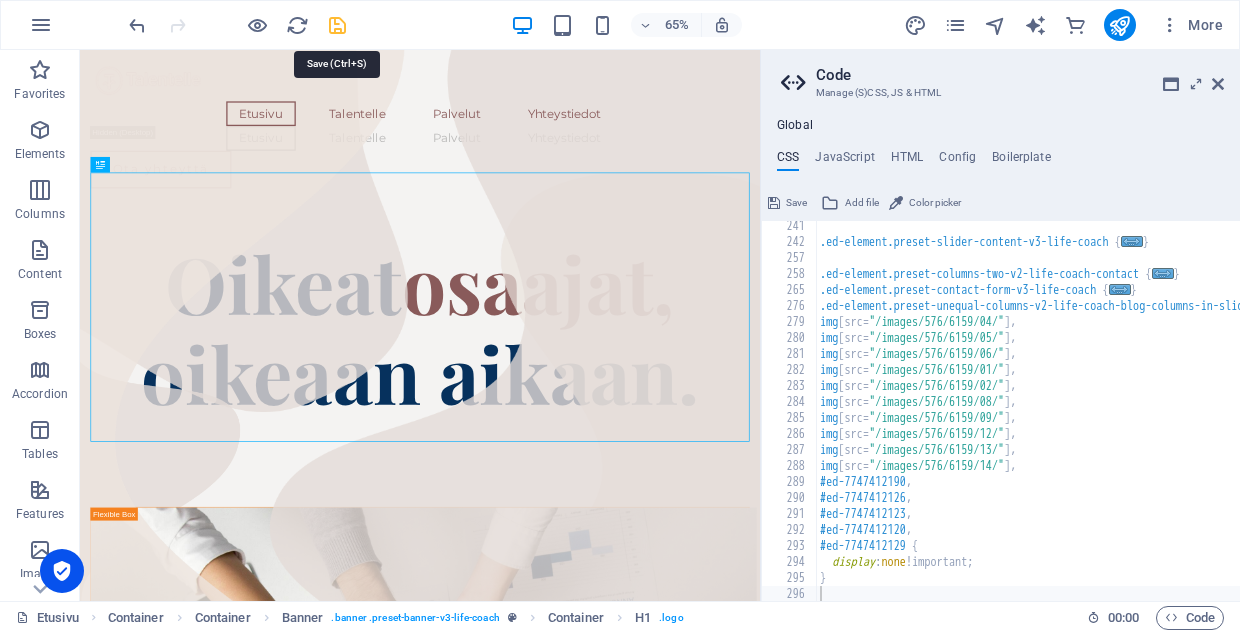 click at bounding box center [337, 25] 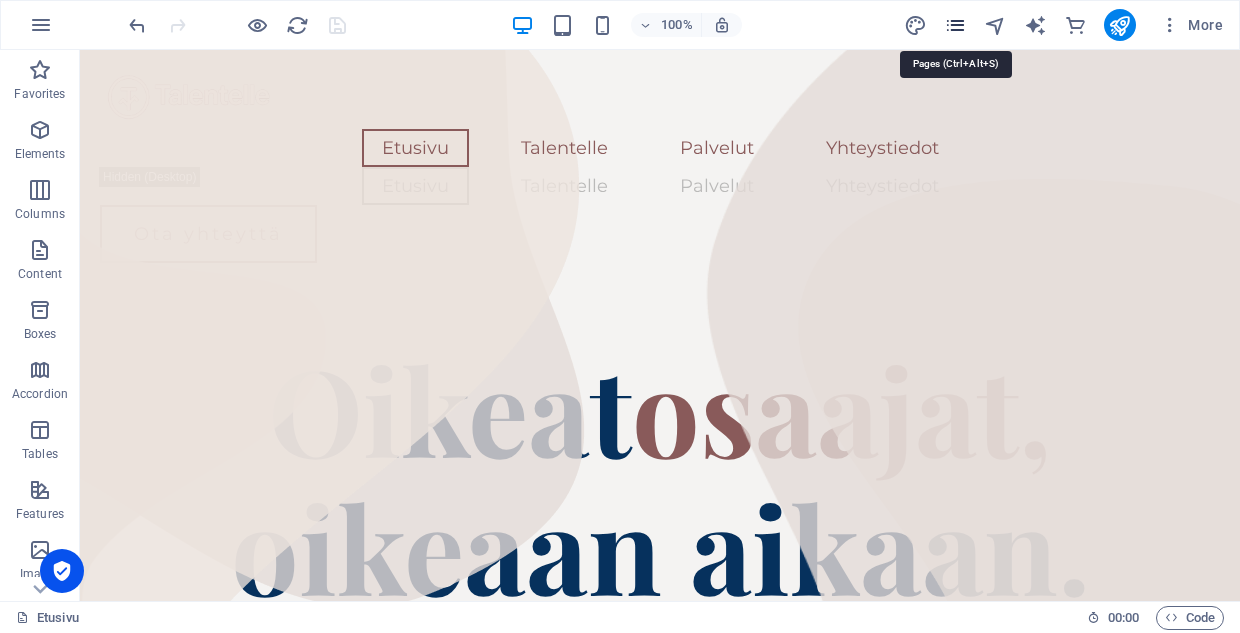 click at bounding box center (955, 25) 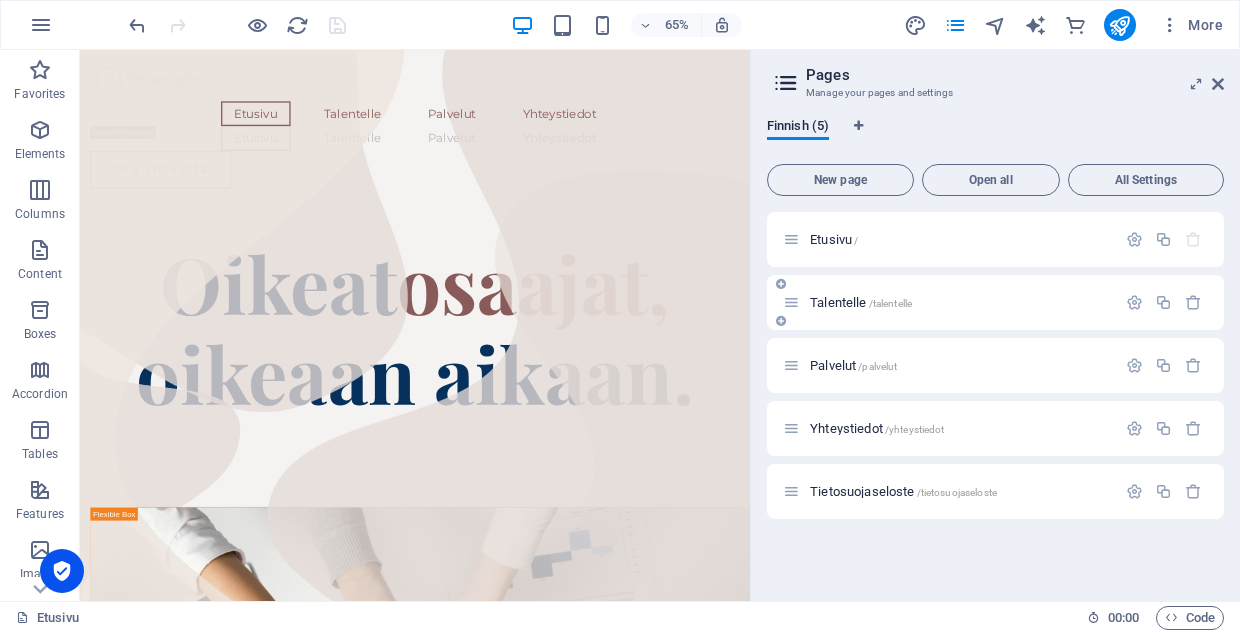 click on "Talentelle /talentelle" at bounding box center (949, 302) 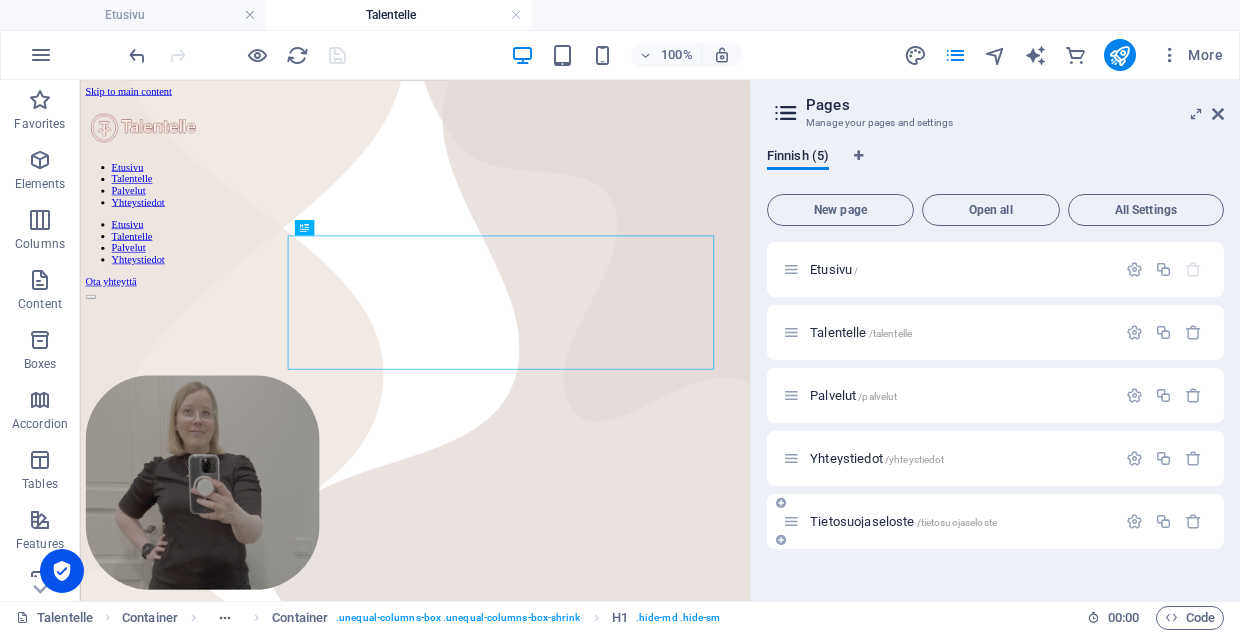 scroll, scrollTop: 0, scrollLeft: 0, axis: both 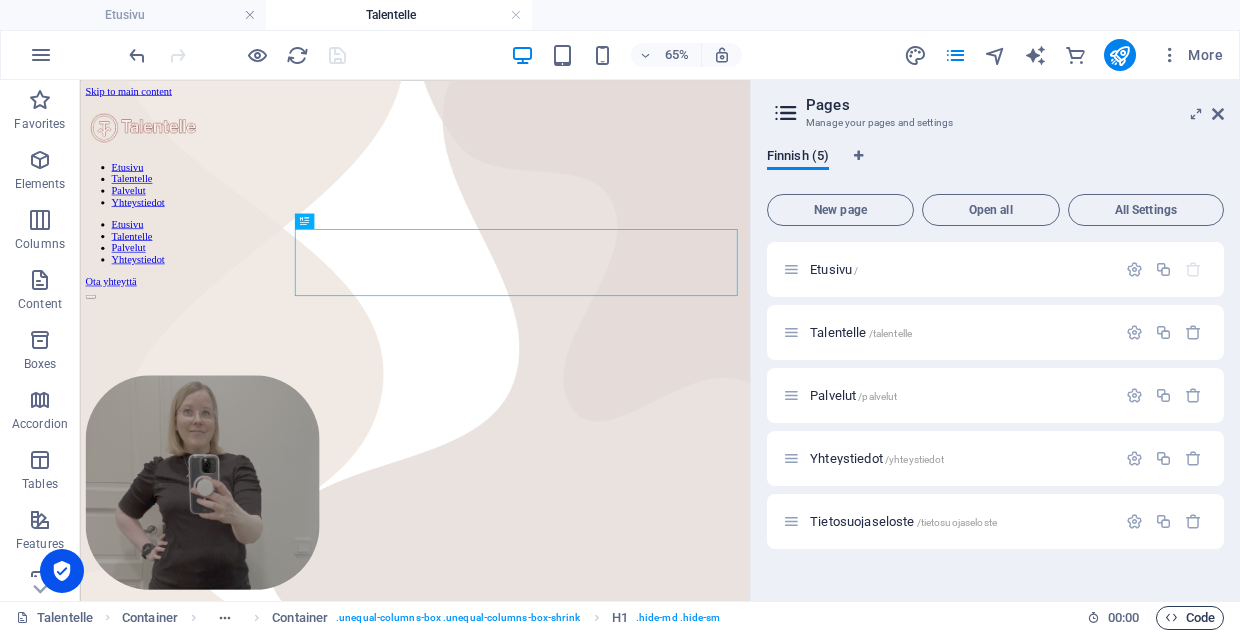 click on "Code" at bounding box center [1190, 618] 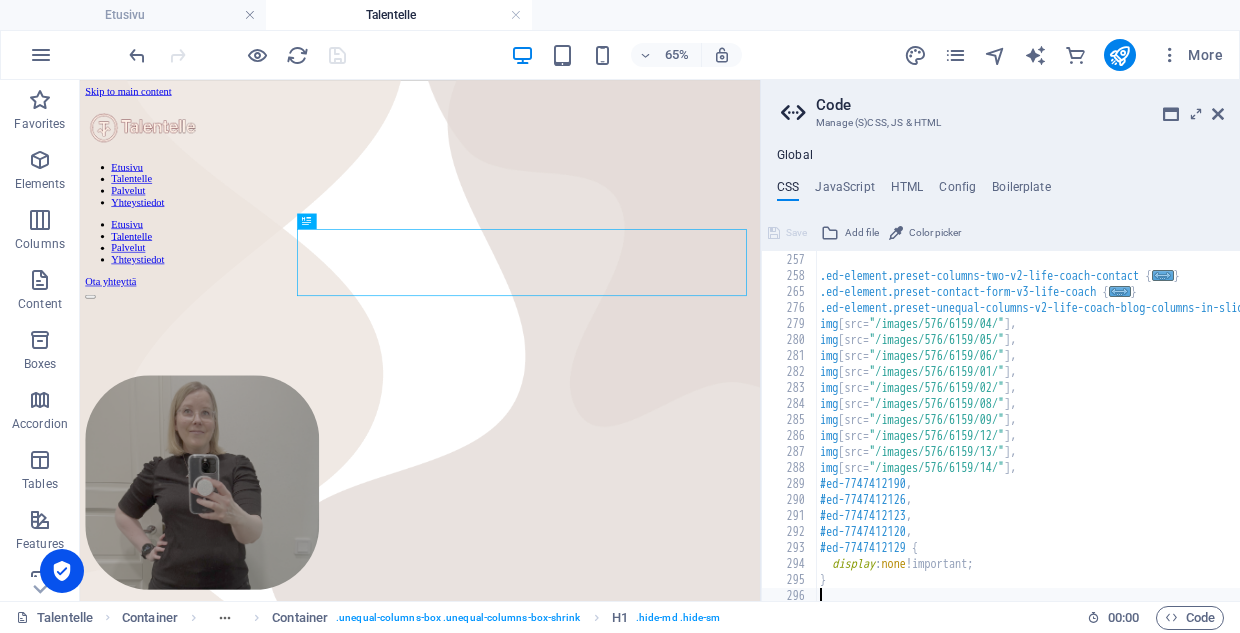 scroll, scrollTop: 609, scrollLeft: 0, axis: vertical 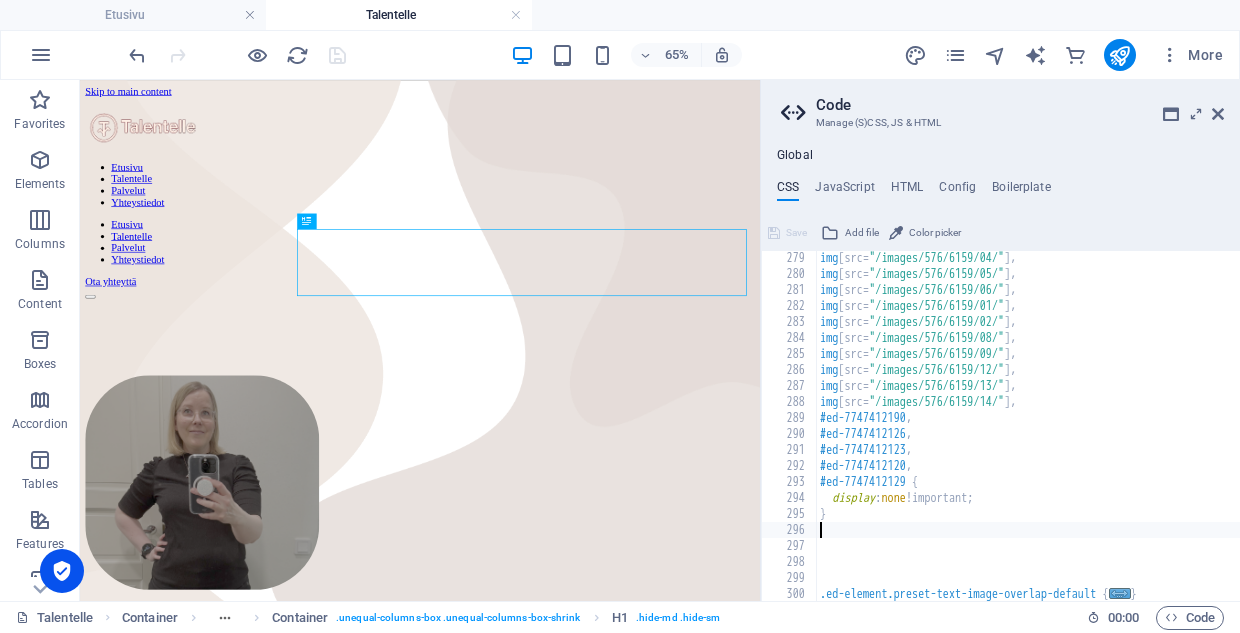 click on "65% More" at bounding box center (678, 55) 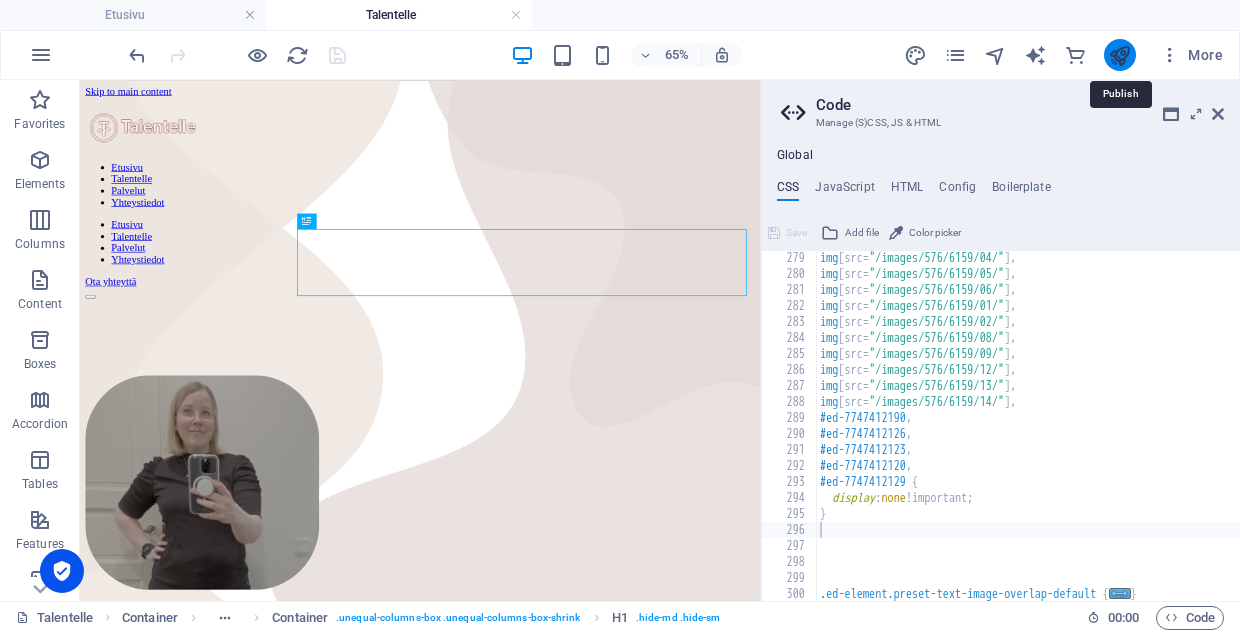 click at bounding box center [1119, 55] 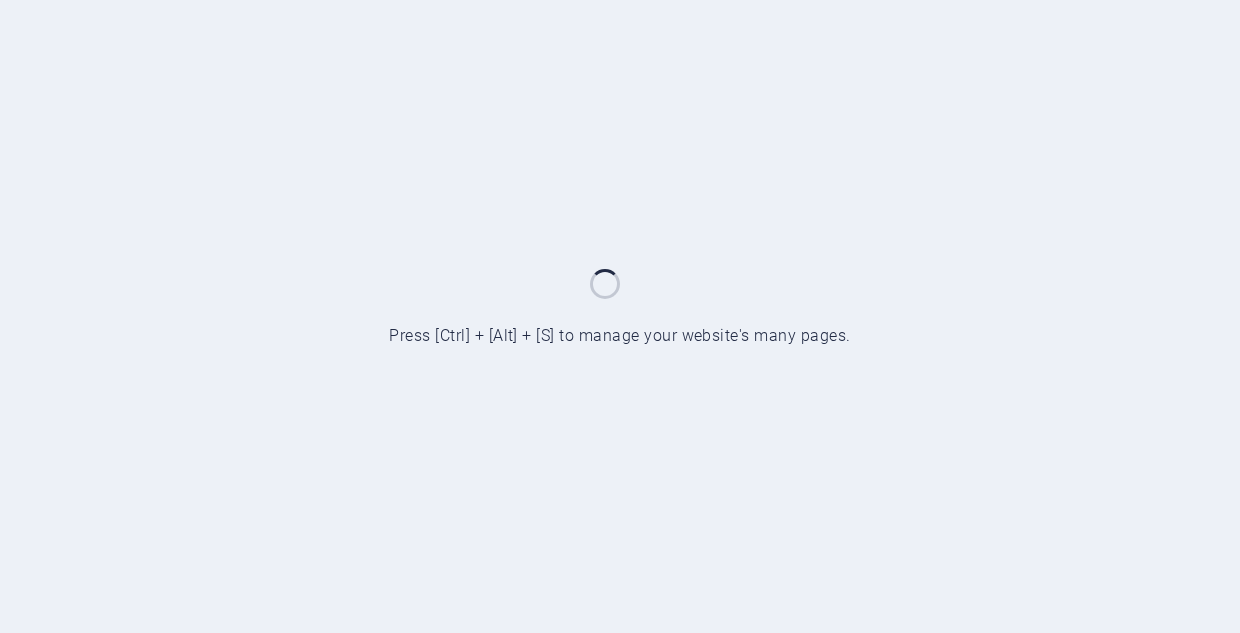 scroll, scrollTop: 0, scrollLeft: 0, axis: both 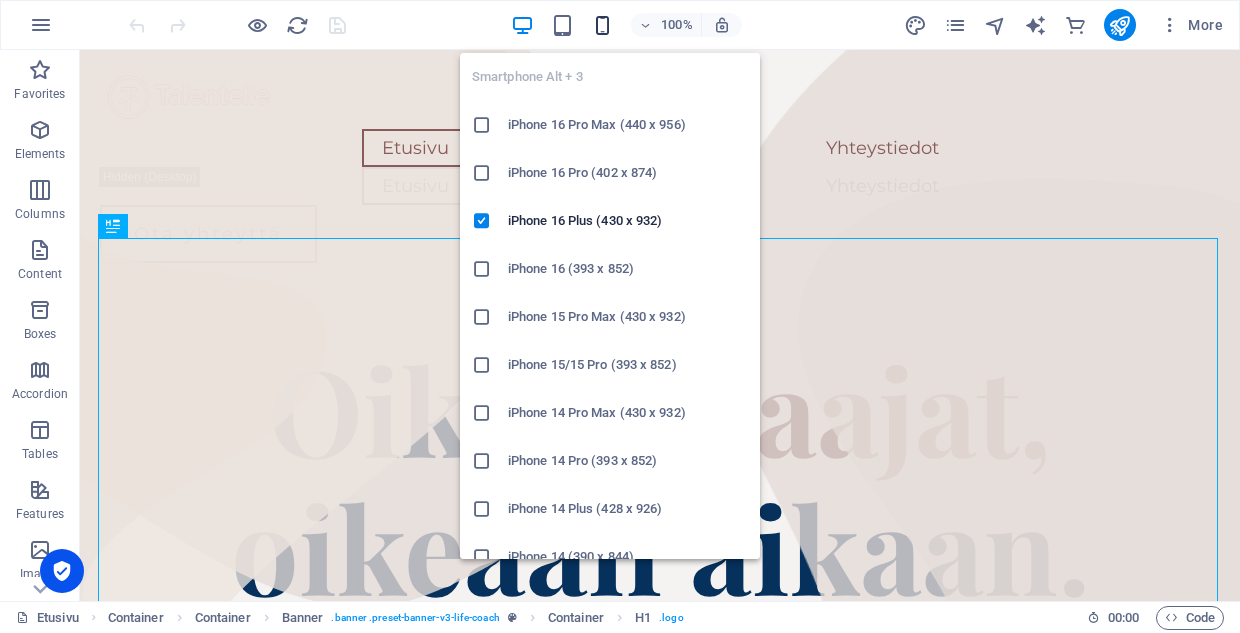 click at bounding box center [602, 25] 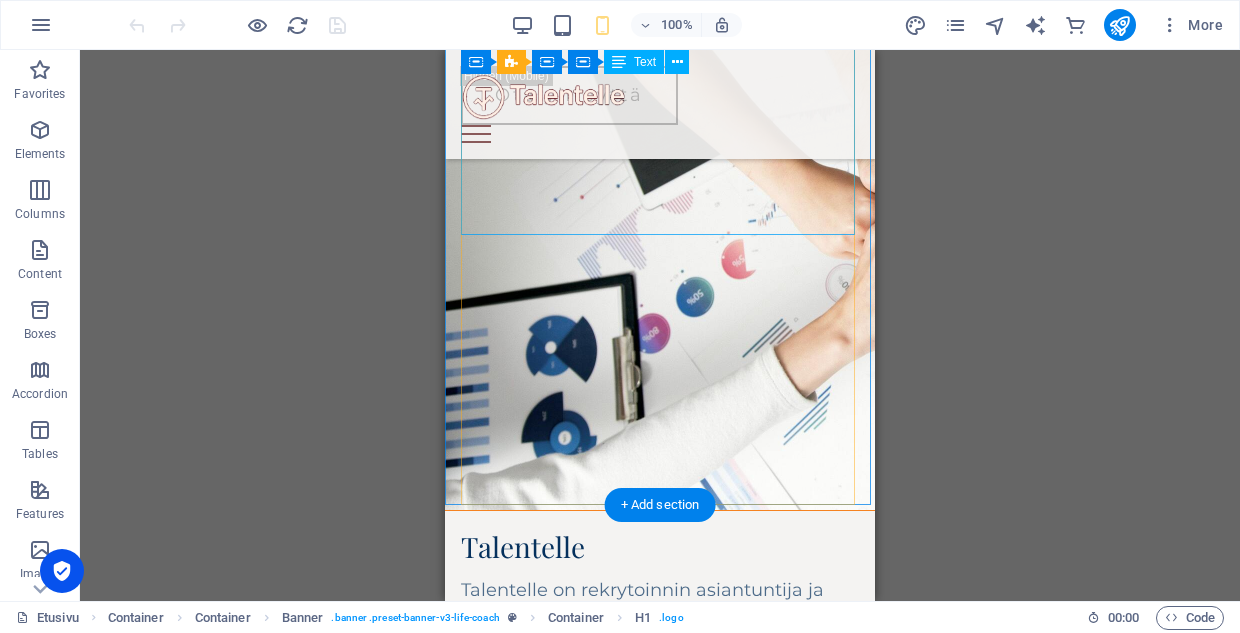 scroll, scrollTop: 445, scrollLeft: 0, axis: vertical 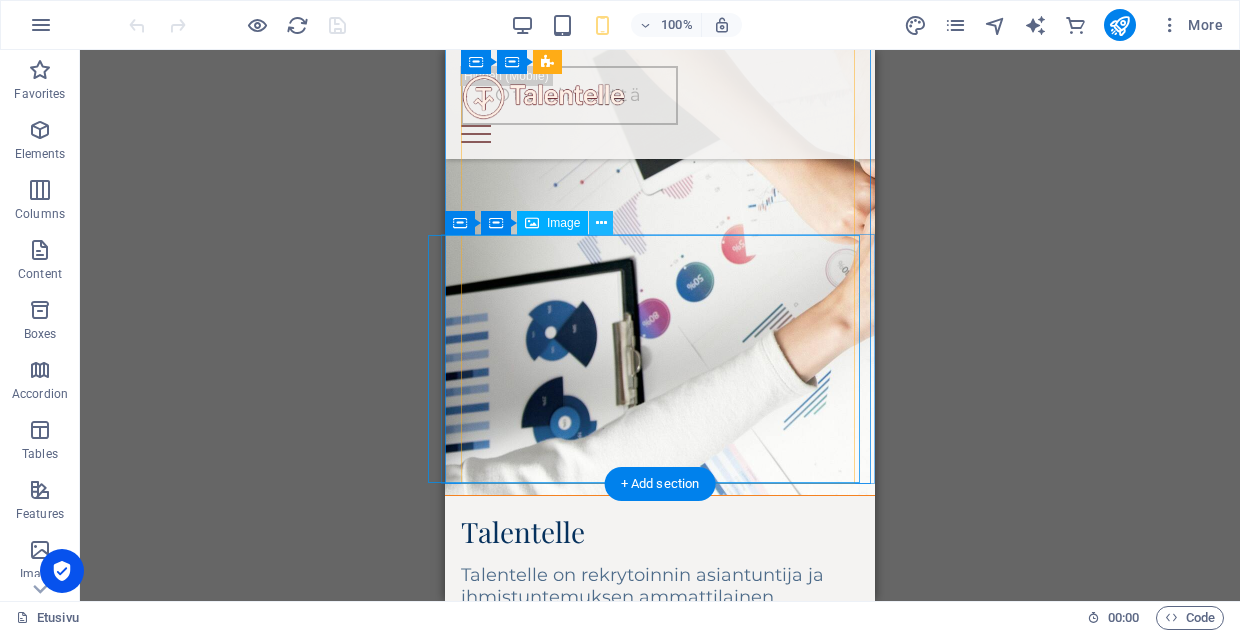 click at bounding box center [601, 223] 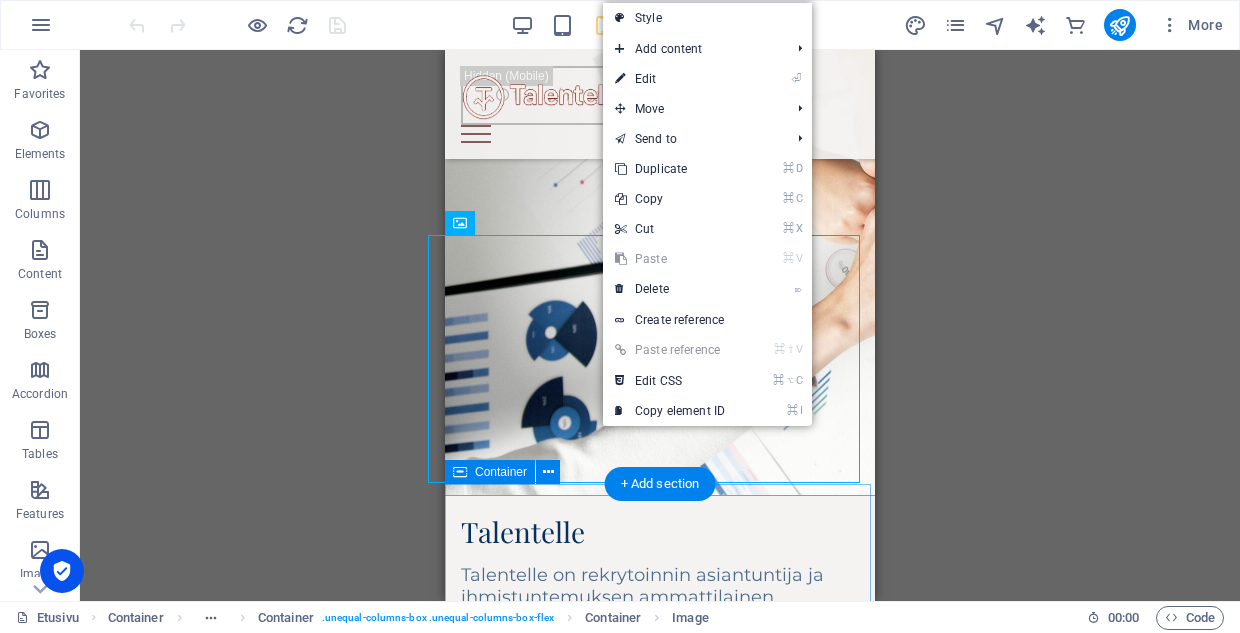 click on "Autan sinua kaikissa rekrytointiin liittyvissä asioissa In-house rekrytointi Kun kaipaat rekrytointiin lisää käsipareja tai osaamista, tulen osaksi tiimiäsi. Työskentelen suoraan esihenkilöiden ja tiimien kanssa, teen käytännön duunia ja kannan vastuuta koko prosessista. Osa-aikaisesti tai keikkaluontoisesti. Lue lisää   Suorahaku Autan löytämään oikeat osaajat ilman julkista hakua. Suorahaku sopii erityisesti teknologia- ja asiantuntijarooleihin, joihin ei välttämättä tule hakijoita pelkällä ilmoituksella. Lue lisää   Rekrytoinnin kehitys Jos rekrytointi takkuaa tai vie liikaa aikaa, puretaan se yhdessä osiin ja rakennetaan toimivampi malli. Tyypillisesti kehitetään mm. työnkuvien kirkastamista, haastattelurakennetta ja päätöksentekoa. Tai olette aloittamassa rekrytointia ensimmäistä kertaa? Autan rakentamaan rekrytointiprosessit, työnantajamielikuvan peruselementit ja ehdokaskokemuksen kuntoon, alusta asti fiksusti. Lue lisää  " at bounding box center (660, 2048) 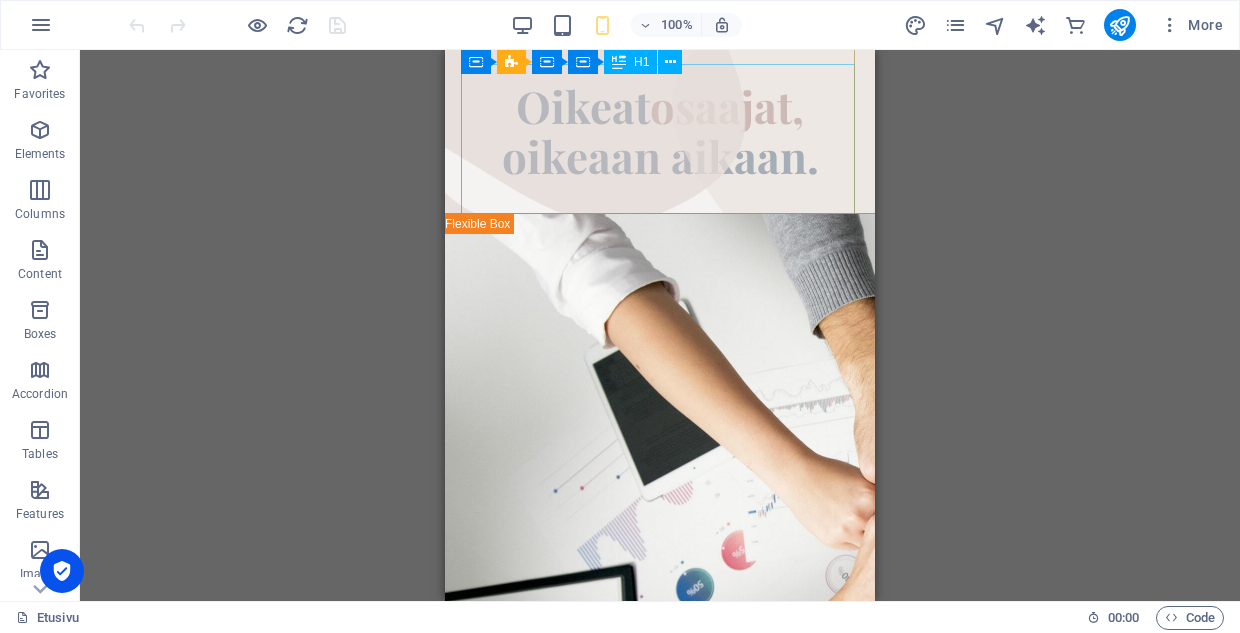 scroll, scrollTop: 156, scrollLeft: 0, axis: vertical 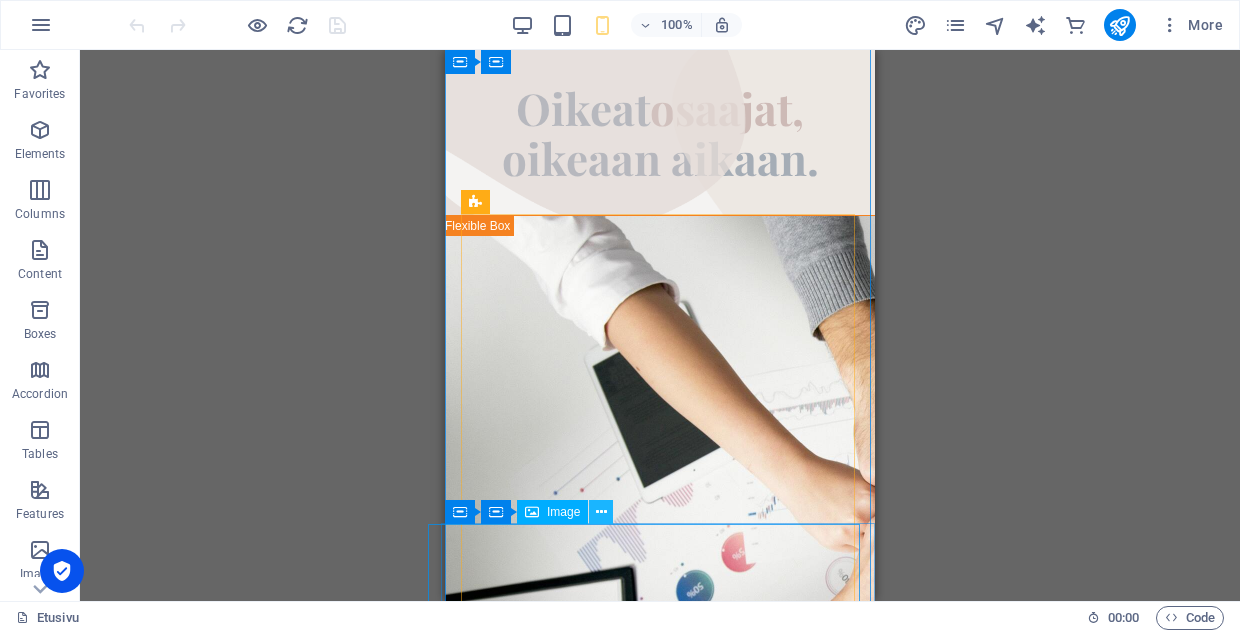 click at bounding box center [601, 512] 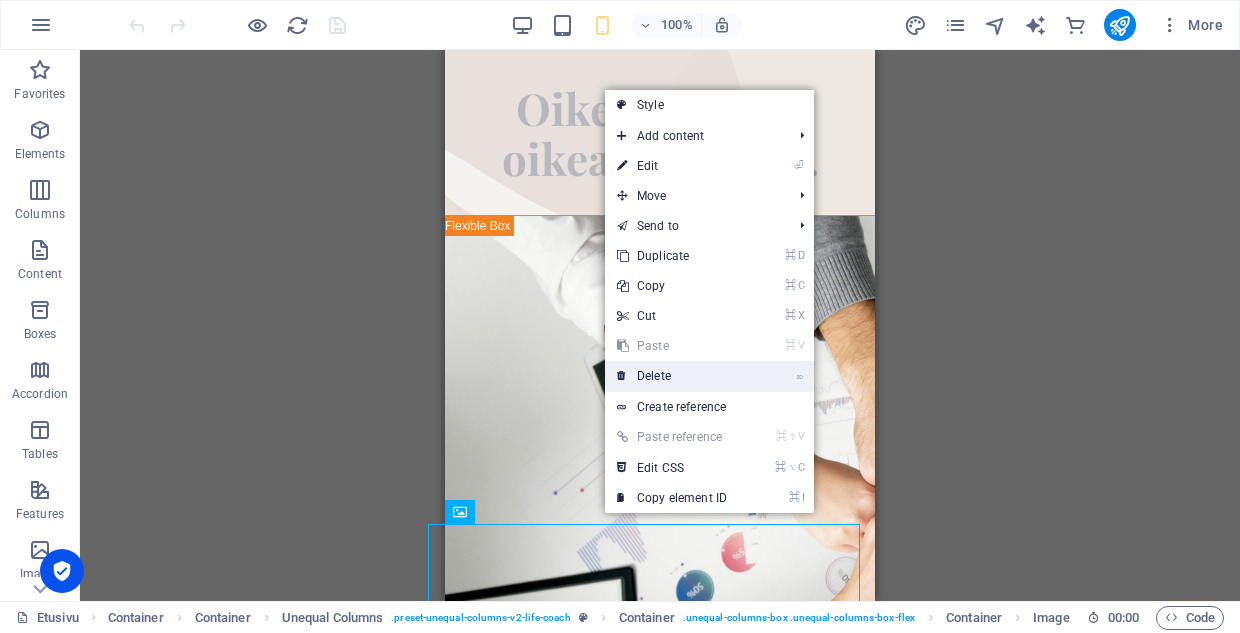click on "⌦  Delete" at bounding box center (672, 376) 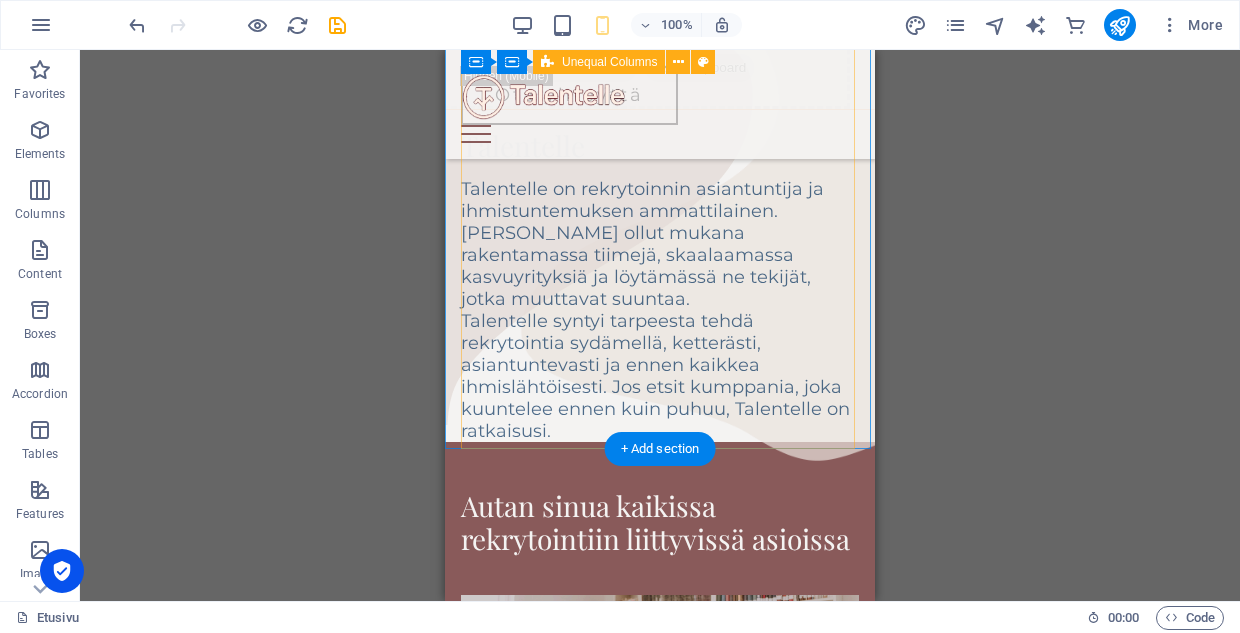 scroll, scrollTop: 367, scrollLeft: 0, axis: vertical 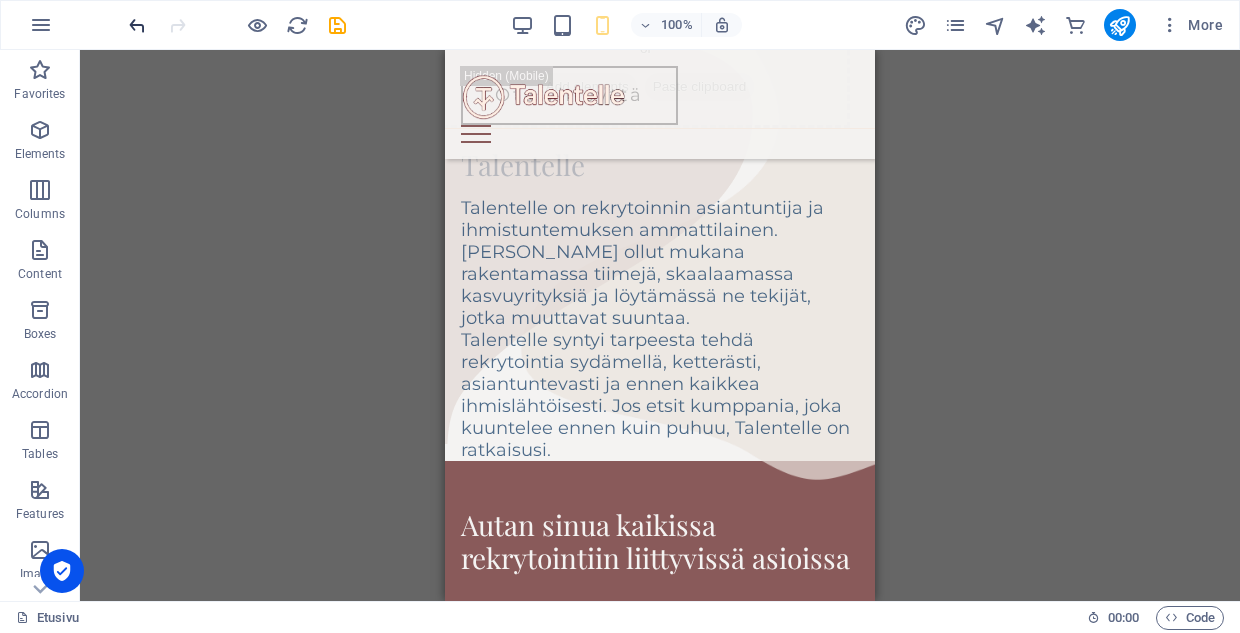 click at bounding box center (137, 25) 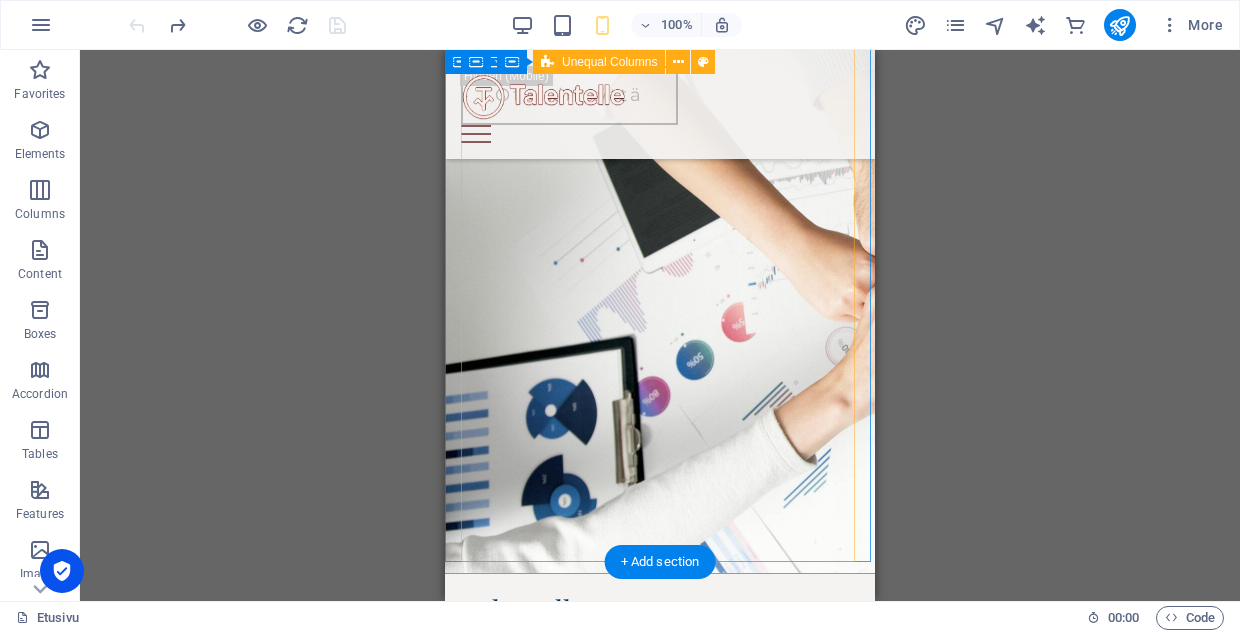 click on "Talentelle Talentelle on rekrytoinnin asiantuntija ja ihmistuntemuksen ammattilainen. Olen ollut mukana rakentamassa tiimejä, skaalaamassa kasvuyrityksiä ja löytämässä ne tekijät, jotka muuttavat suuntaa. Talentelle syntyi tarpeesta tehdä rekrytointia sydämellä, ketterästi, asiantuntevasti ja ennen kaikkea ihmislähtöisesti. Jos etsit kumppania, joka kuuntelee ennen kuin puhuu, Talentelle on ratkaisusi." at bounding box center (660, 455) 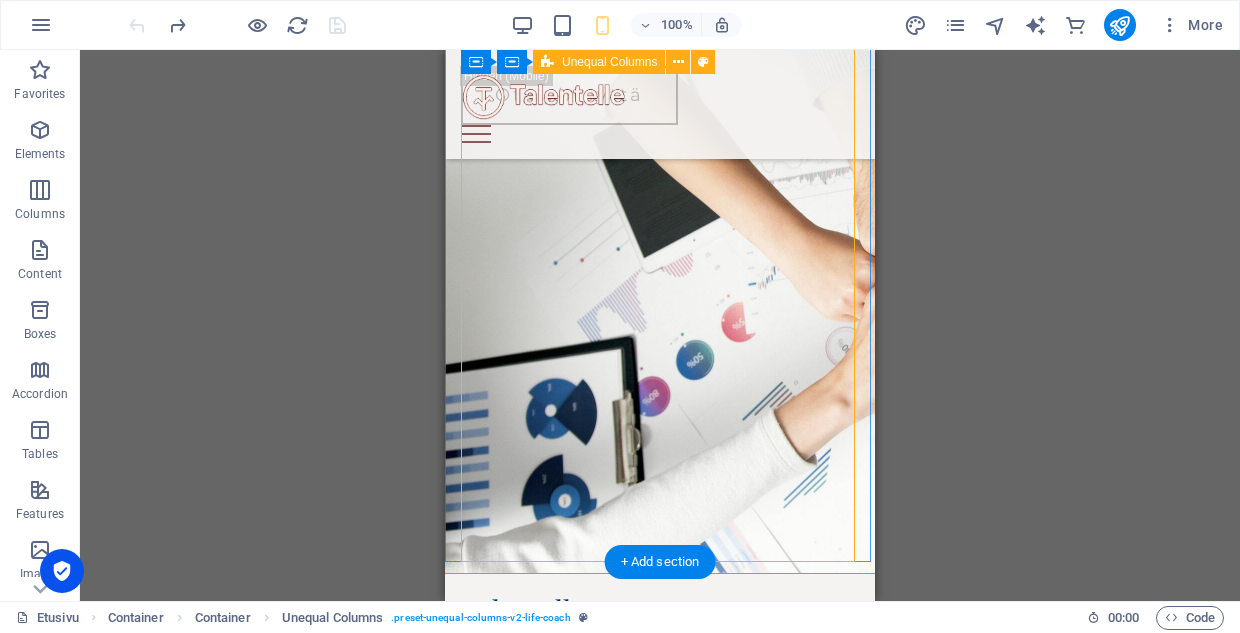 click on "Talentelle Talentelle on rekrytoinnin asiantuntija ja ihmistuntemuksen ammattilainen. Olen ollut mukana rakentamassa tiimejä, skaalaamassa kasvuyrityksiä ja löytämässä ne tekijät, jotka muuttavat suuntaa. Talentelle syntyi tarpeesta tehdä rekrytointia sydämellä, ketterästi, asiantuntevasti ja ennen kaikkea ihmislähtöisesti. Jos etsit kumppania, joka kuuntelee ennen kuin puhuu, Talentelle on ratkaisusi." at bounding box center [660, 455] 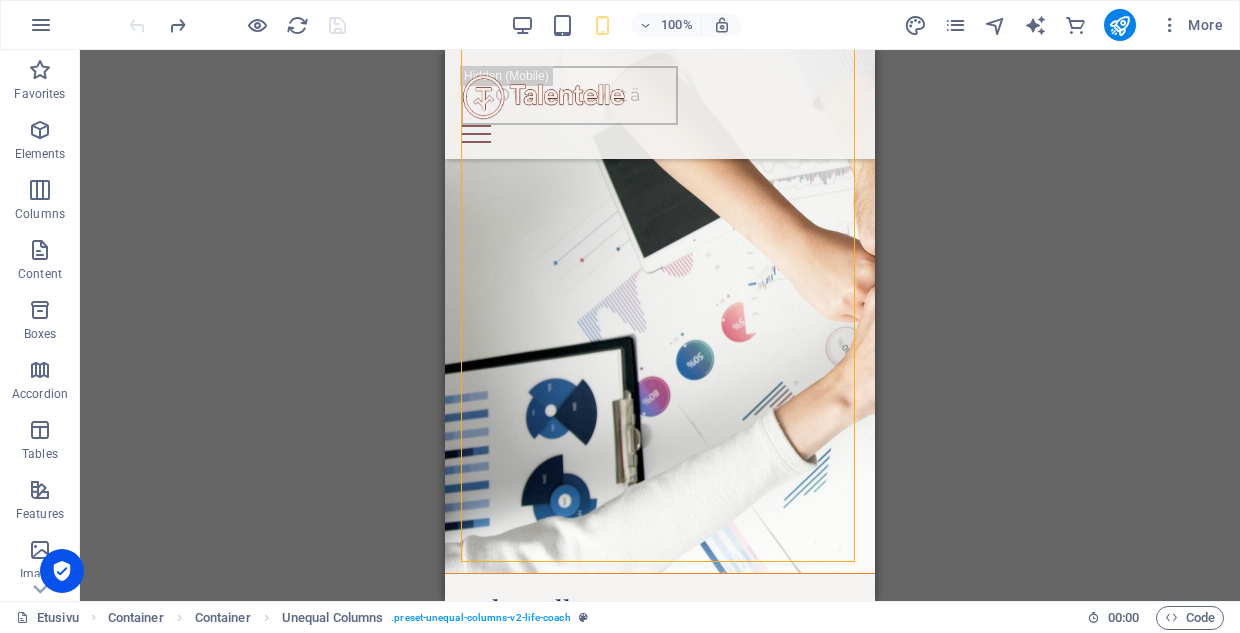 click on "Drag here to replace the existing content. Press “Ctrl” if you want to create a new element.
H1   Container   Container   Container   Container   Container   Banner   Container   Banner   Container   Container   Banner   Container   Spacer   Menu Bar   Menu   Menu   Unequal Columns   Container   H2   Container   Container   Unequal Columns   Container   Unequal Columns   Container   Container   Unequal Columns   Container   Container   Text   Container   Container   Container   Image   Container   Container   Placeholder" at bounding box center (660, 325) 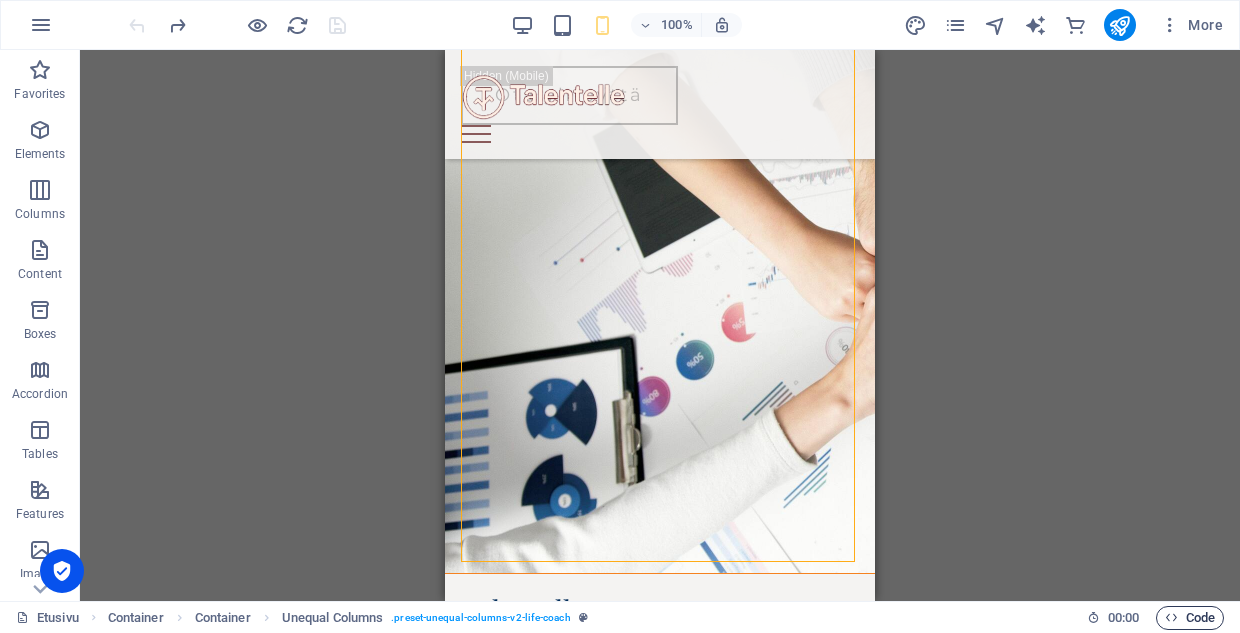 click on "Code" at bounding box center (1190, 618) 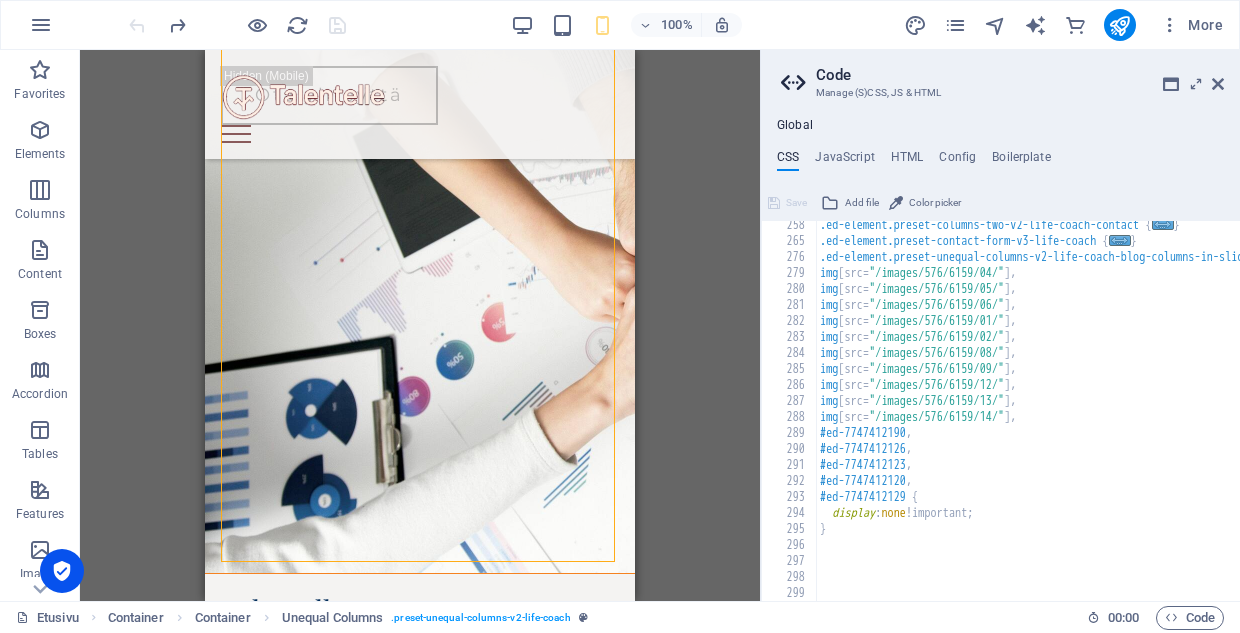 scroll, scrollTop: 555, scrollLeft: 0, axis: vertical 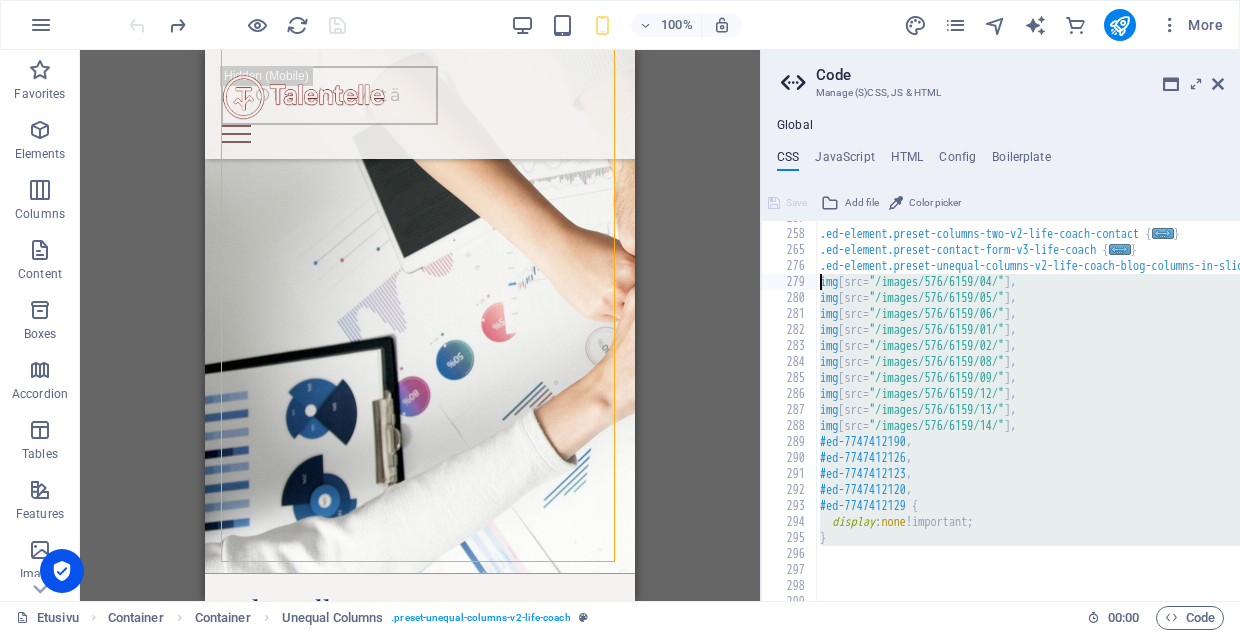 drag, startPoint x: 855, startPoint y: 557, endPoint x: 807, endPoint y: 284, distance: 277.18765 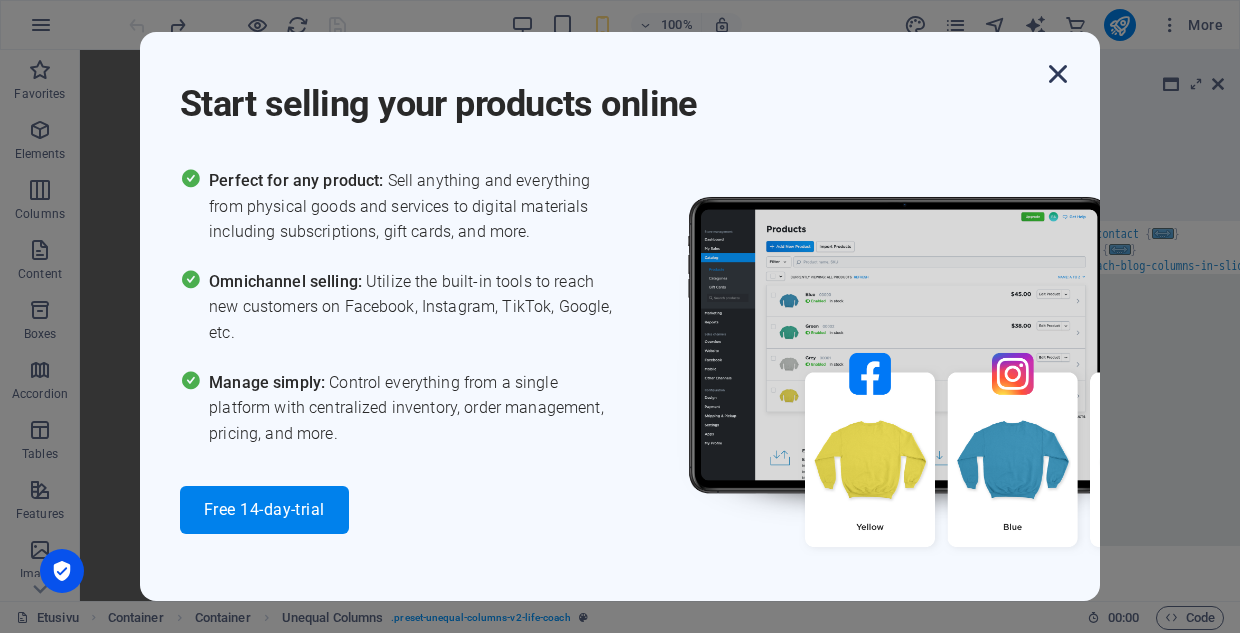 click at bounding box center (1058, 74) 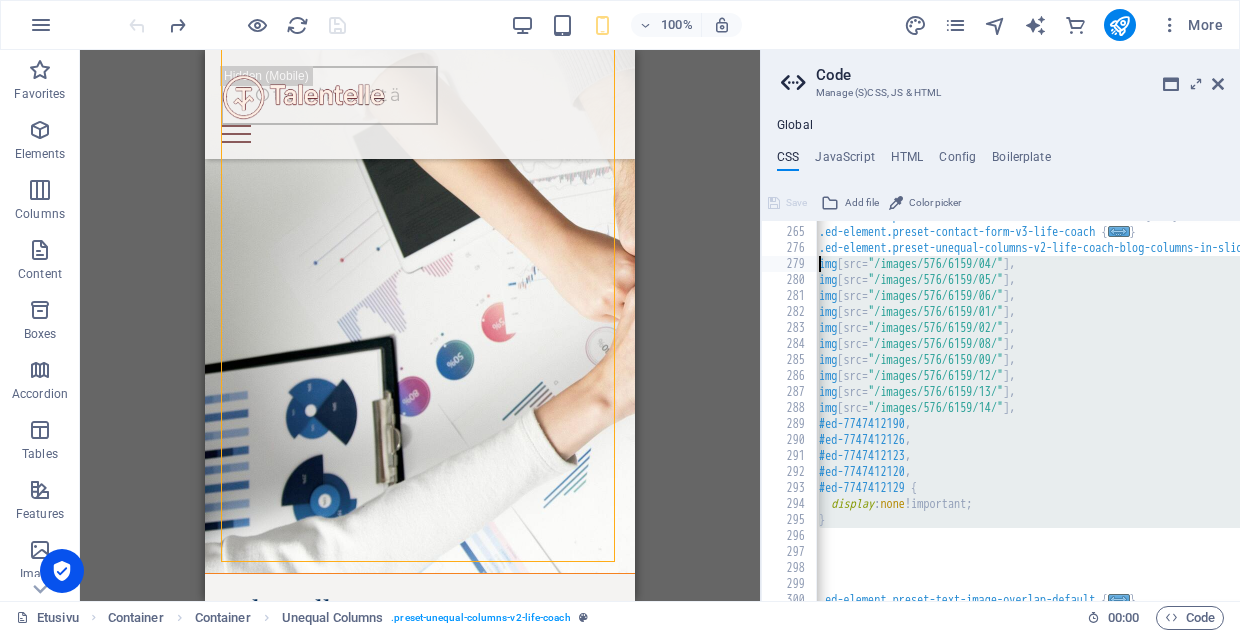 scroll, scrollTop: 579, scrollLeft: 0, axis: vertical 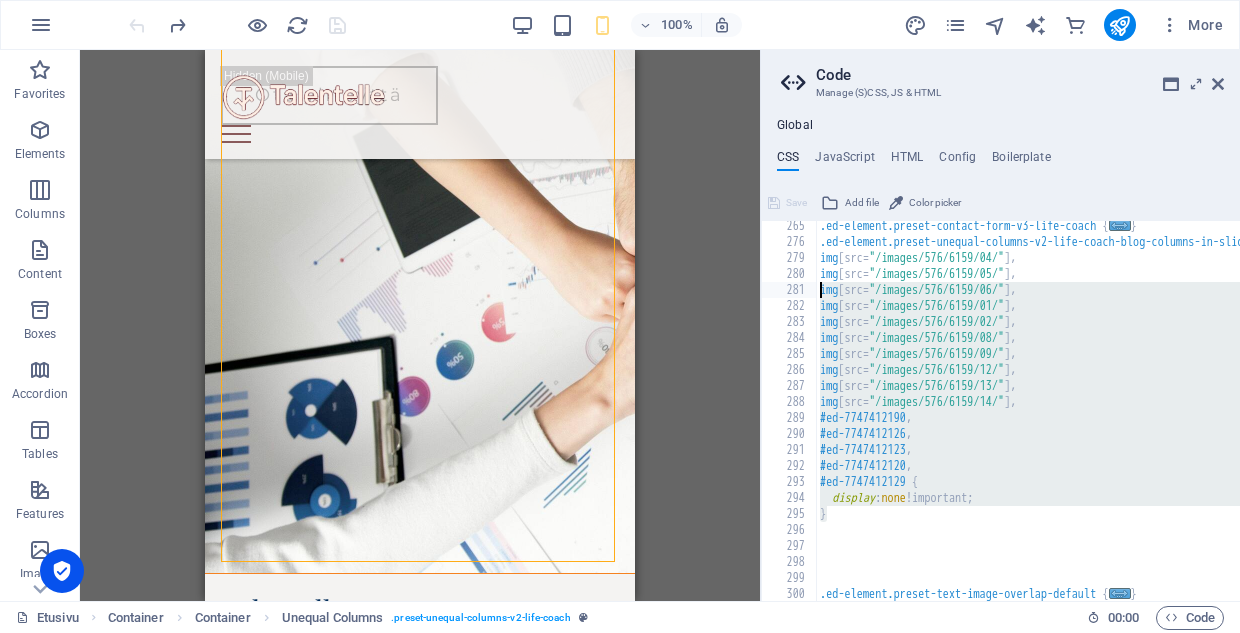 type on "img[src="/images/576/6159/04/"],
img[src="/images/576/6159/05/"]," 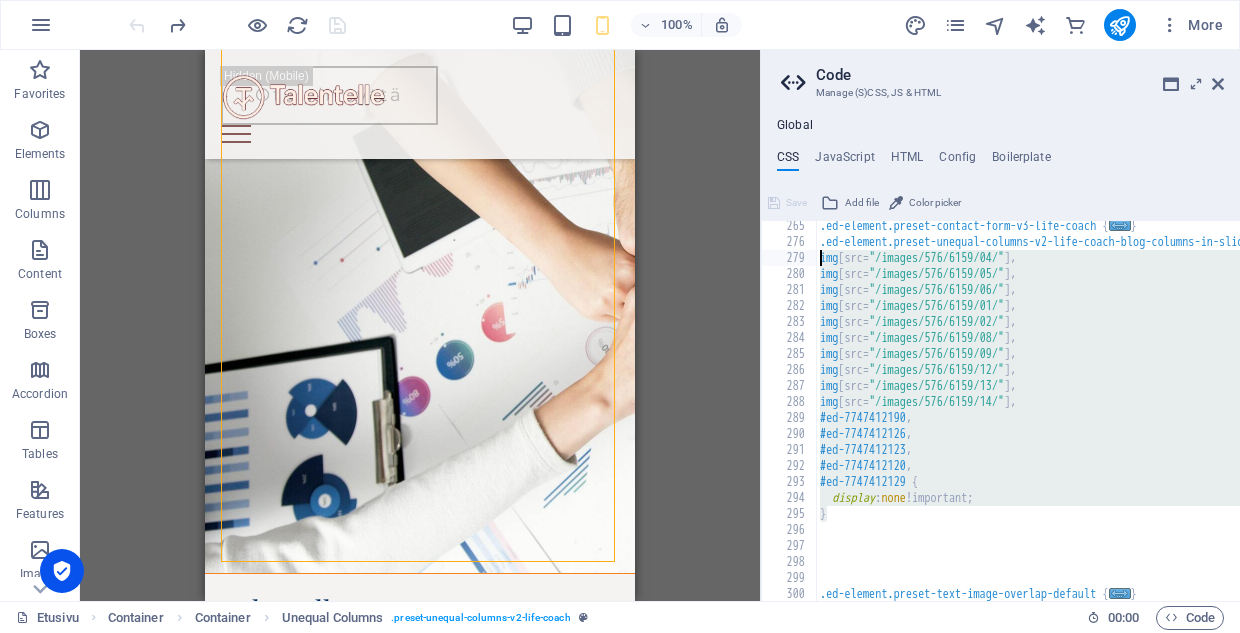 drag, startPoint x: 862, startPoint y: 518, endPoint x: 817, endPoint y: 260, distance: 261.89502 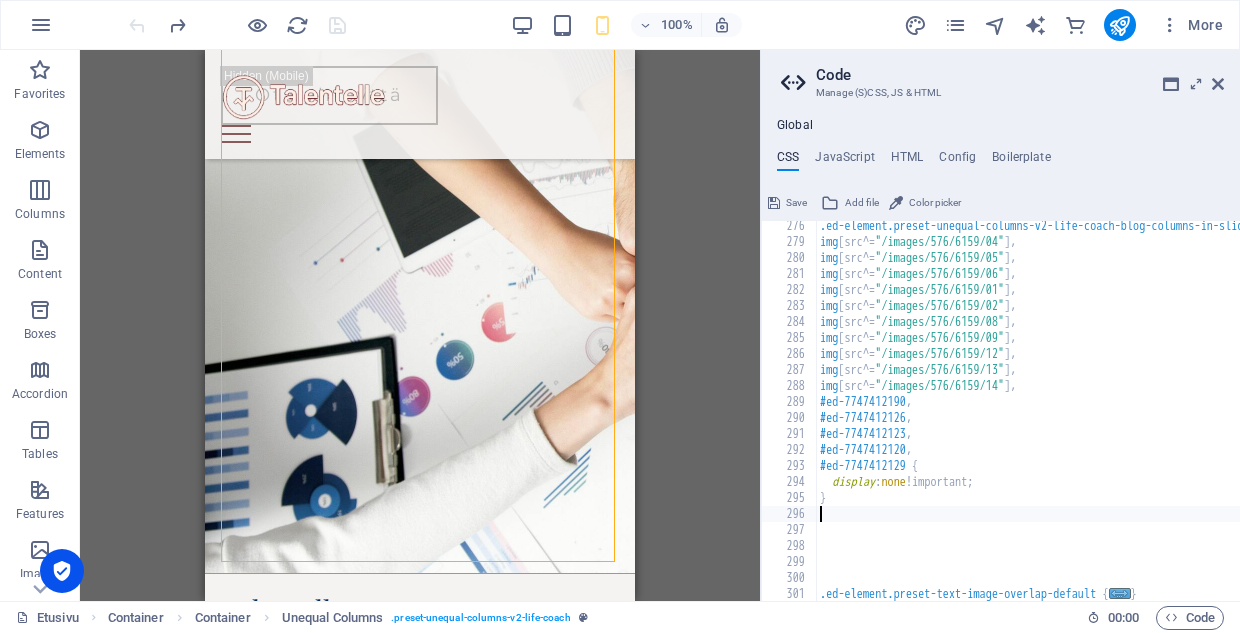 scroll, scrollTop: 595, scrollLeft: 0, axis: vertical 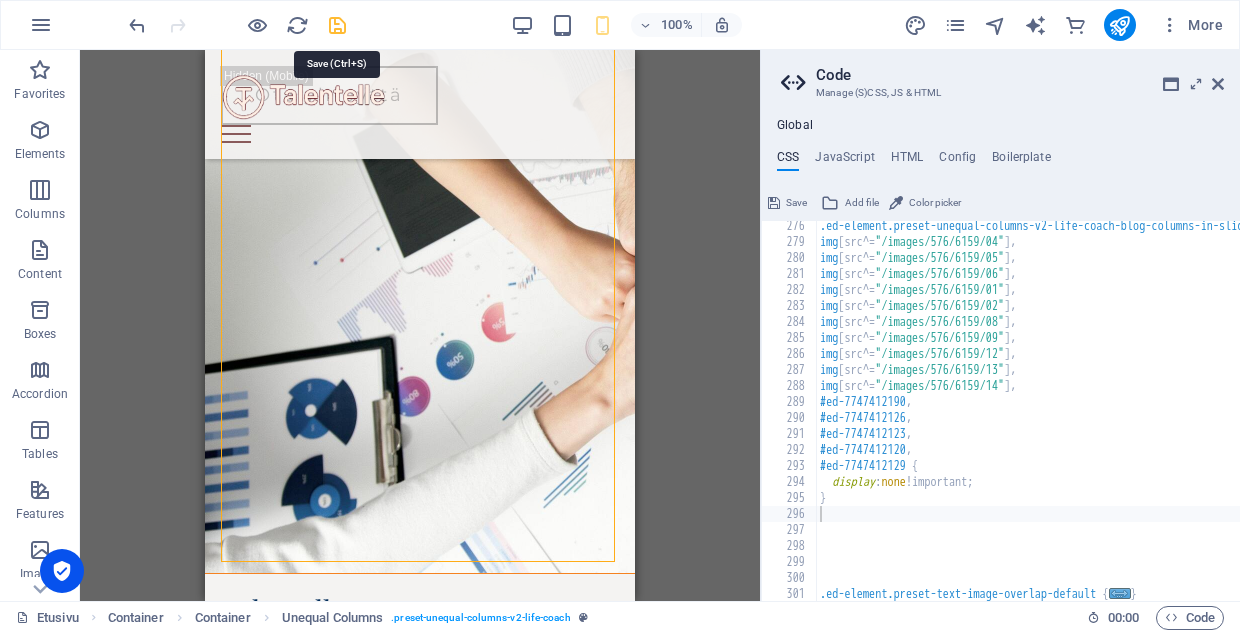 click at bounding box center (337, 25) 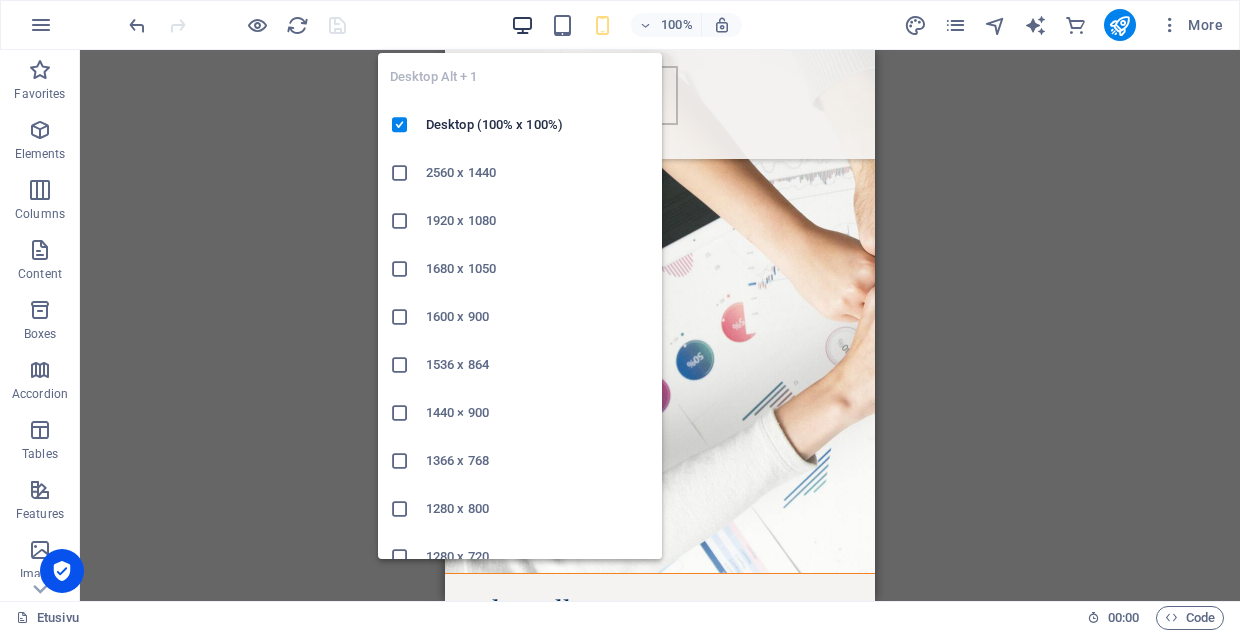 click at bounding box center [522, 25] 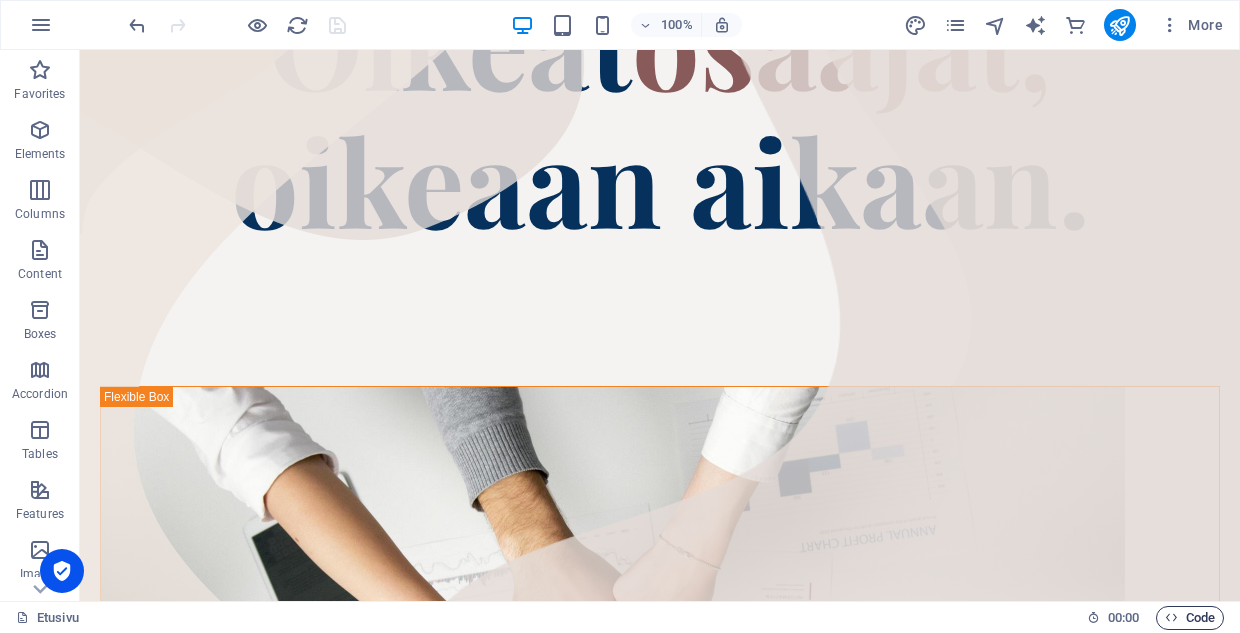 click on "Code" at bounding box center [1190, 618] 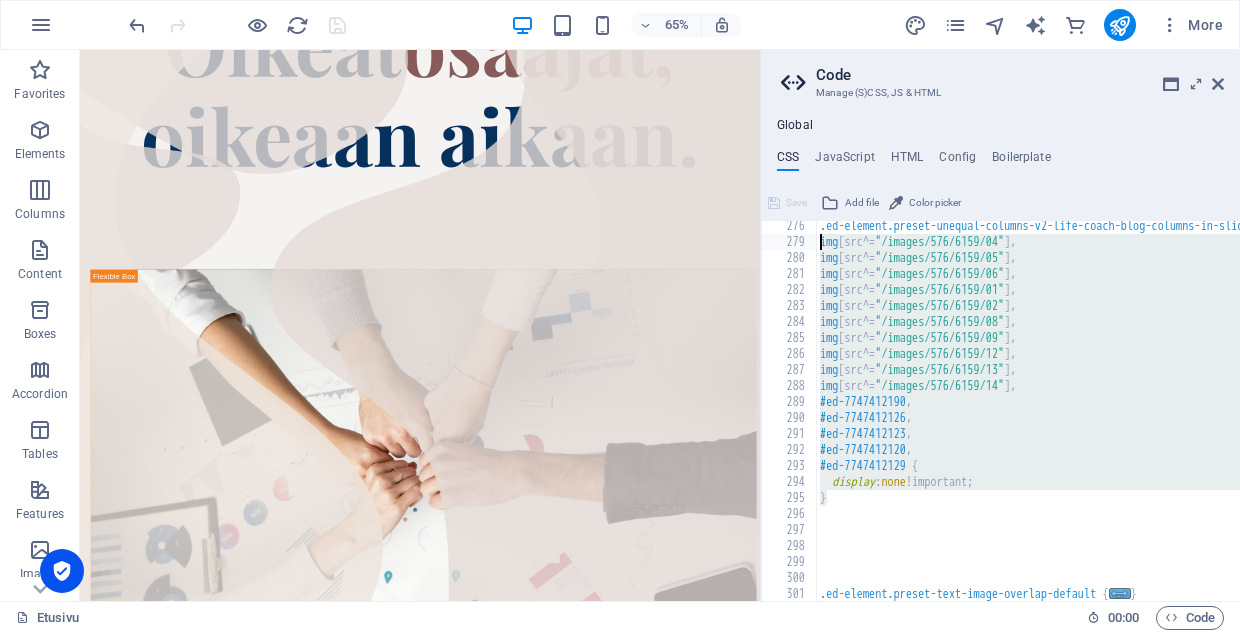 drag, startPoint x: 838, startPoint y: 501, endPoint x: 792, endPoint y: 238, distance: 266.99252 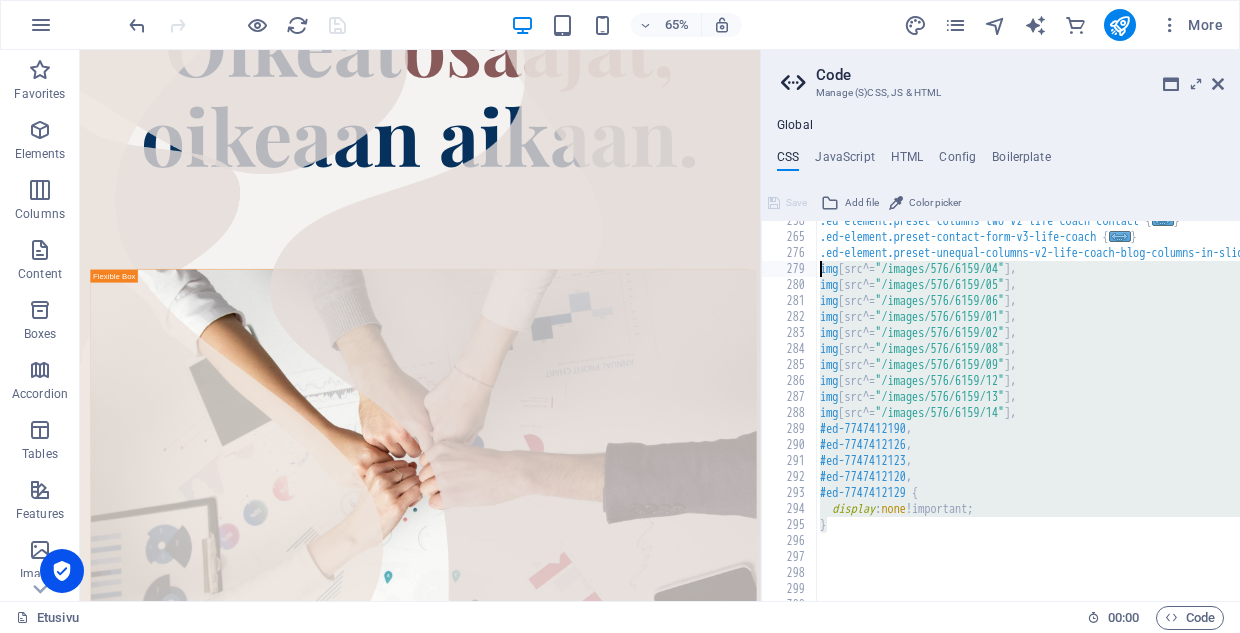 scroll, scrollTop: 494, scrollLeft: 0, axis: vertical 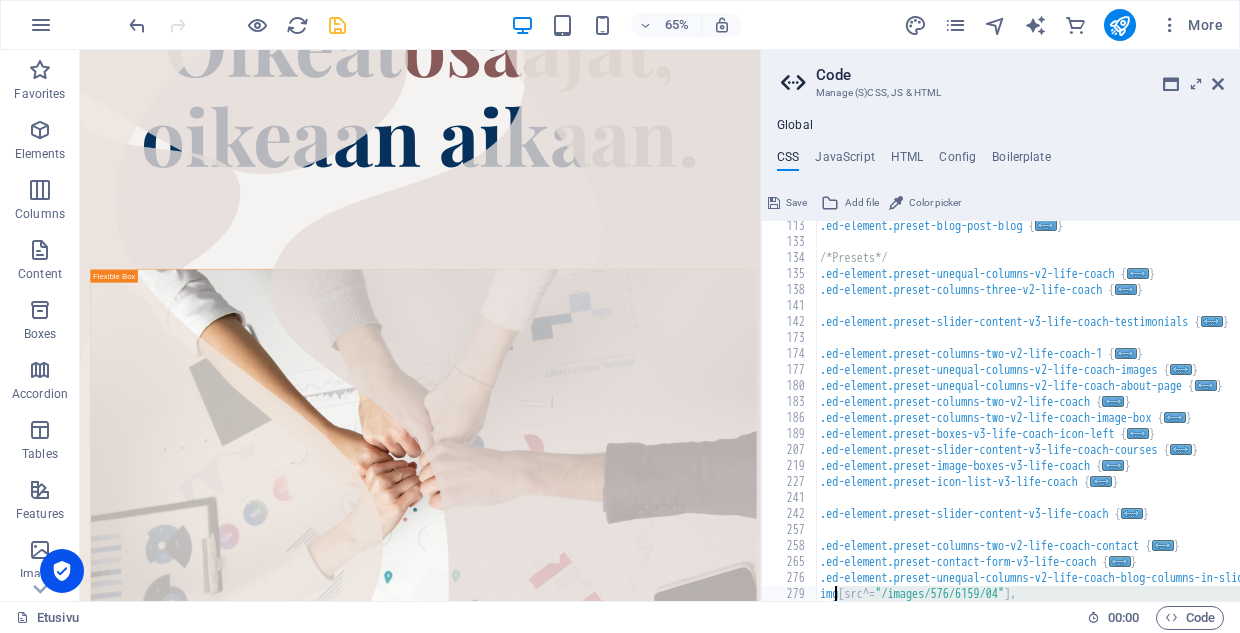 drag, startPoint x: 847, startPoint y: 497, endPoint x: 834, endPoint y: 598, distance: 101.8332 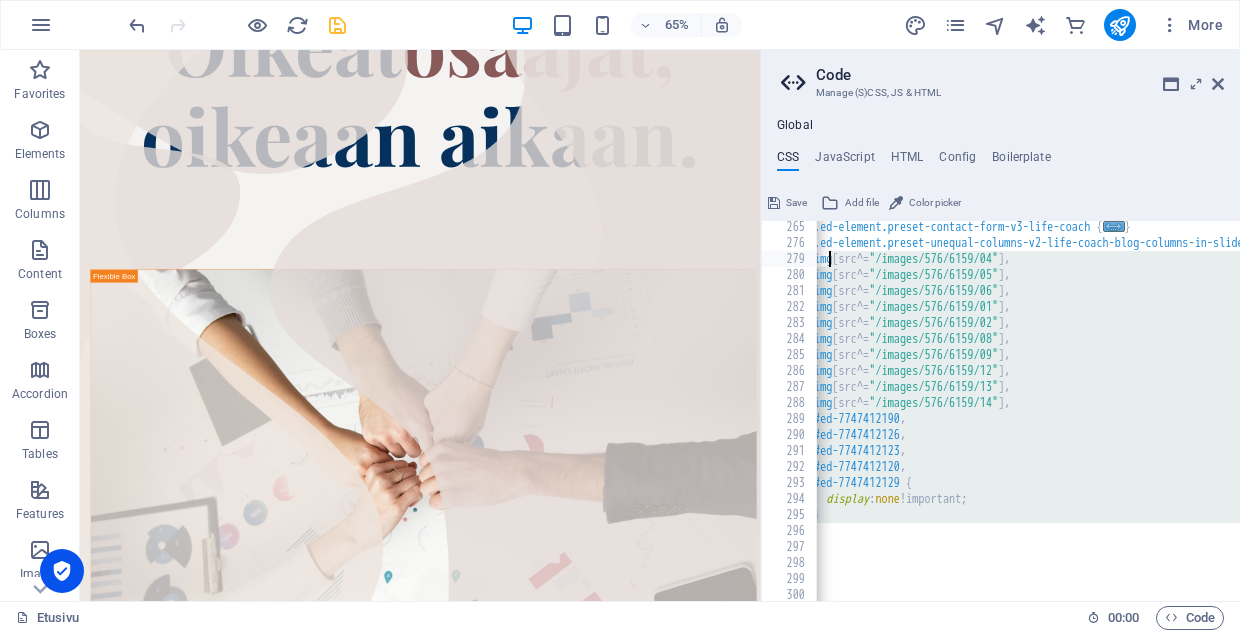 scroll, scrollTop: 561, scrollLeft: 0, axis: vertical 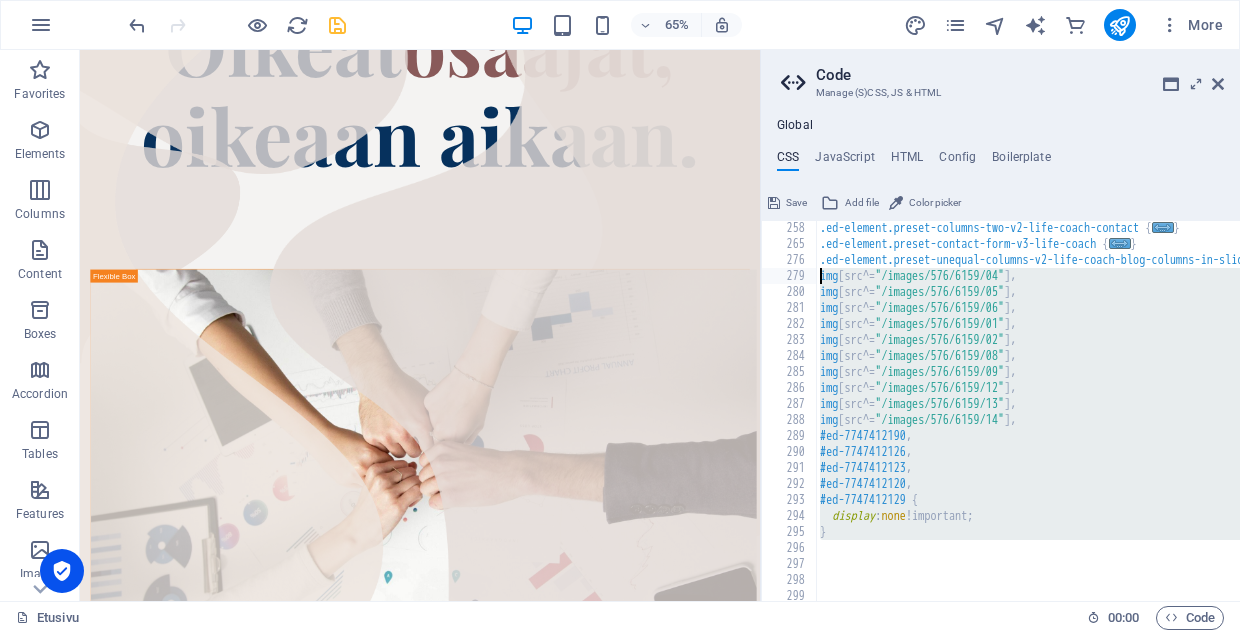 type 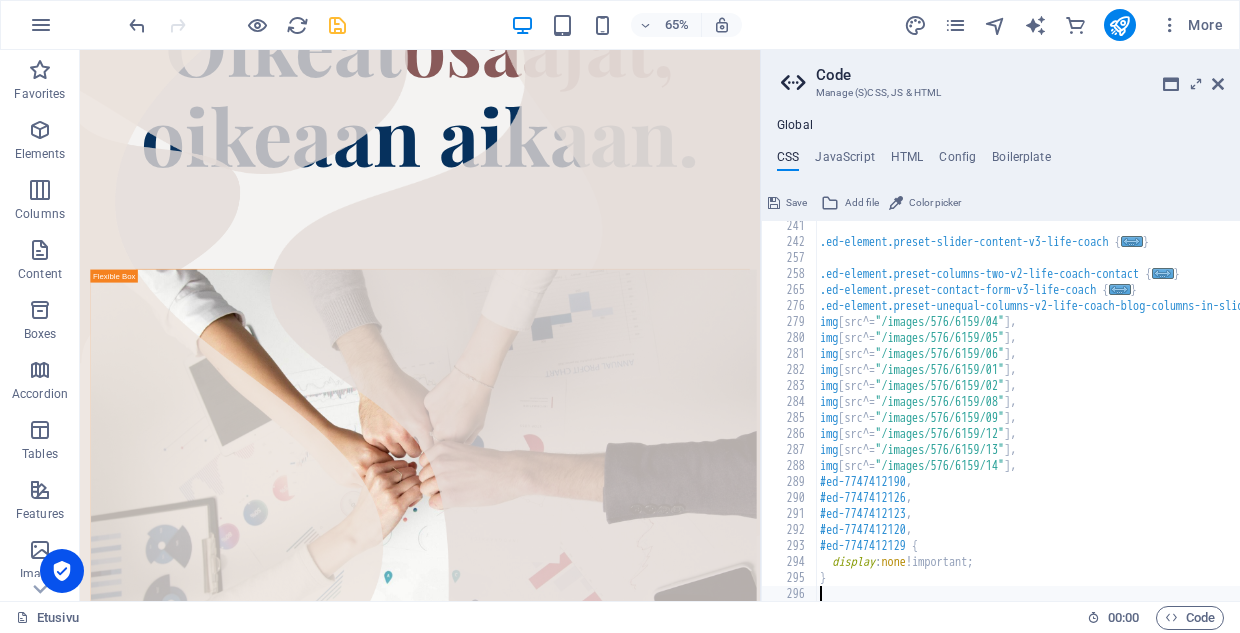 scroll, scrollTop: 515, scrollLeft: 0, axis: vertical 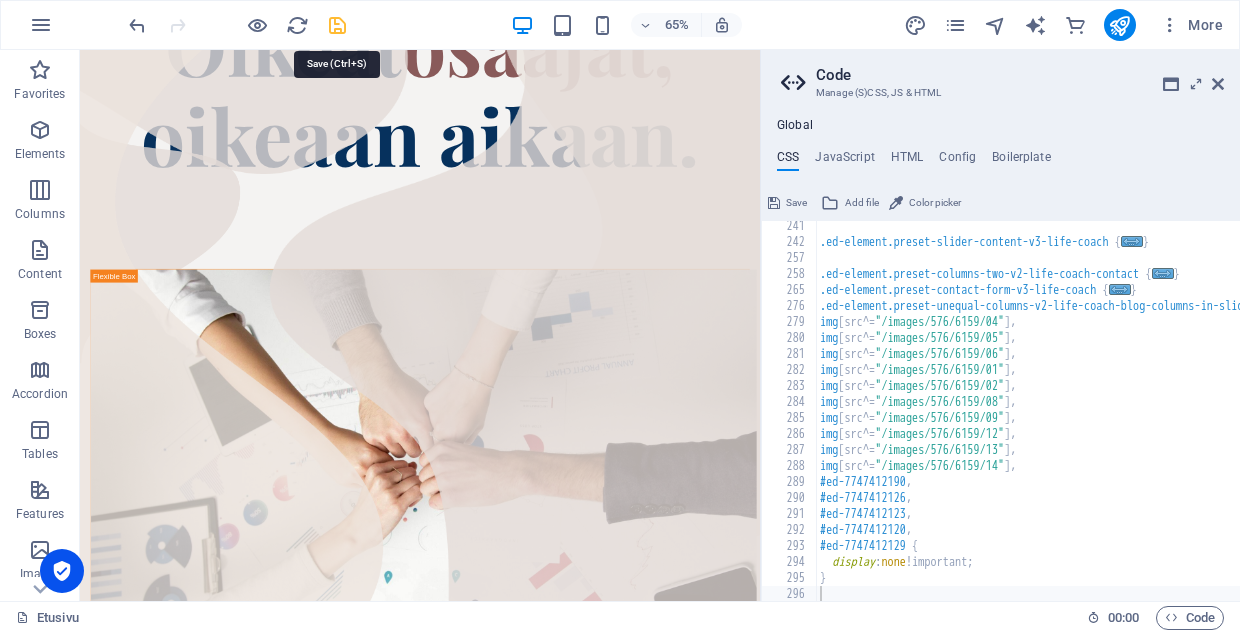 click at bounding box center [337, 25] 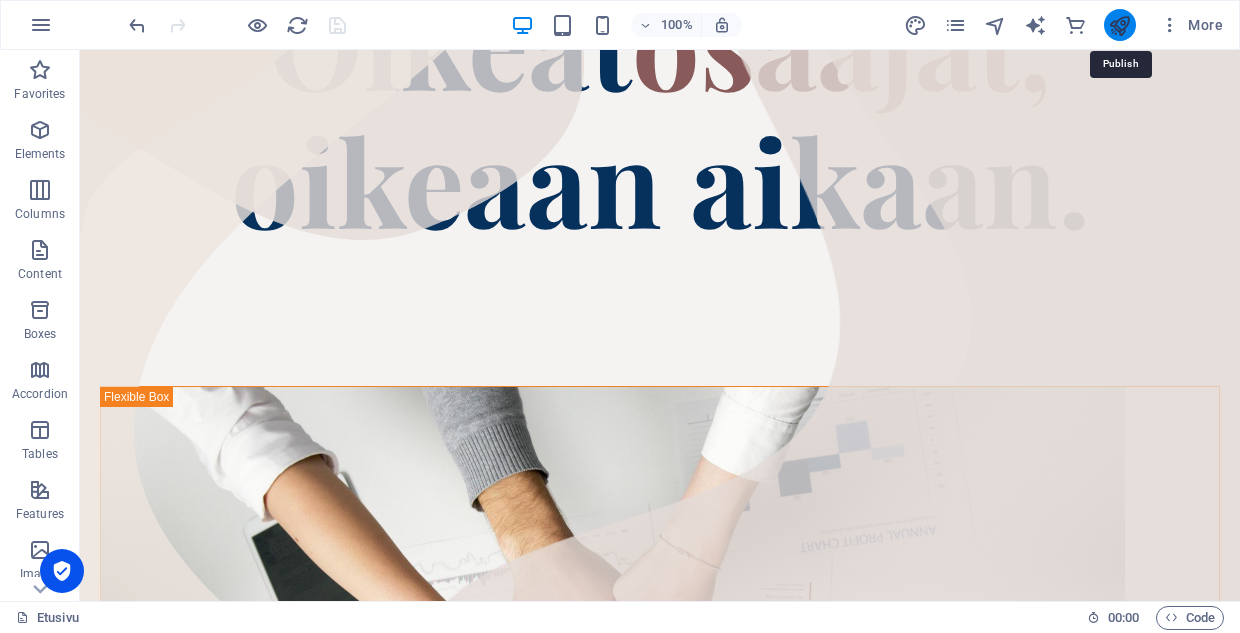 click at bounding box center [1119, 25] 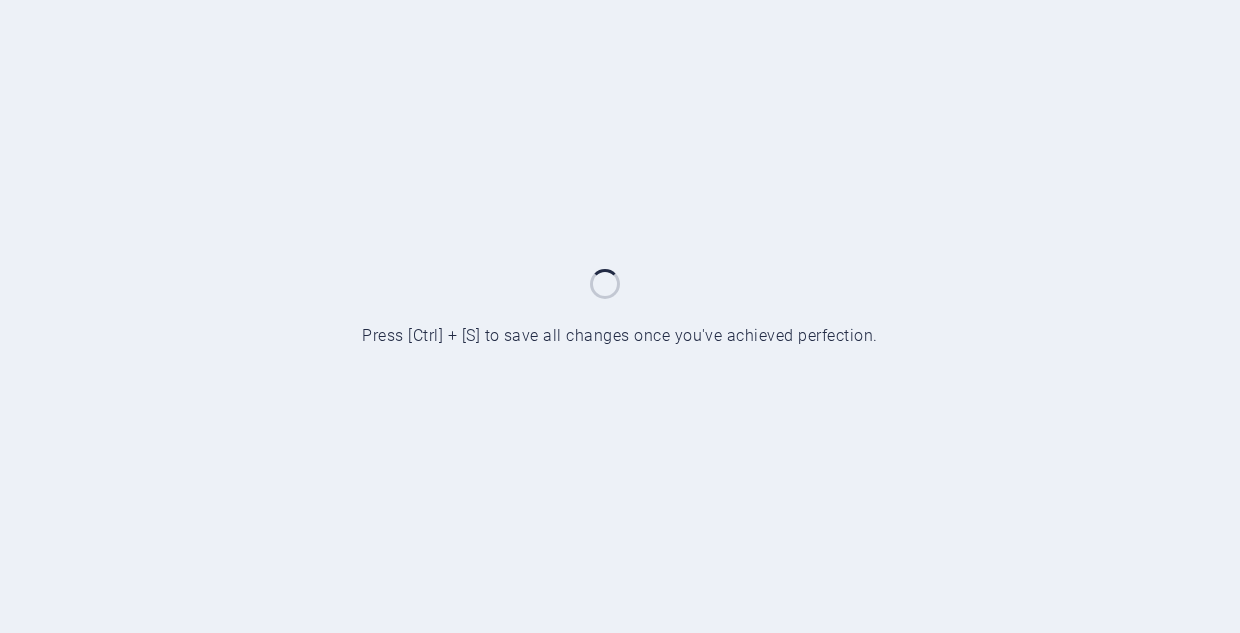 scroll, scrollTop: 0, scrollLeft: 0, axis: both 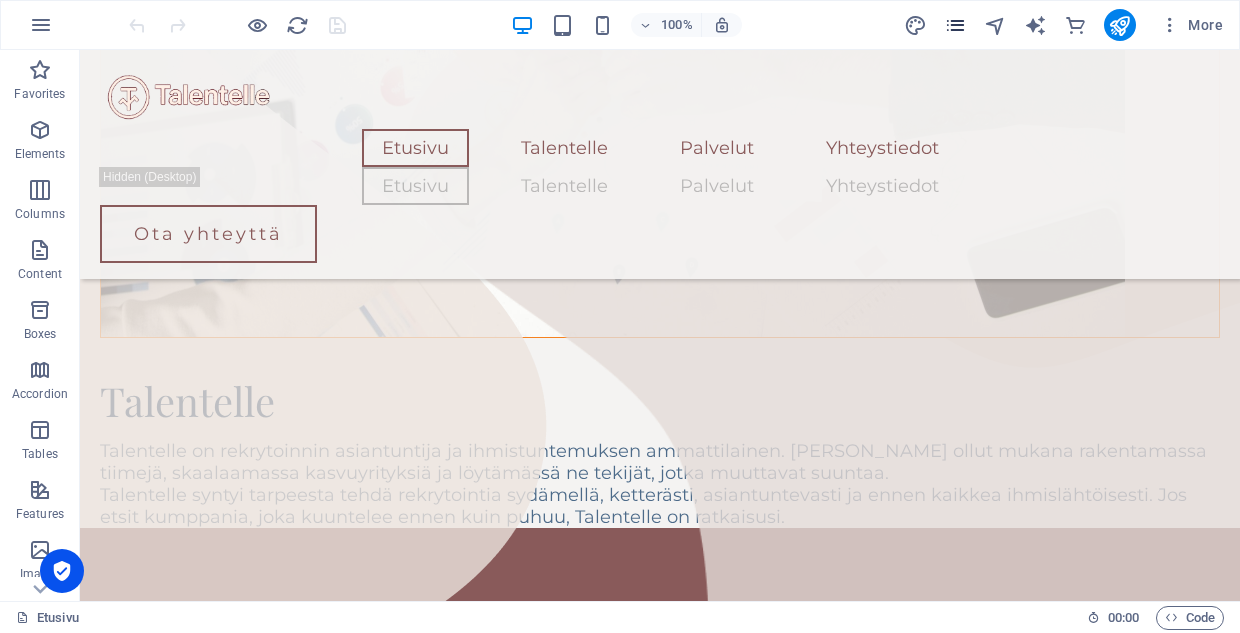 click at bounding box center (955, 25) 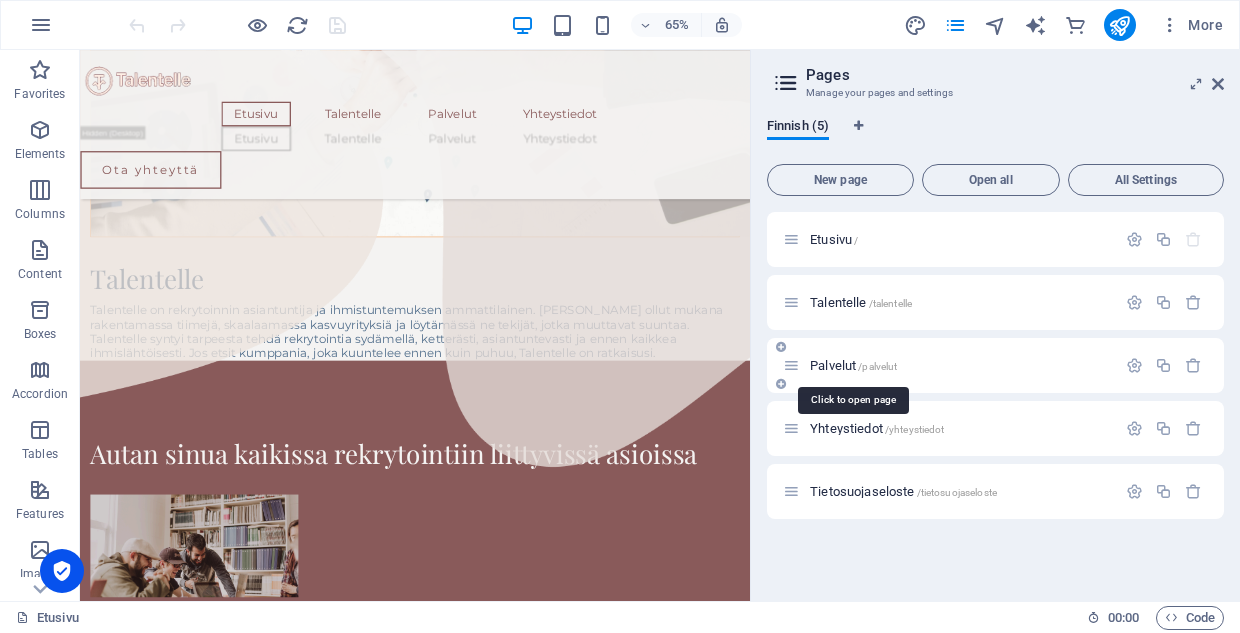 click on "Palvelut /palvelut" at bounding box center (853, 365) 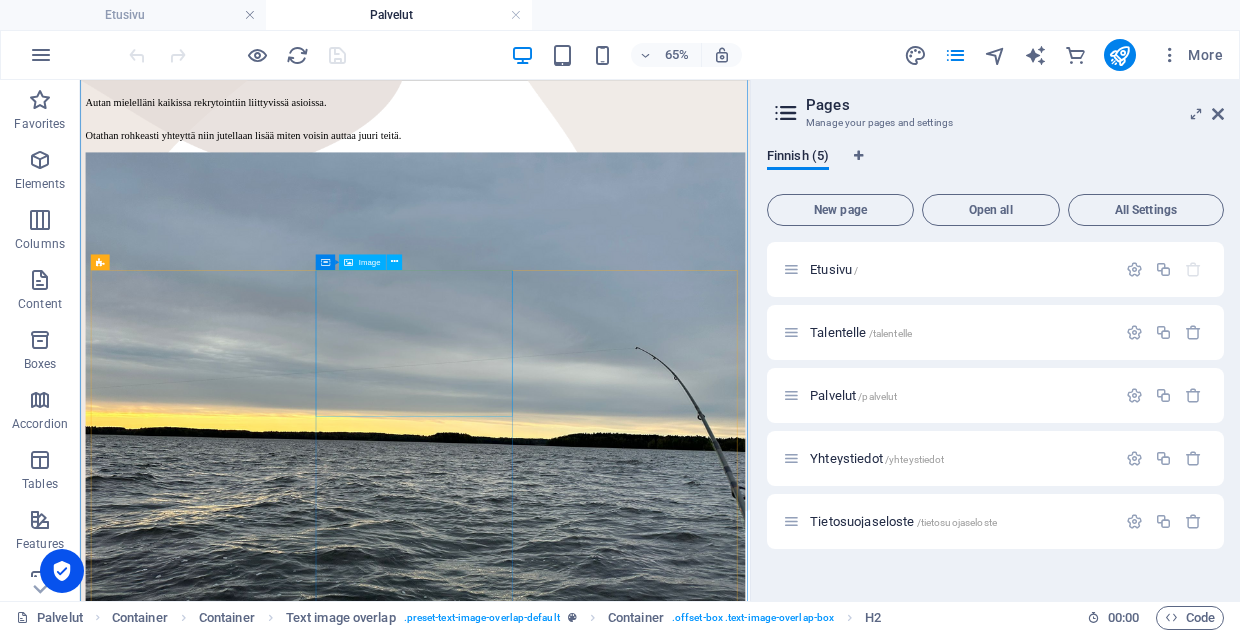 scroll, scrollTop: 444, scrollLeft: 0, axis: vertical 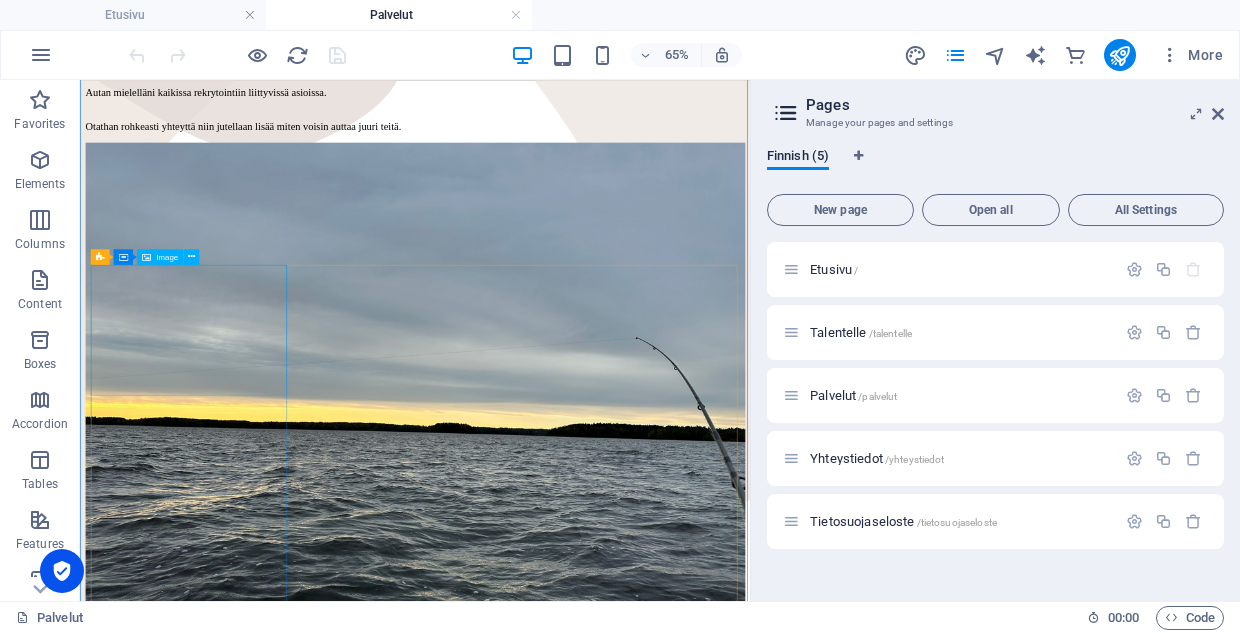 click at bounding box center (595, 1384) 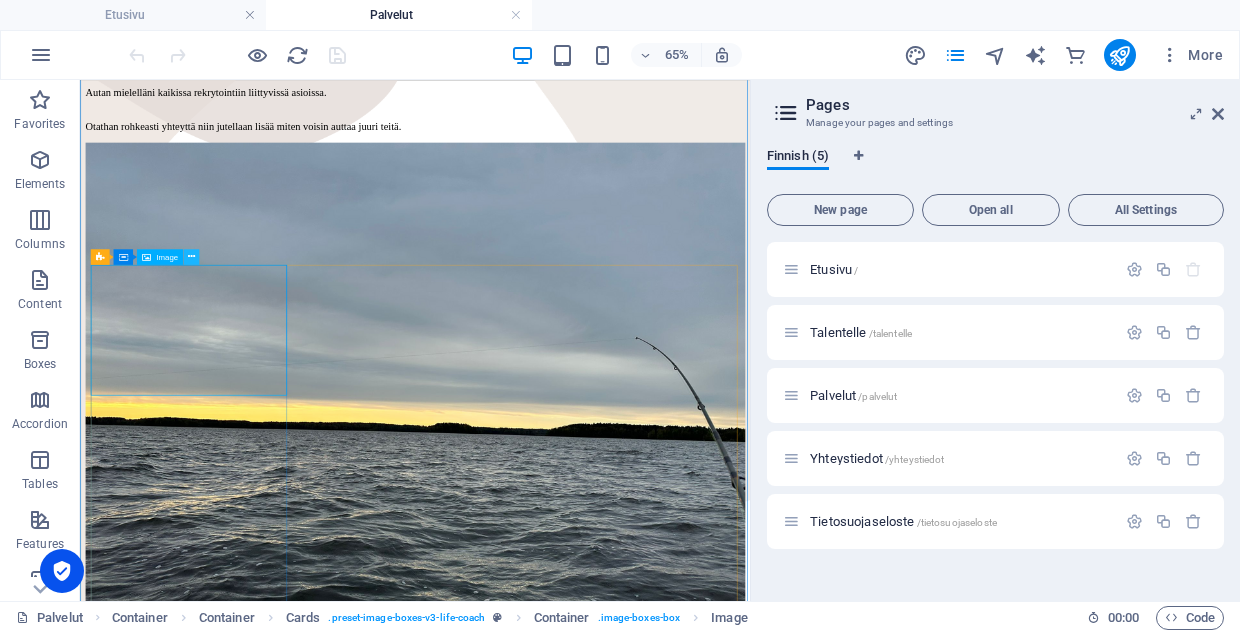 click at bounding box center [191, 257] 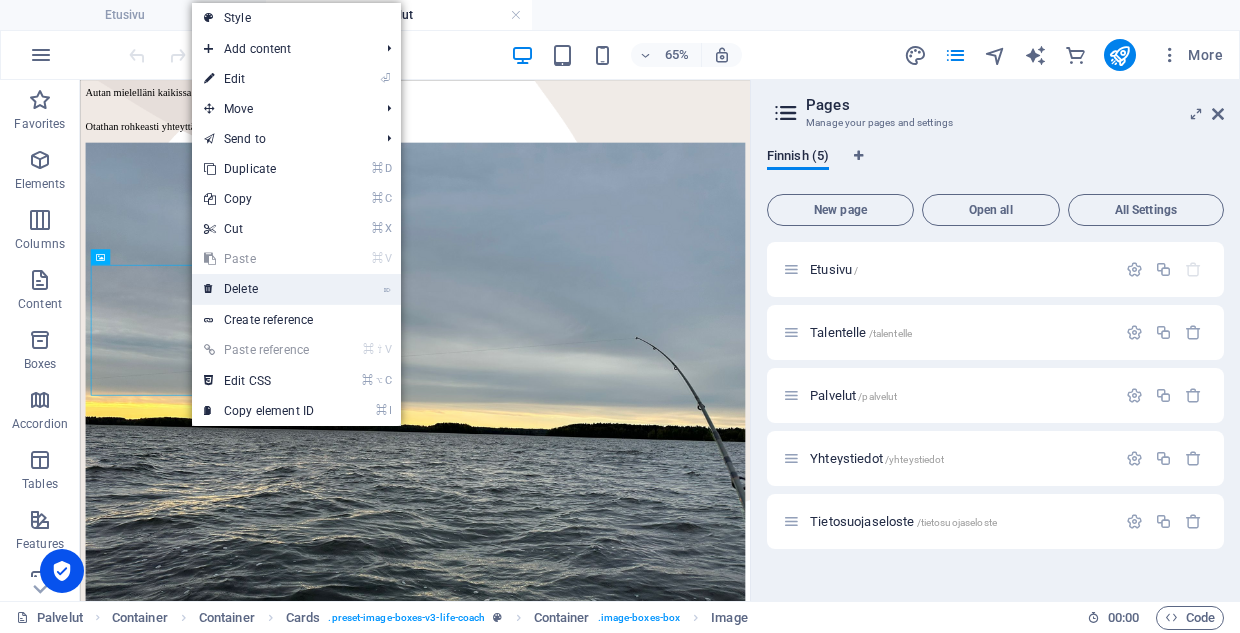 click on "⌦  Delete" at bounding box center (259, 289) 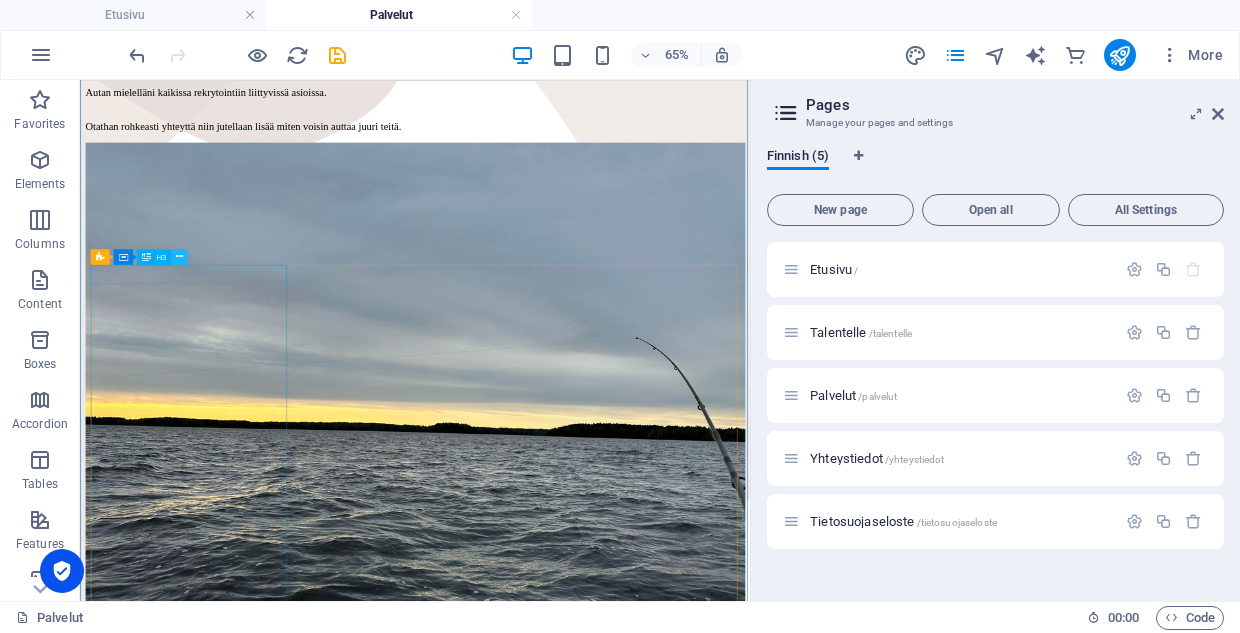 click at bounding box center [179, 257] 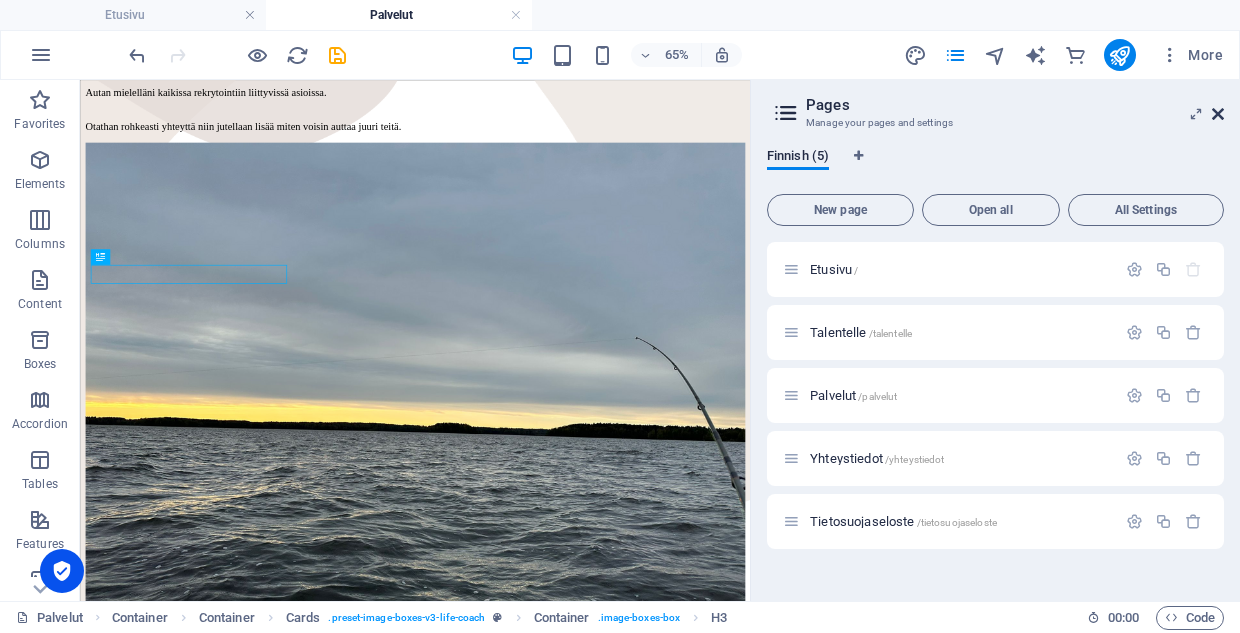 click at bounding box center [1218, 114] 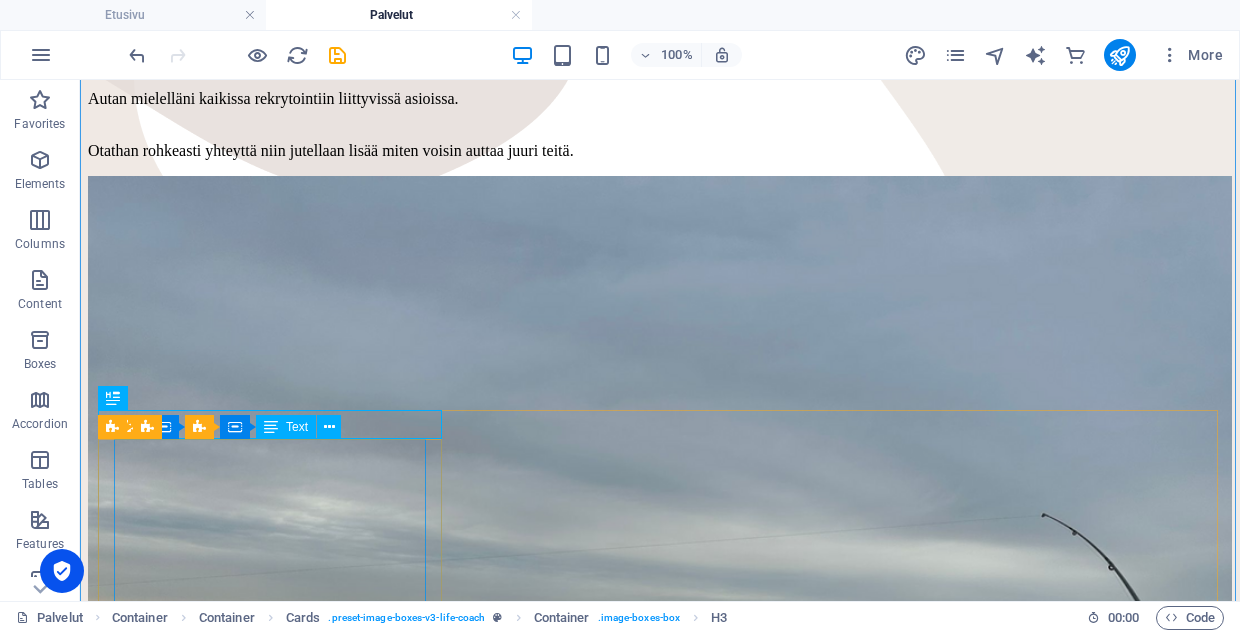 click on "Kun kaipaat rekrytointiin lisää käsipareja tai osaamista, tulen osaksi tiimiäsi. Työskentelen suoraan esihenkilöiden ja tiimien kanssa, teen käytännön duunia ja kannan vastuuta koko prosessista. Osa-aikaisesti tai keikkaluontoisesti. Sopii:  Esim. kasvuyrityksille, jotka eivät vielä tarvitse omaa rekrytiimiä    tai kaipaavat joustavaa lisävoimaa.  Hinta:  alk. 90 € / tunti" at bounding box center [660, 1248] 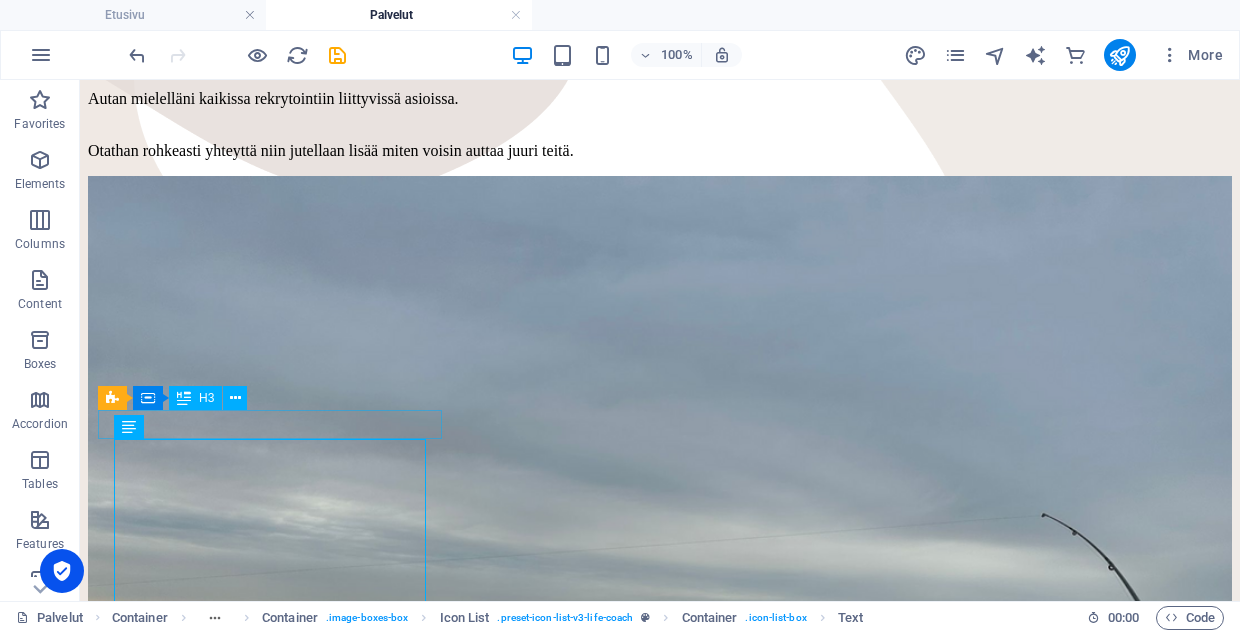 click on "In-house rekrytointi" at bounding box center (660, 1149) 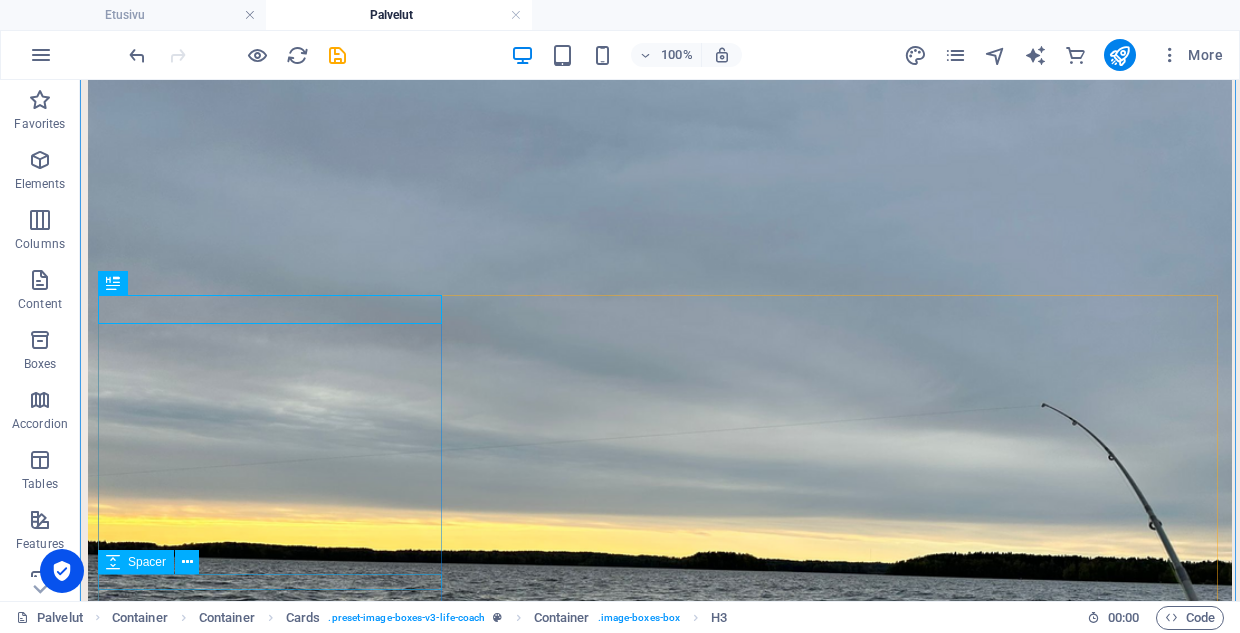 scroll, scrollTop: 541, scrollLeft: 0, axis: vertical 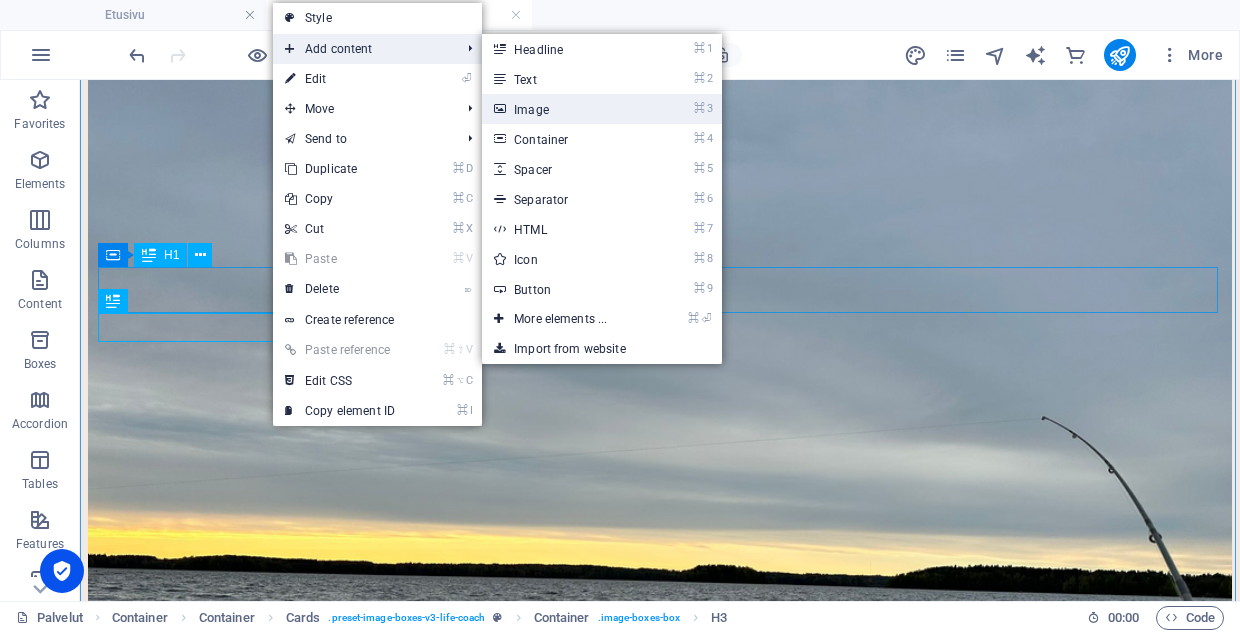 click on "⌘ 3  Image" at bounding box center [564, 109] 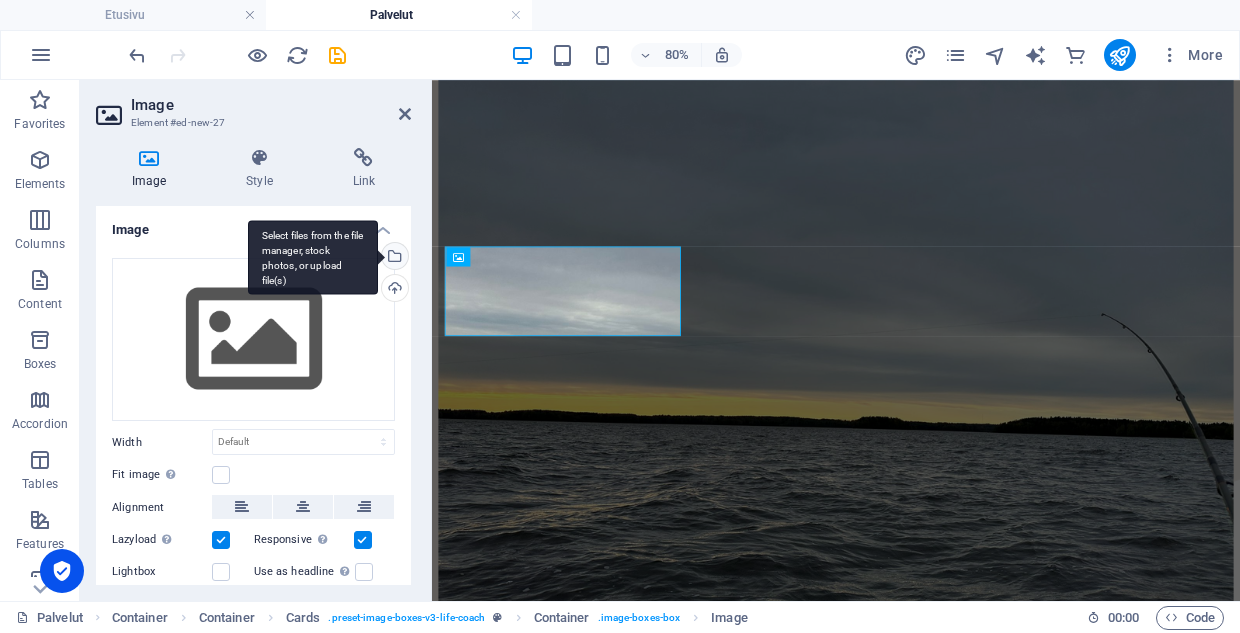 click on "Select files from the file manager, stock photos, or upload file(s)" at bounding box center (393, 258) 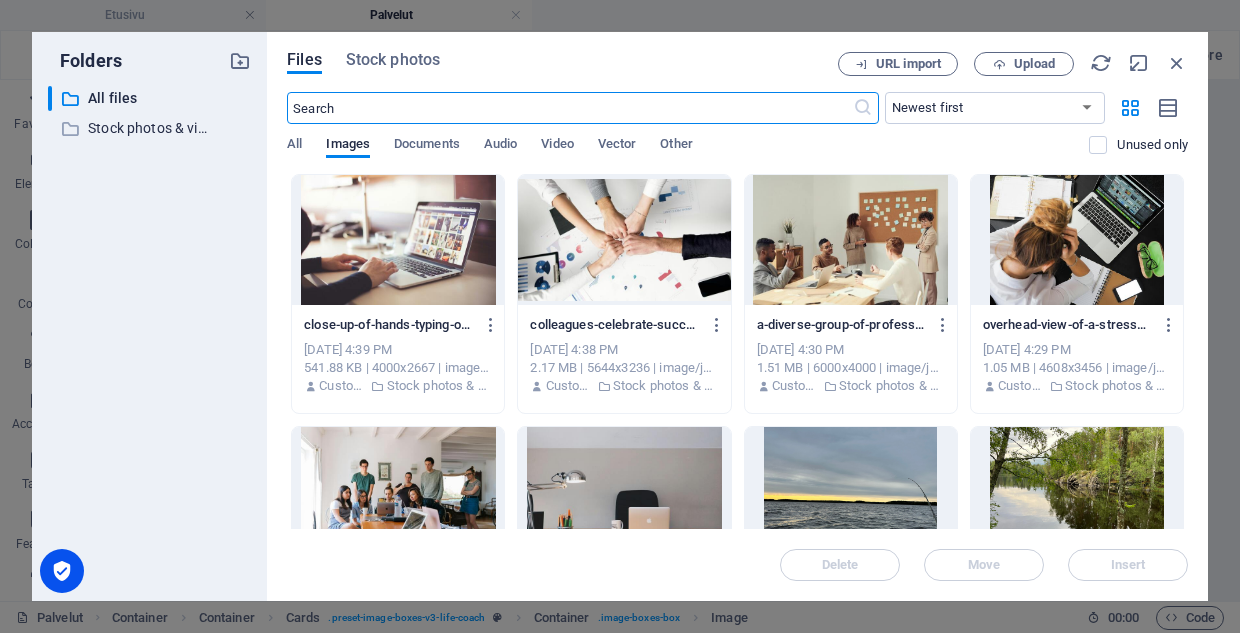 scroll, scrollTop: 482, scrollLeft: 0, axis: vertical 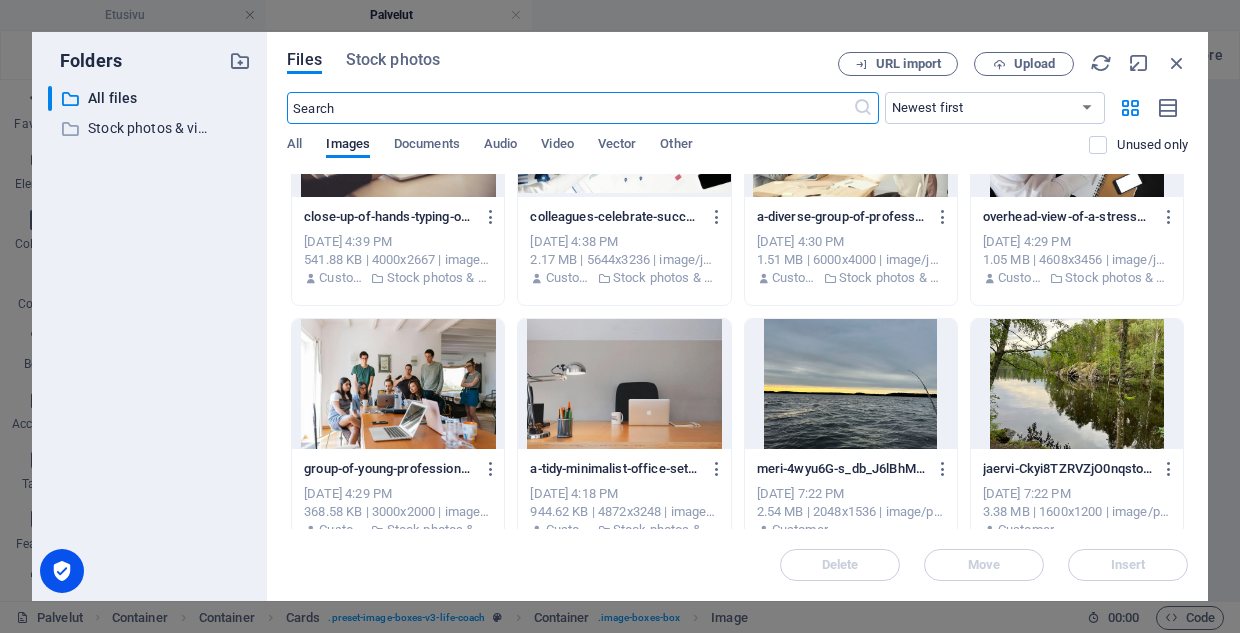 click at bounding box center (398, 384) 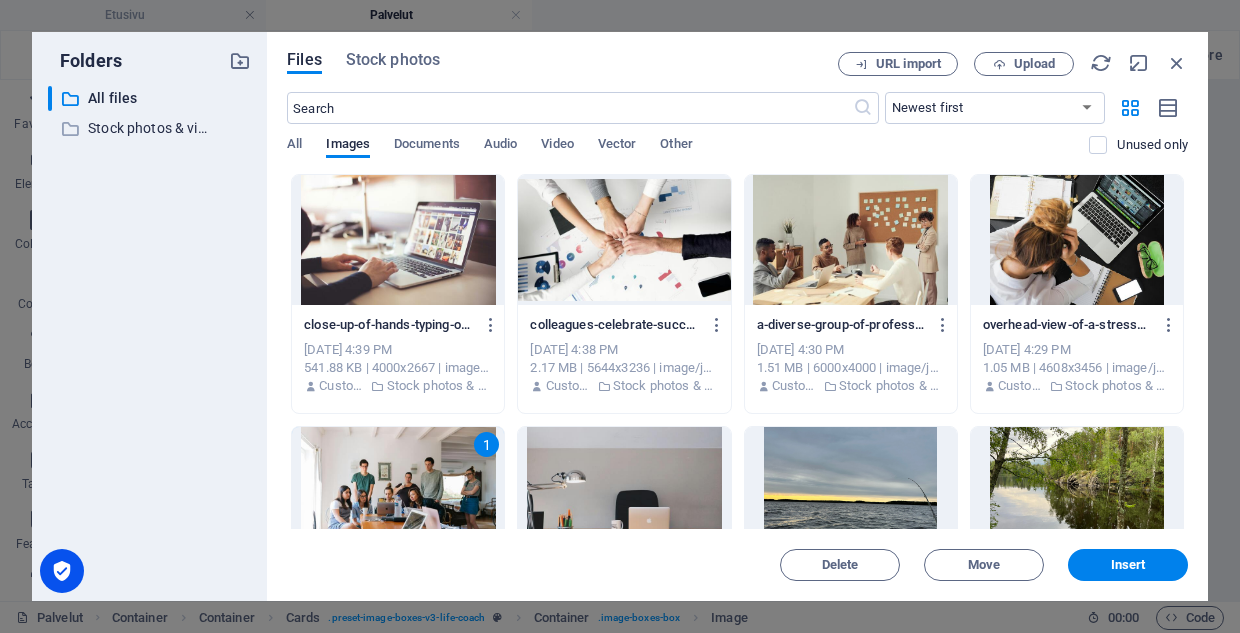 scroll, scrollTop: 0, scrollLeft: 0, axis: both 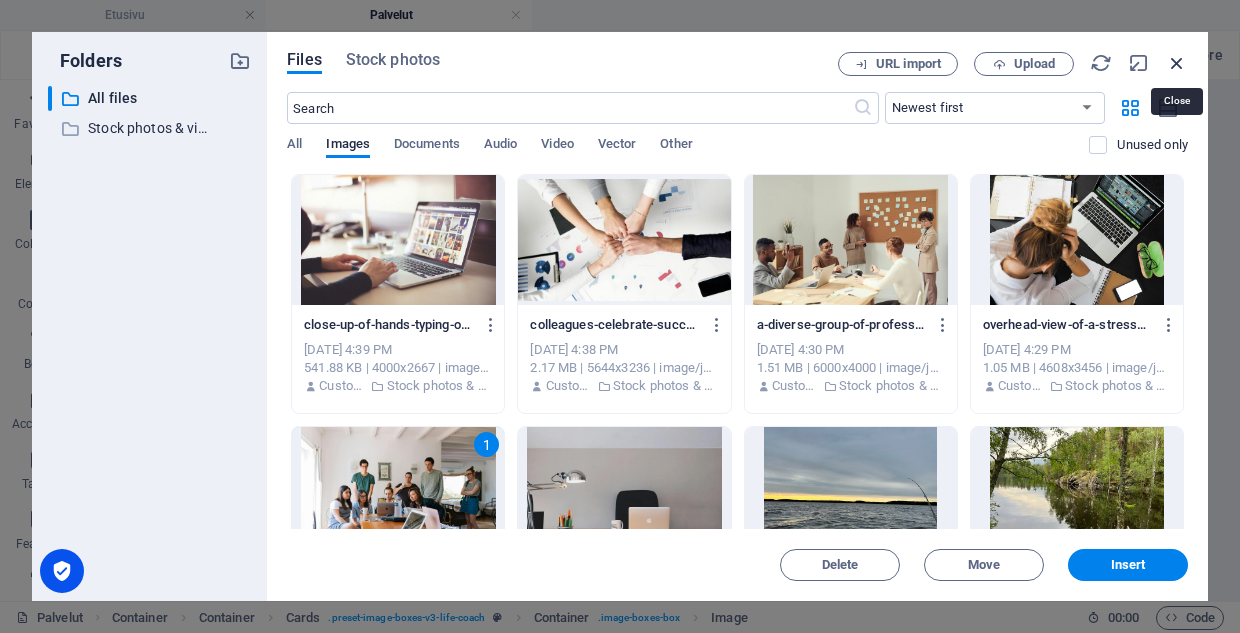 click at bounding box center (1177, 63) 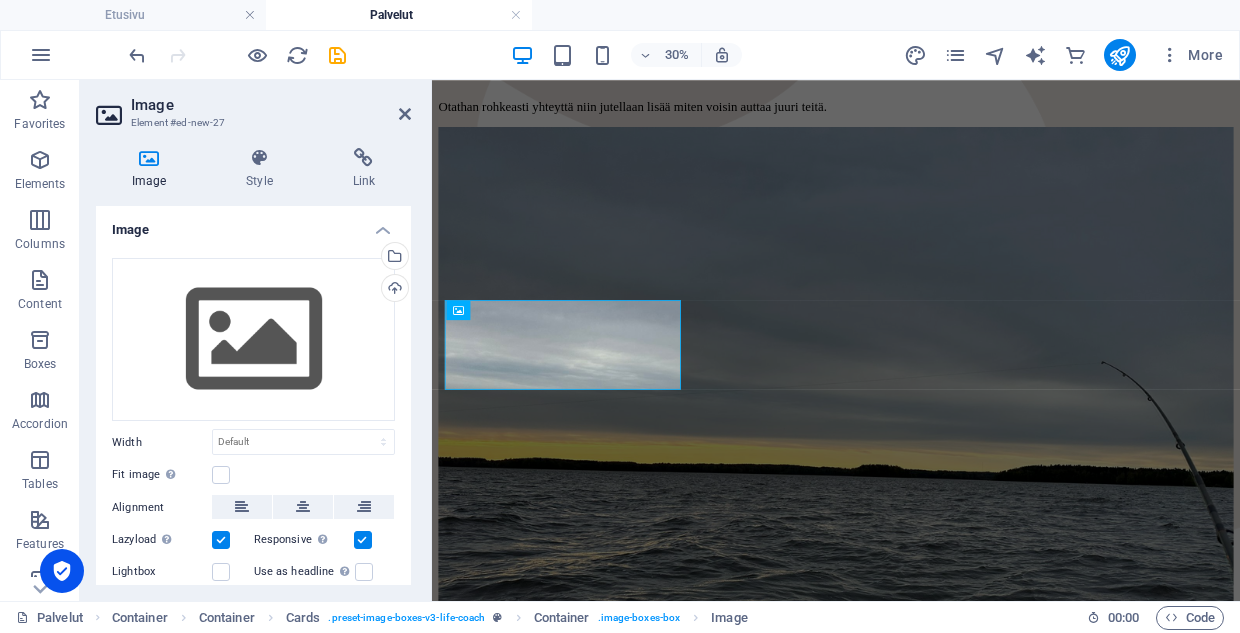 scroll, scrollTop: 474, scrollLeft: 0, axis: vertical 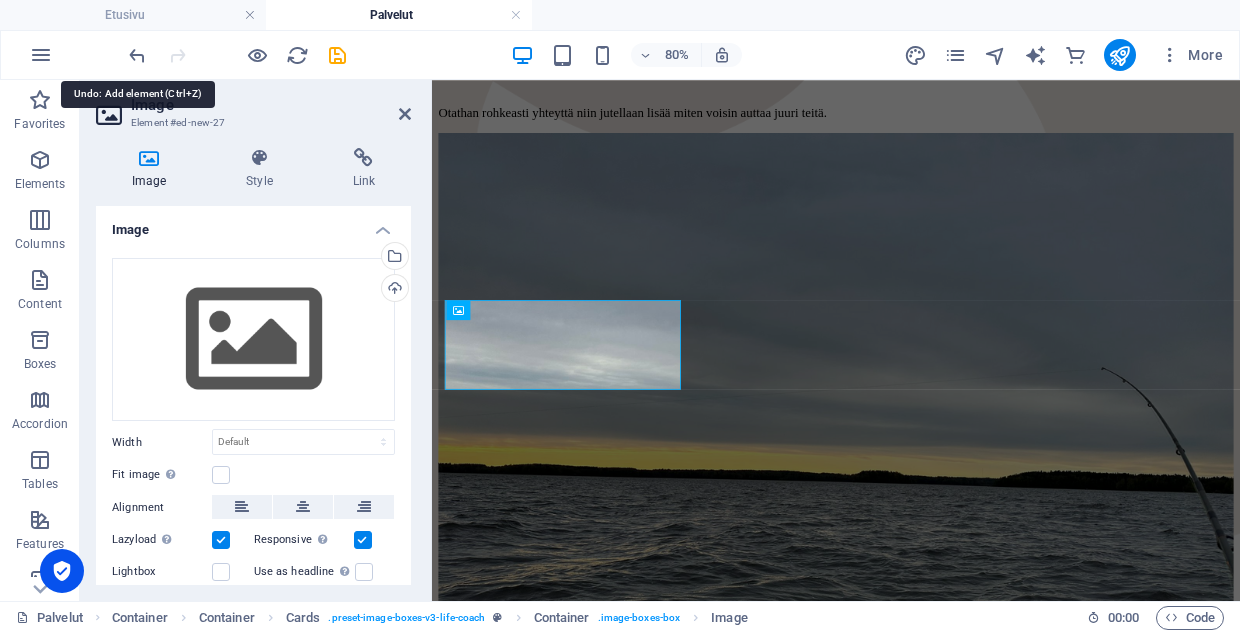 click at bounding box center [237, 55] 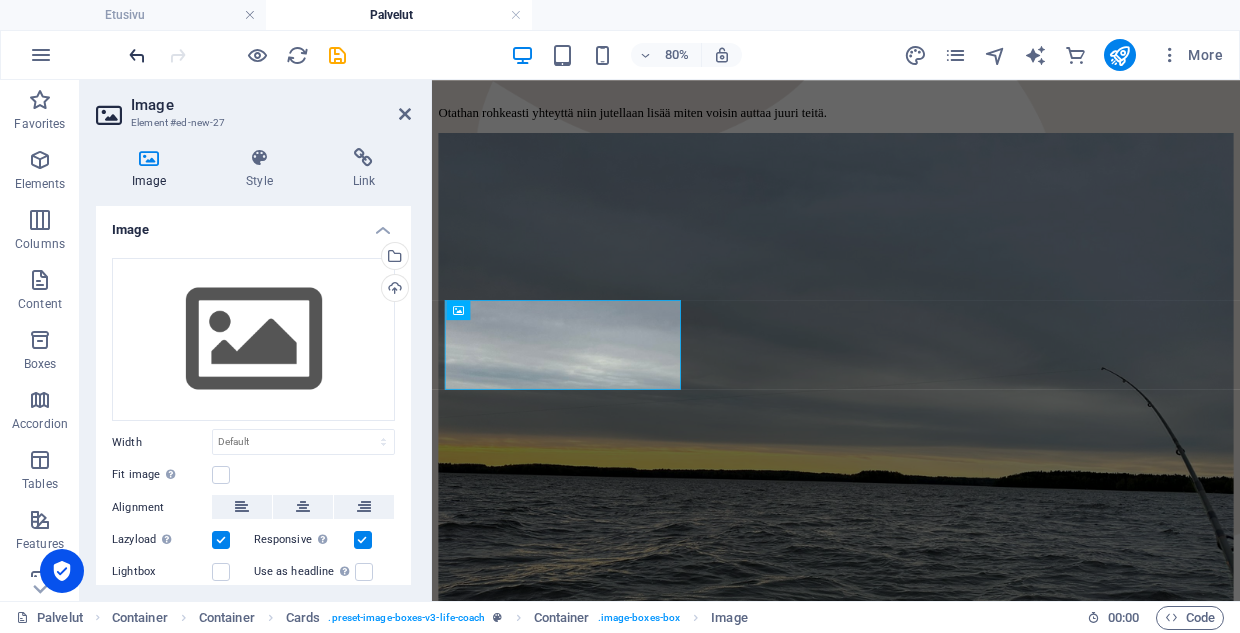 click at bounding box center (137, 55) 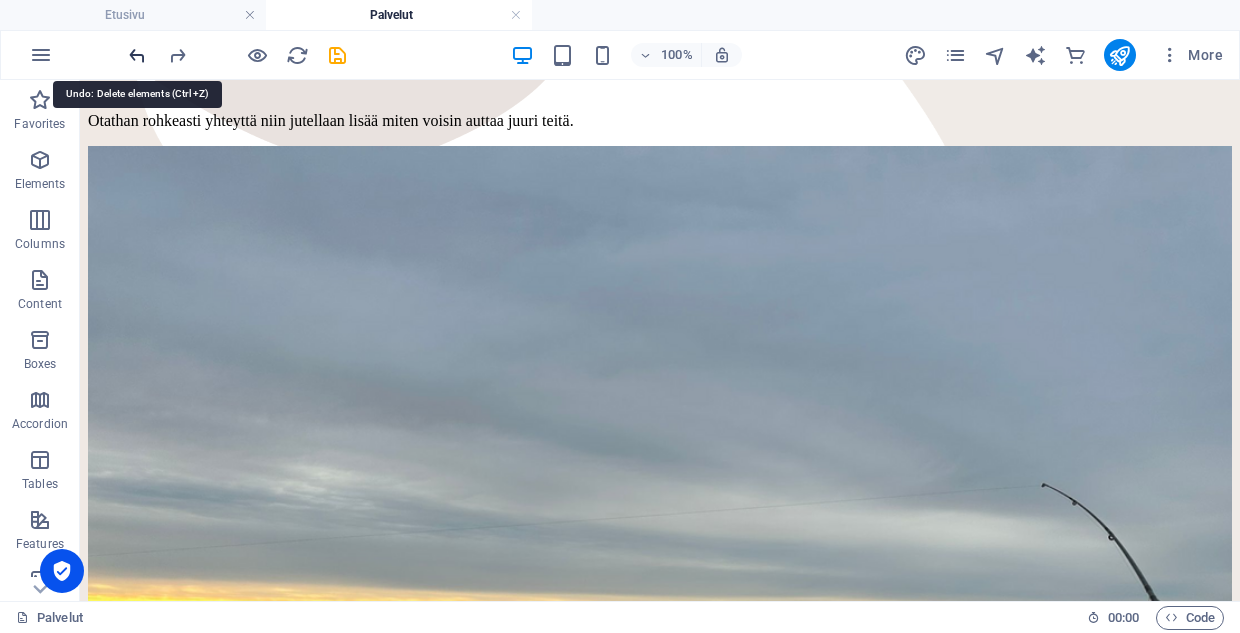 click at bounding box center (137, 55) 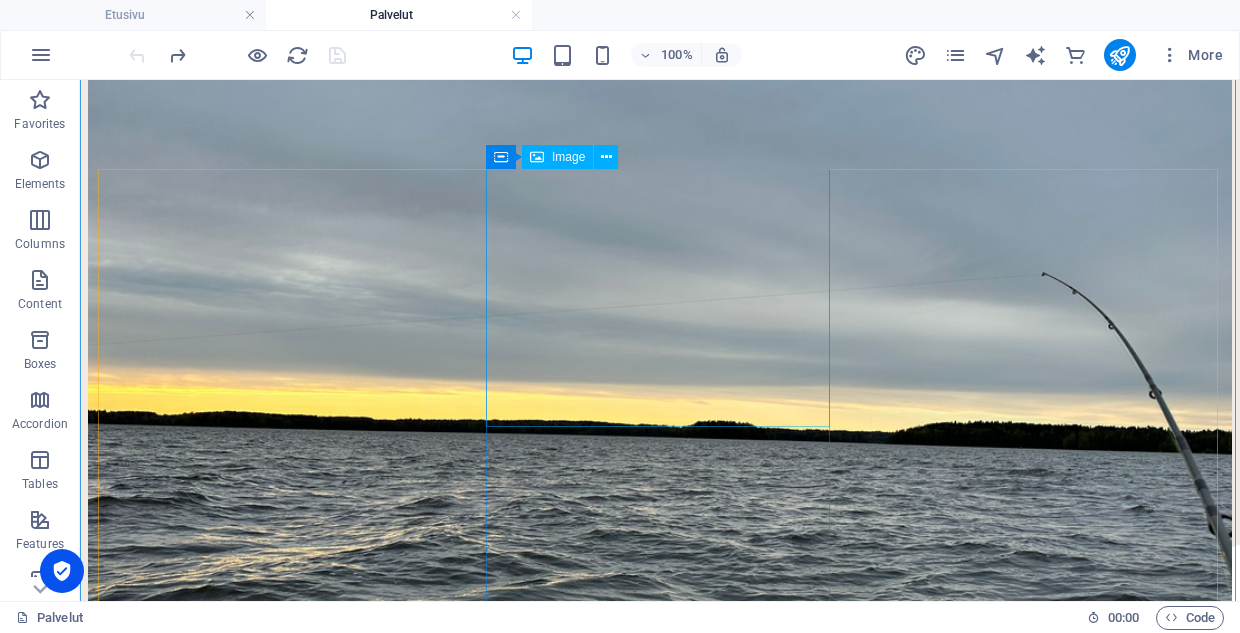 scroll, scrollTop: 634, scrollLeft: 0, axis: vertical 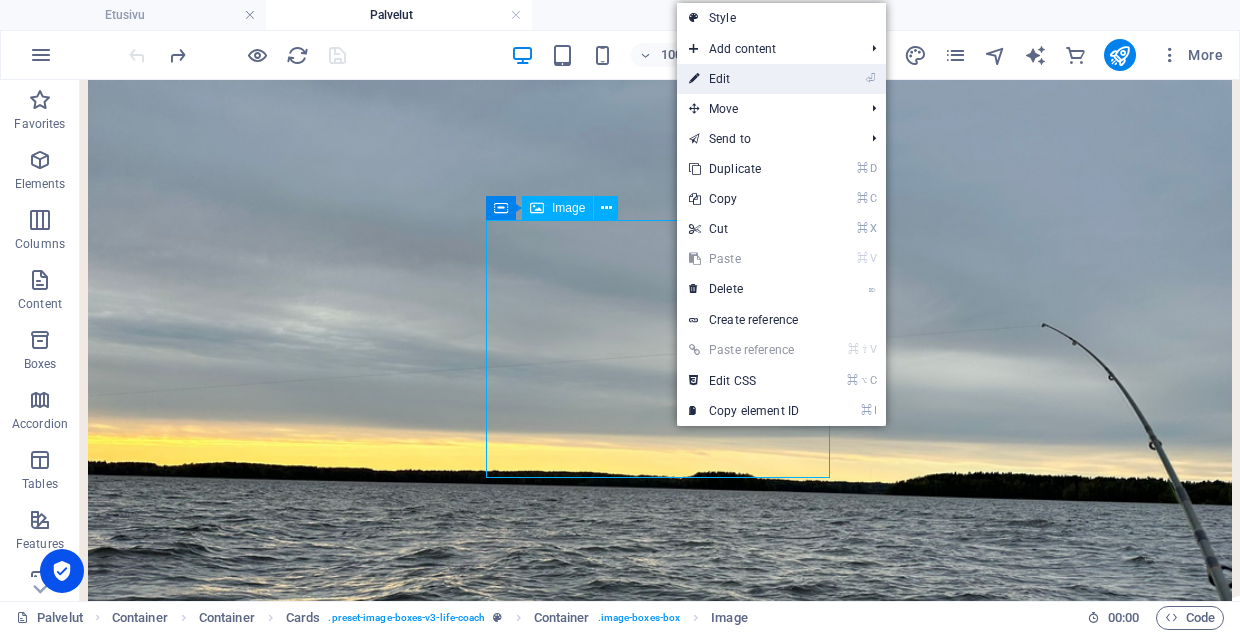 click on "⏎  Edit" at bounding box center [744, 79] 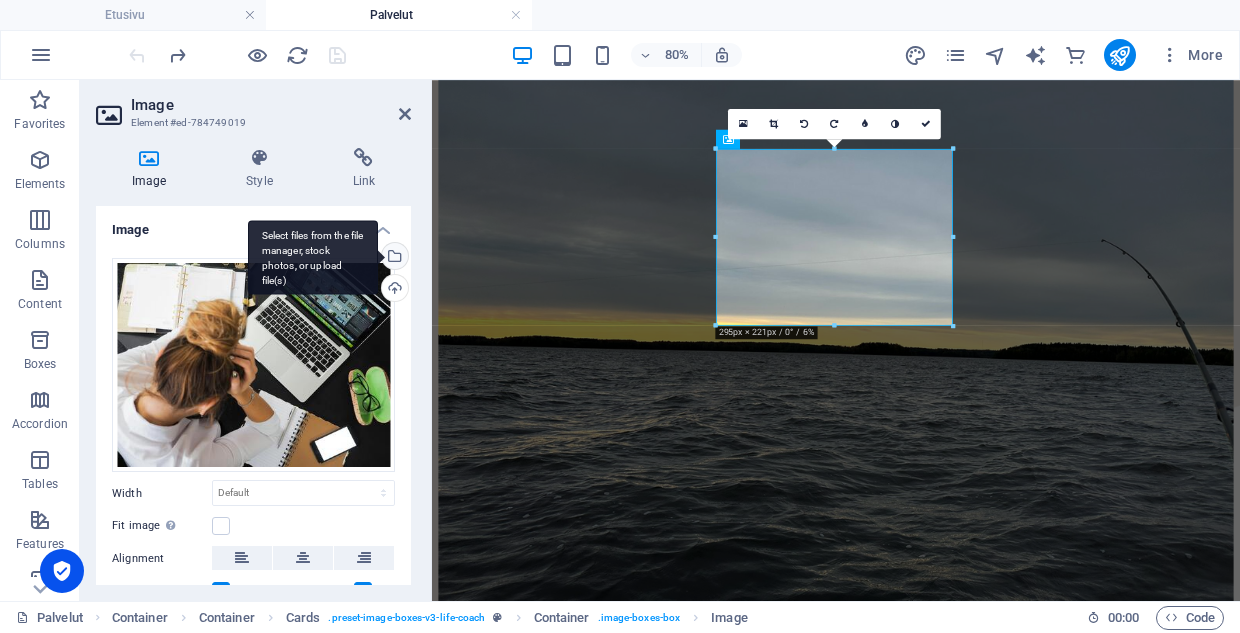 click on "Select files from the file manager, stock photos, or upload file(s)" at bounding box center [393, 258] 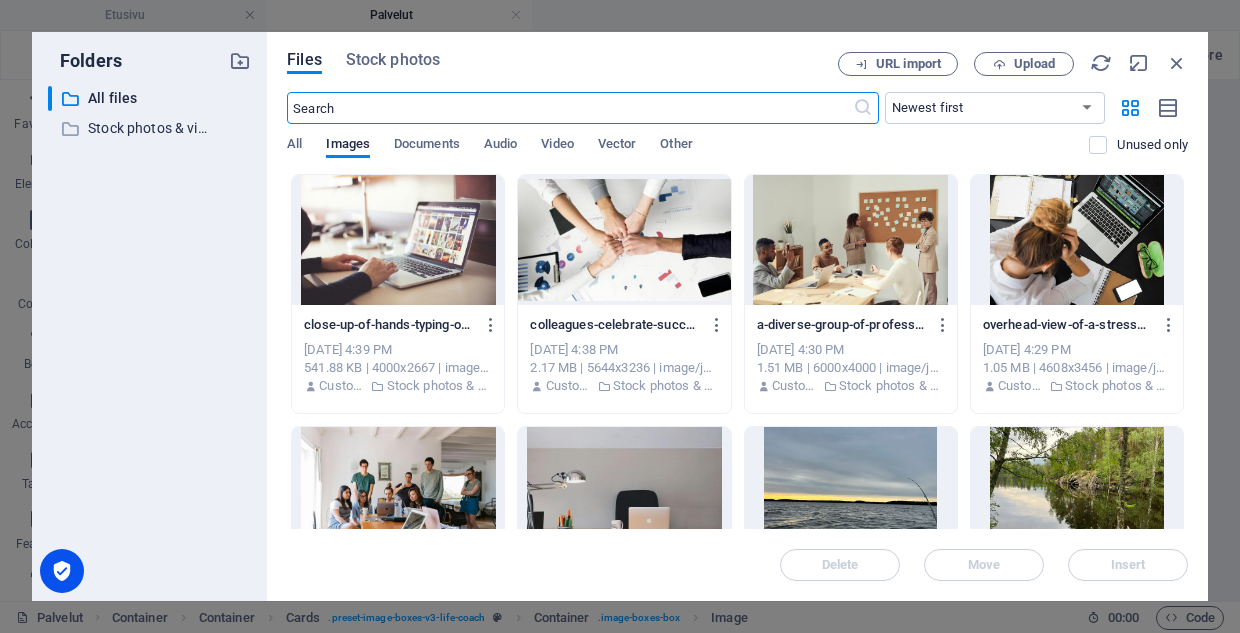 scroll, scrollTop: 482, scrollLeft: 0, axis: vertical 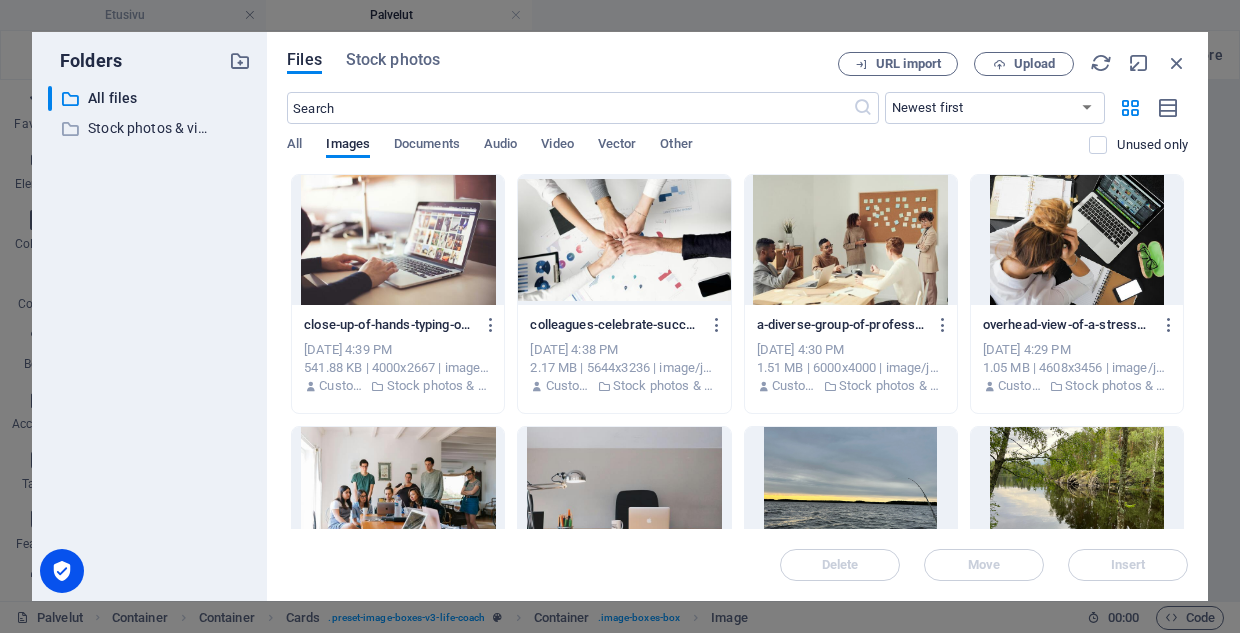 click at bounding box center (398, 240) 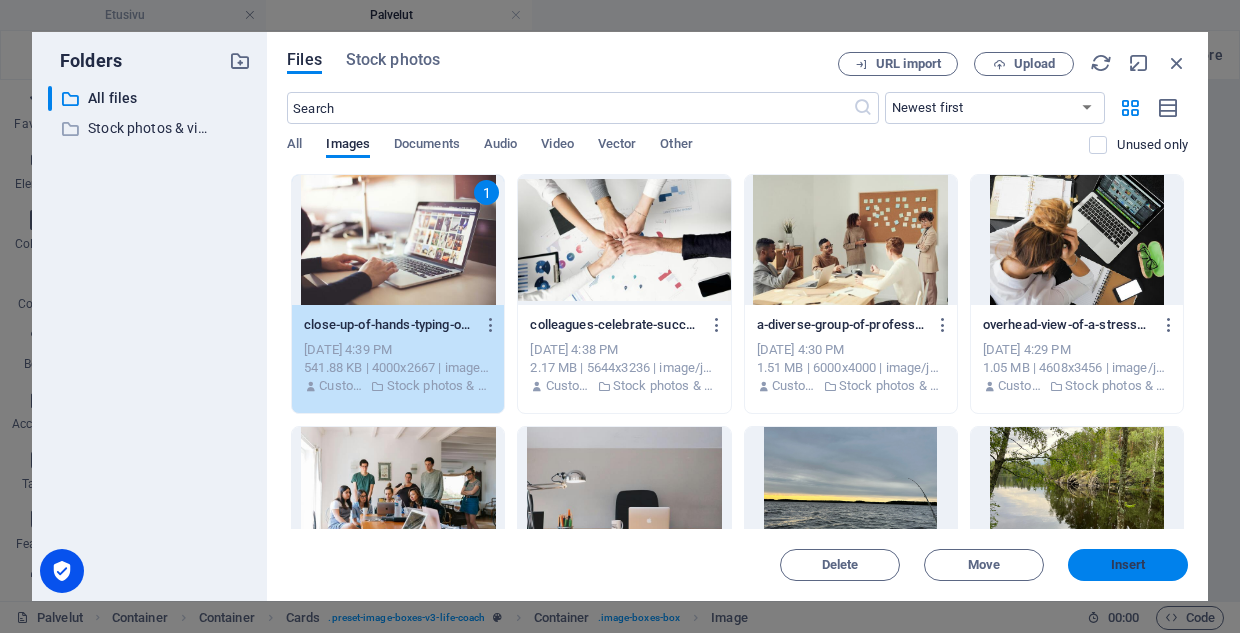 click on "Insert" at bounding box center (1128, 565) 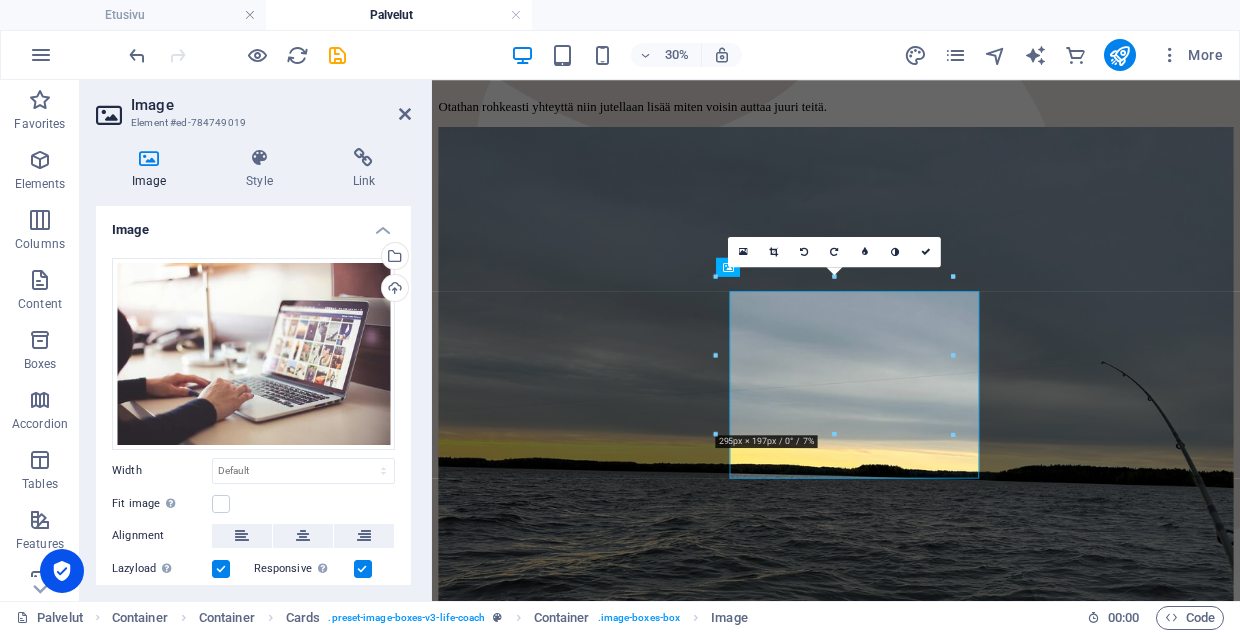 scroll, scrollTop: 474, scrollLeft: 0, axis: vertical 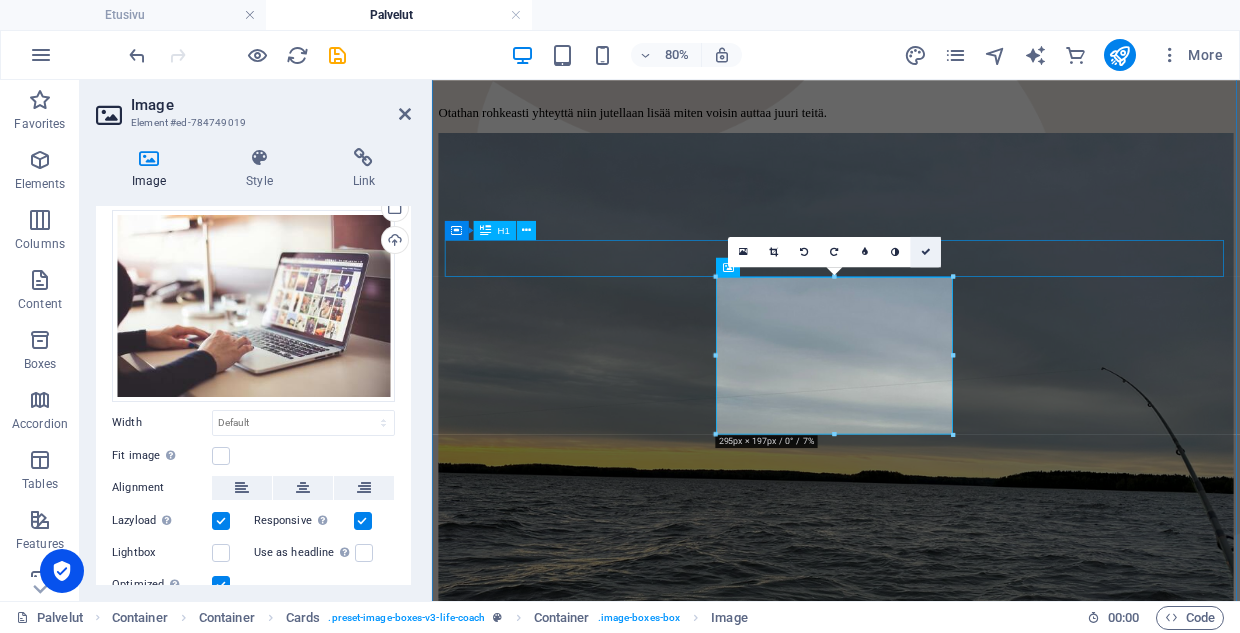 click at bounding box center [925, 252] 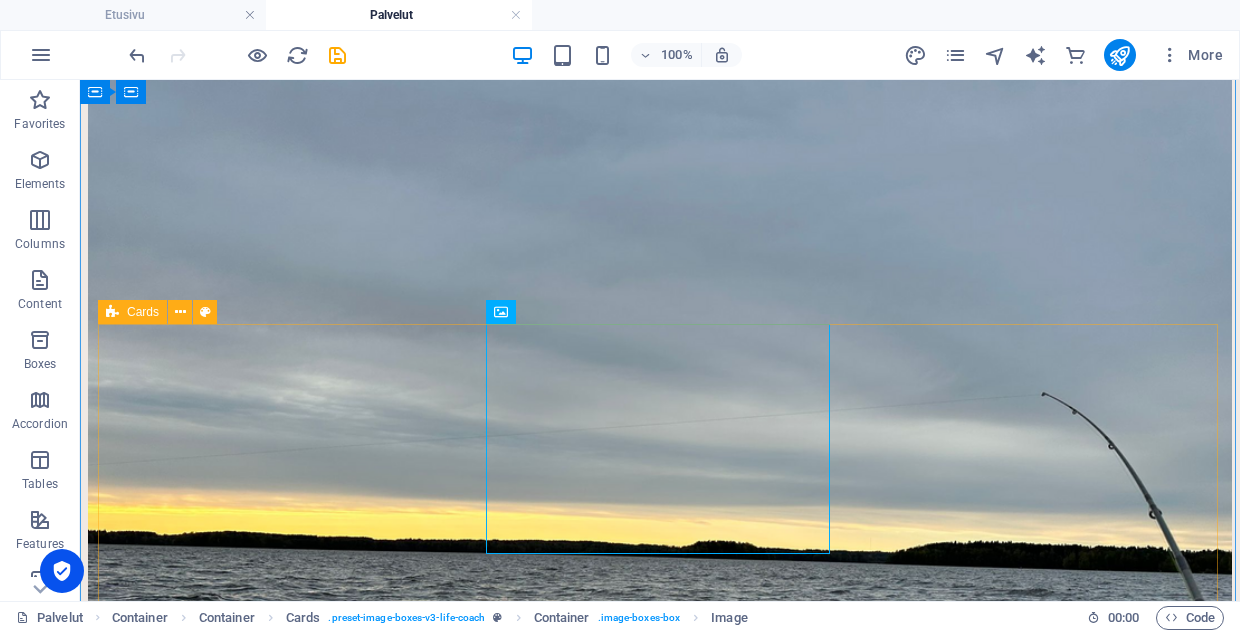 scroll, scrollTop: 508, scrollLeft: 0, axis: vertical 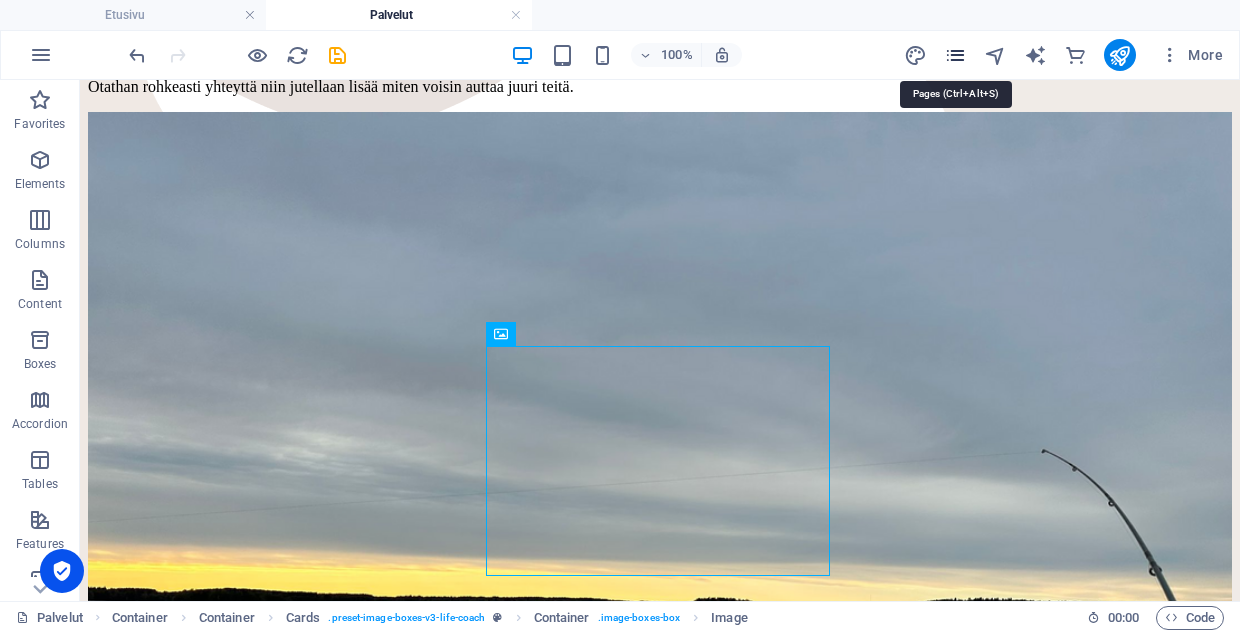 click at bounding box center (955, 55) 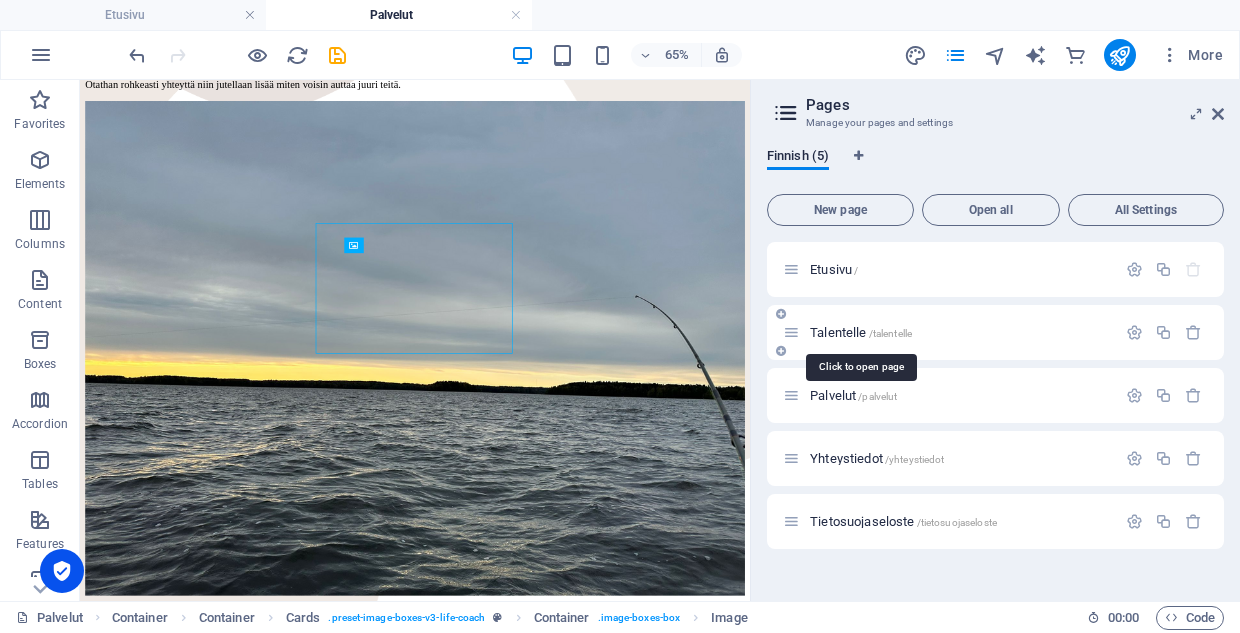 click on "Talentelle /talentelle" at bounding box center (861, 332) 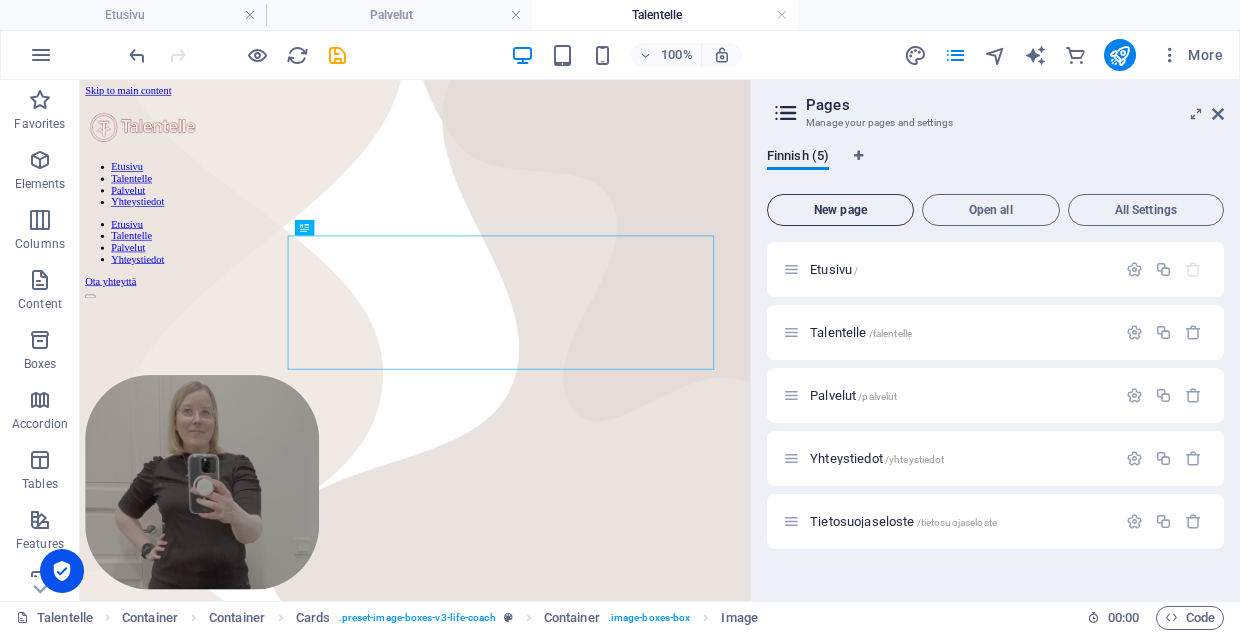 scroll, scrollTop: 0, scrollLeft: 0, axis: both 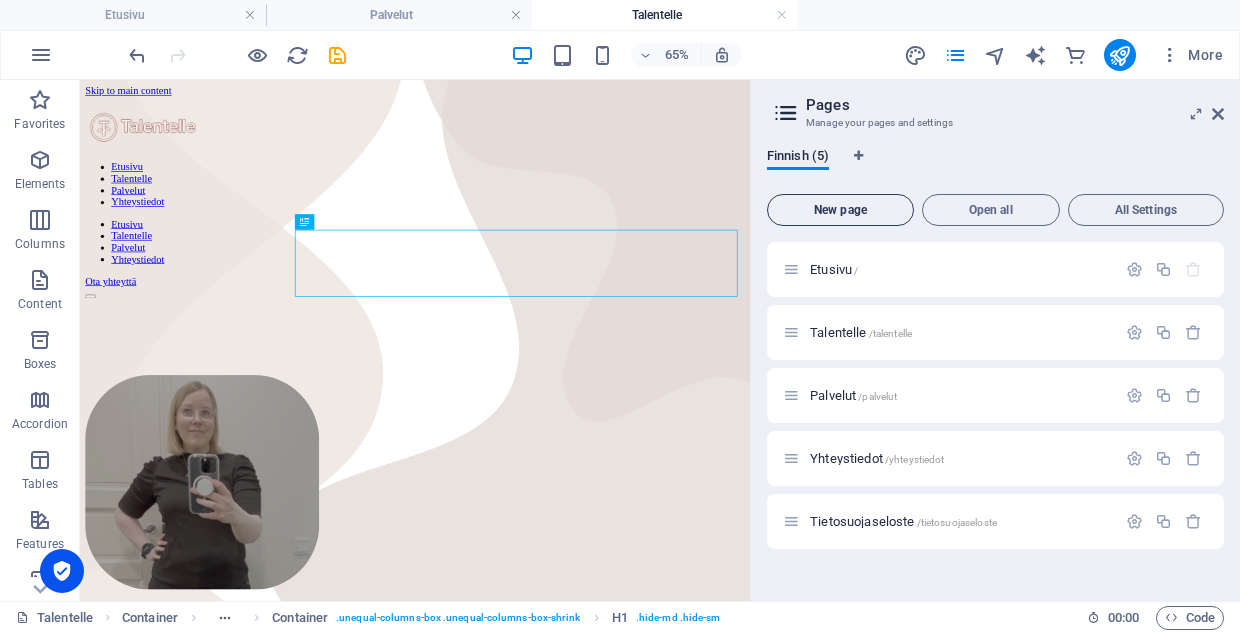 click on "New page" at bounding box center [840, 210] 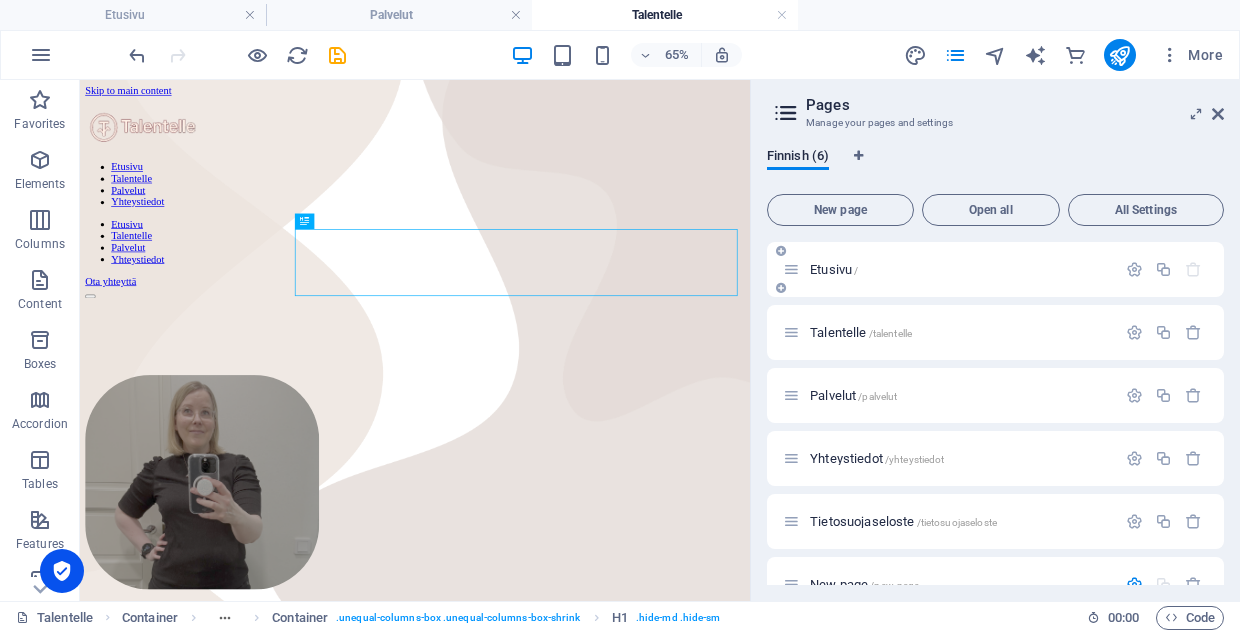 click on "Etusivu /" at bounding box center (949, 269) 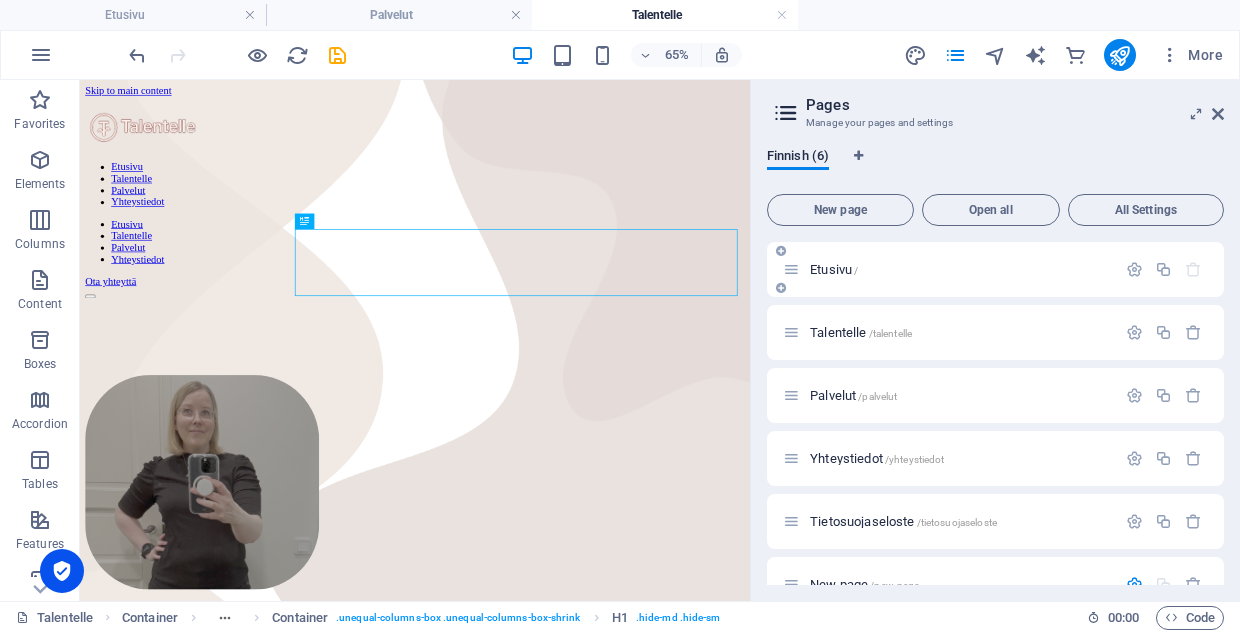 click on "Etusivu /" at bounding box center [834, 269] 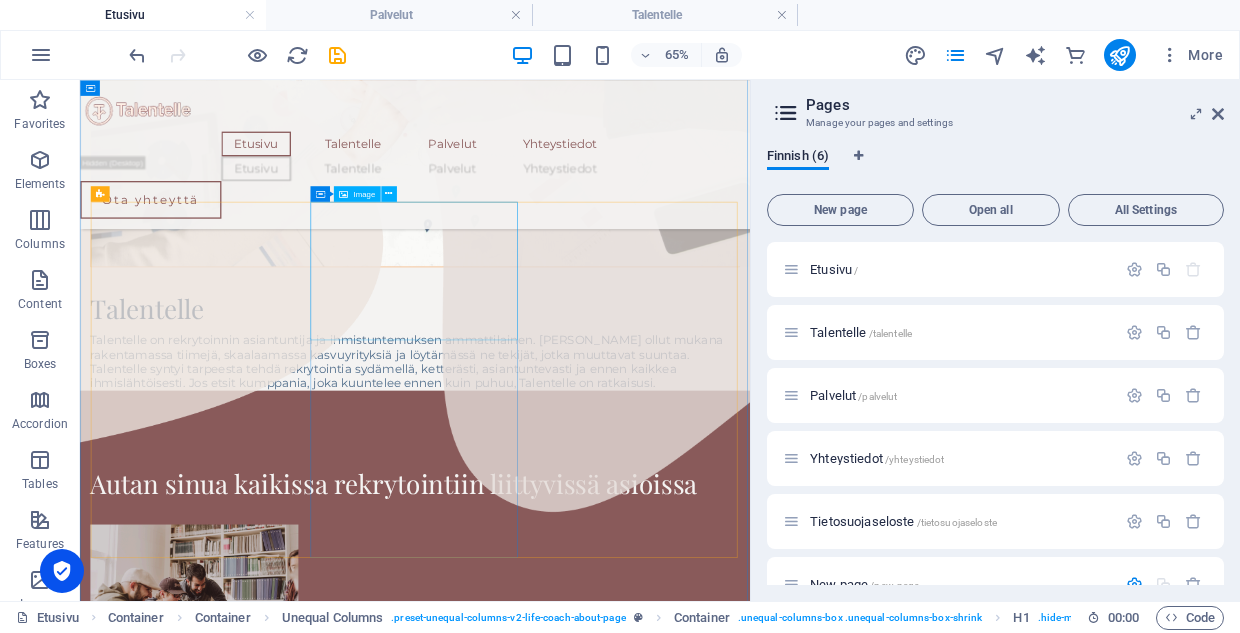 scroll, scrollTop: 889, scrollLeft: 0, axis: vertical 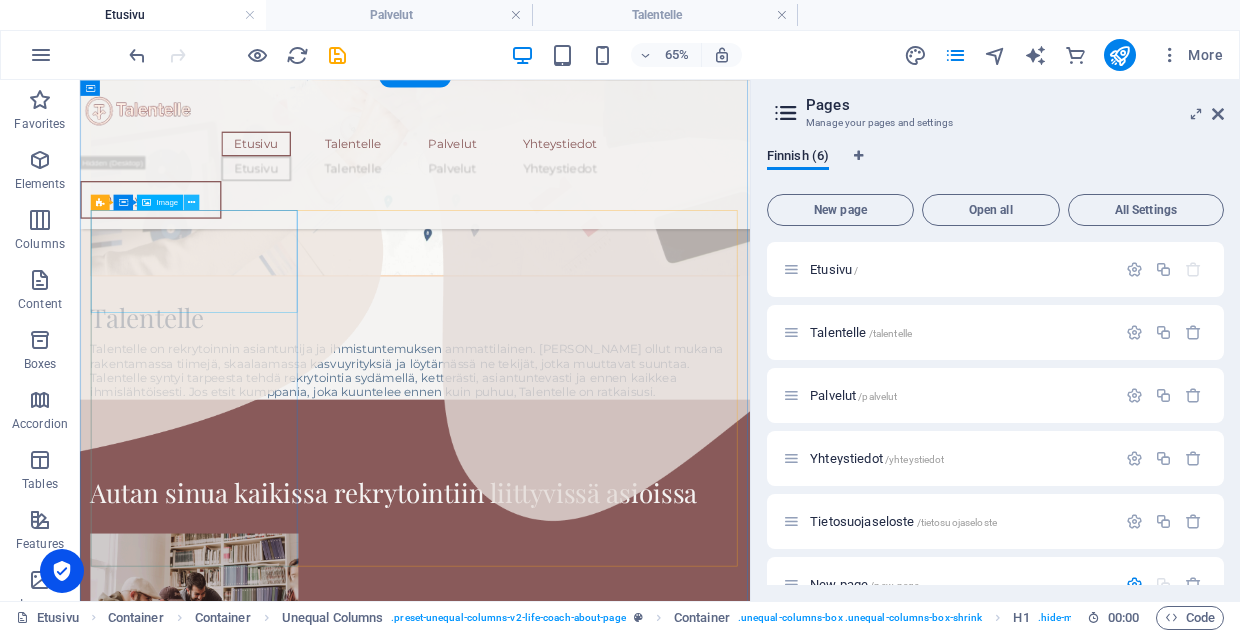 click at bounding box center (191, 203) 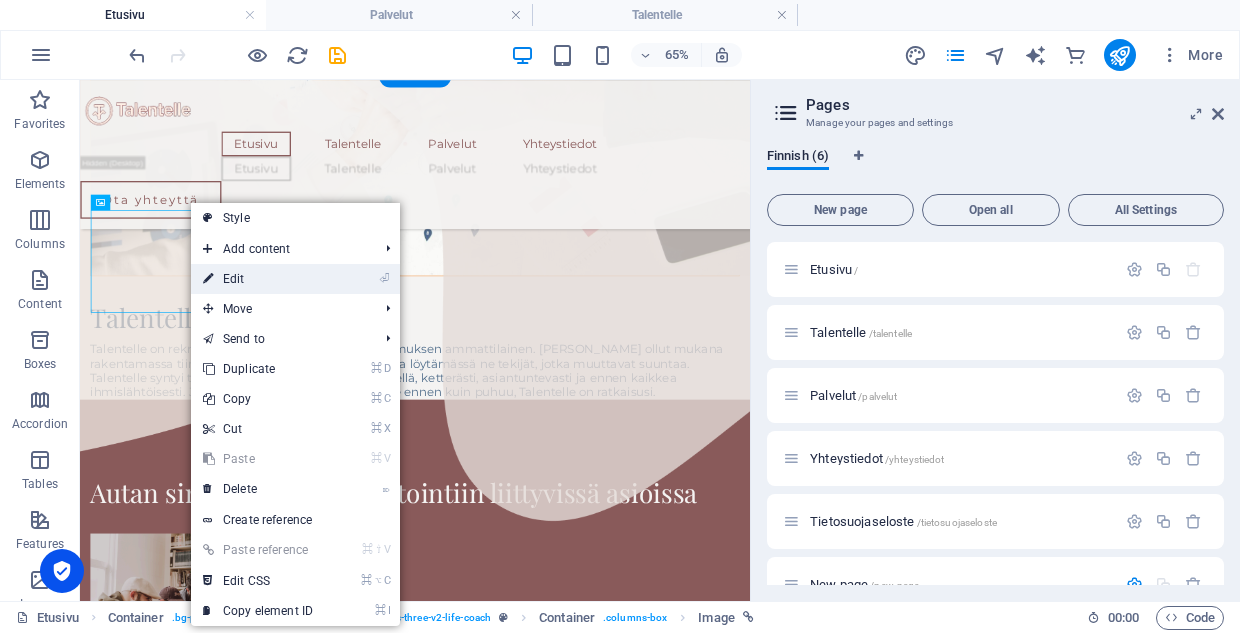 click on "⏎  Edit" at bounding box center (258, 279) 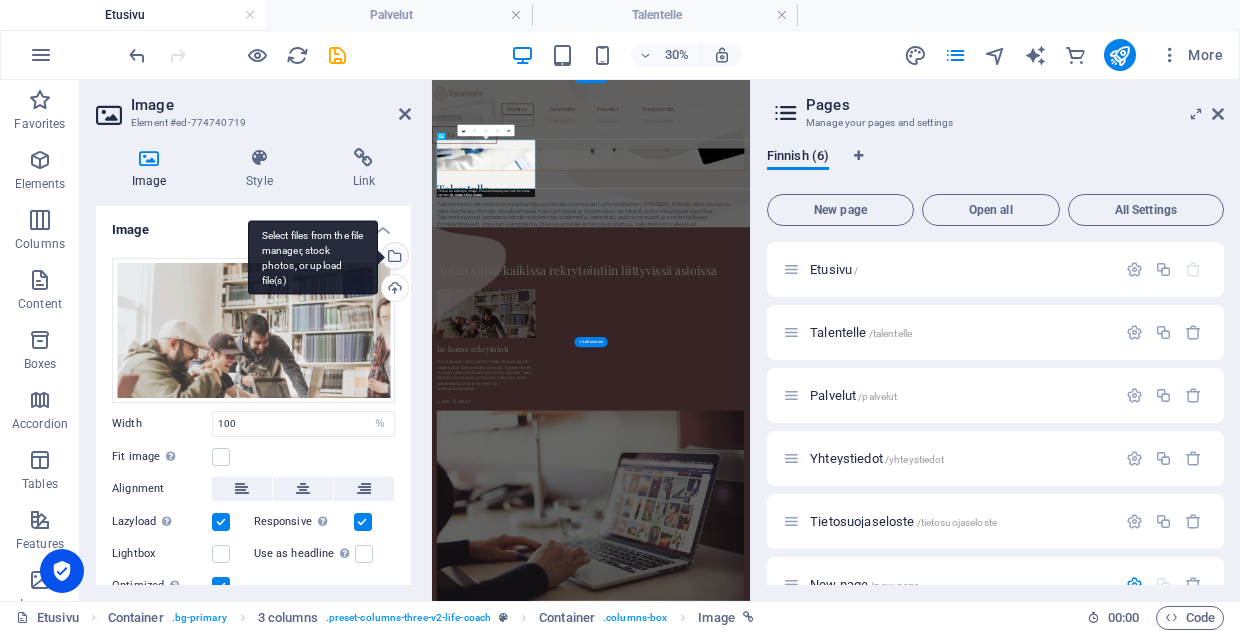 click on "Select files from the file manager, stock photos, or upload file(s)" at bounding box center (393, 258) 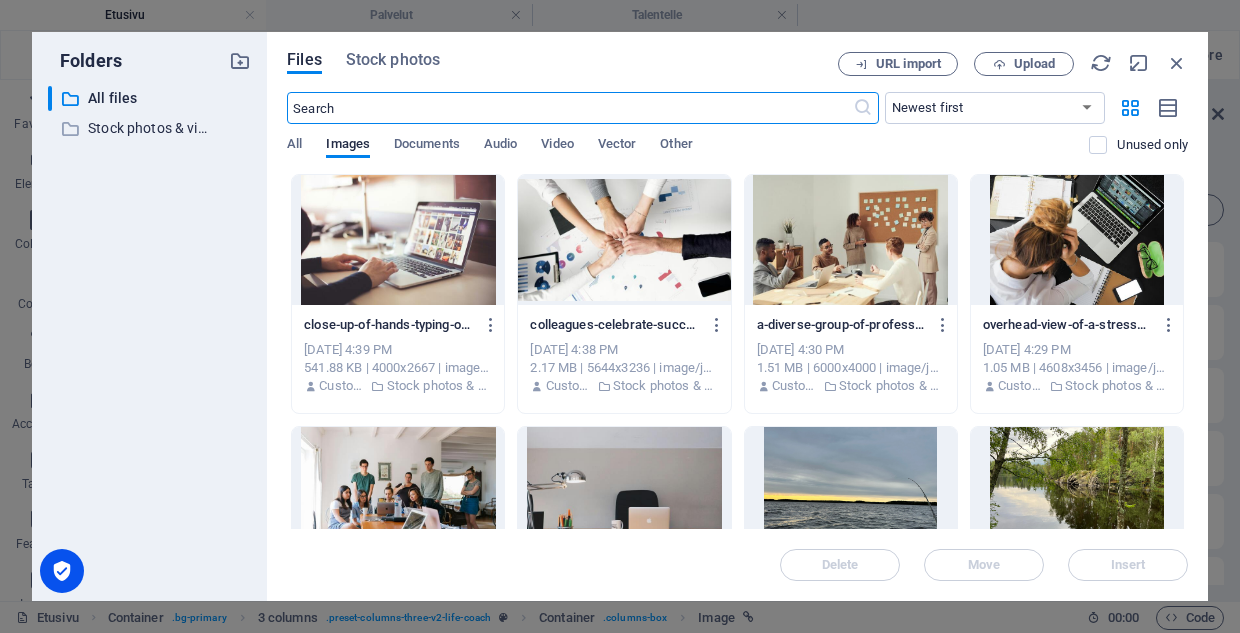 scroll, scrollTop: 0, scrollLeft: 0, axis: both 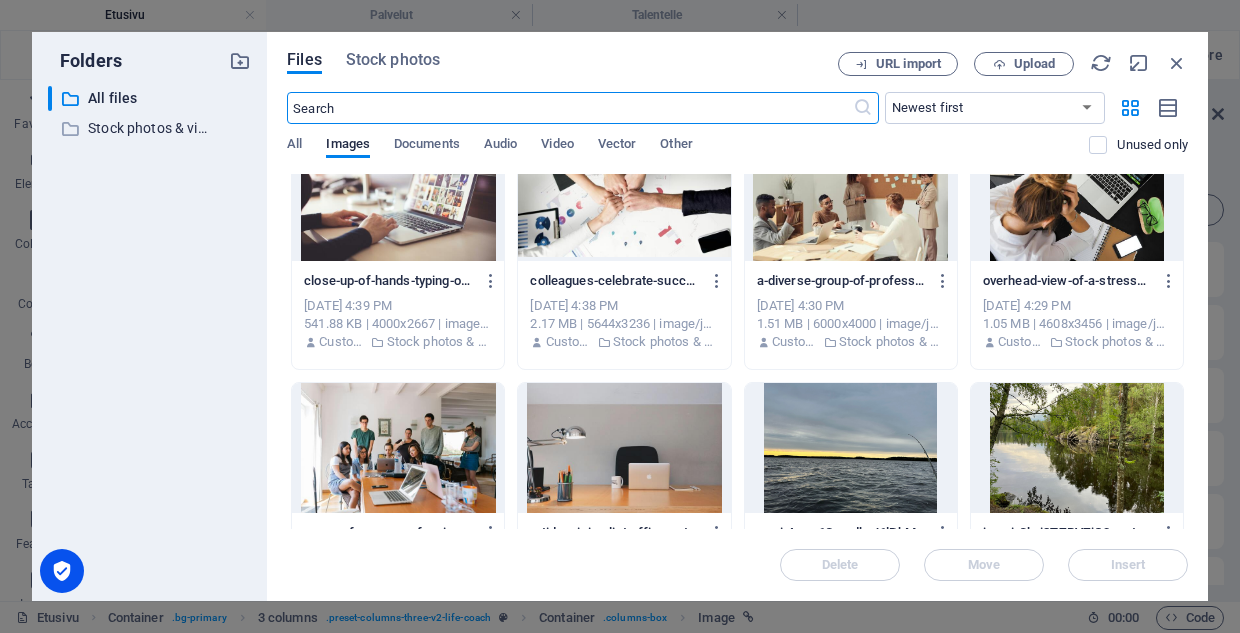 click at bounding box center (398, 448) 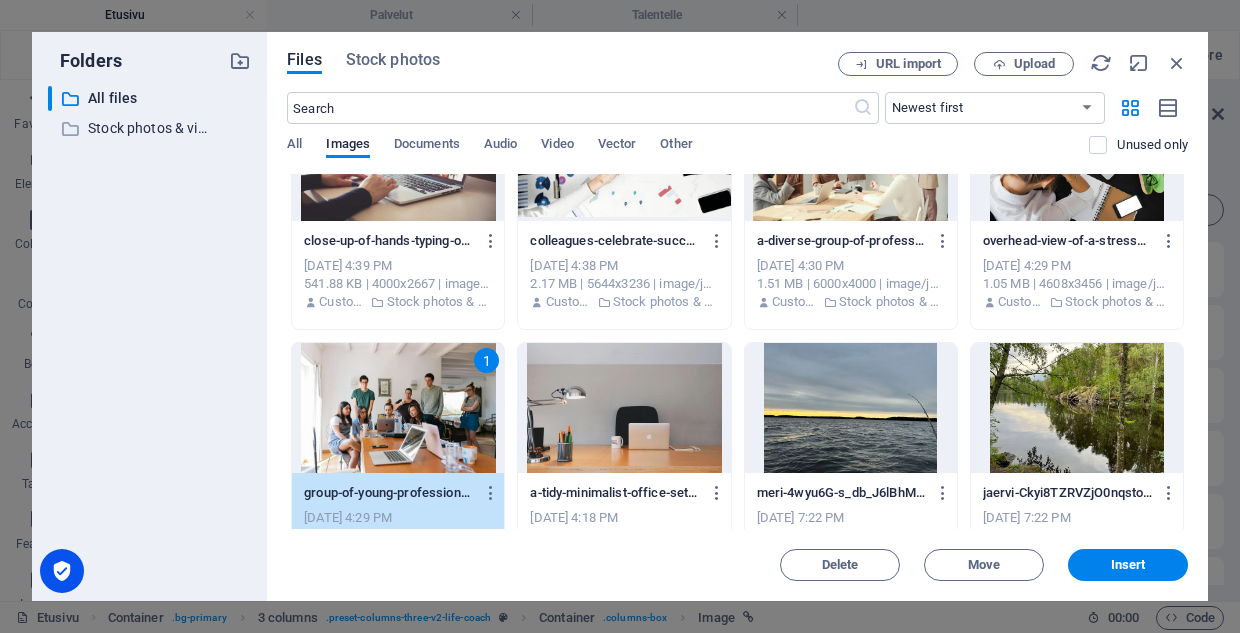 scroll, scrollTop: 88, scrollLeft: 0, axis: vertical 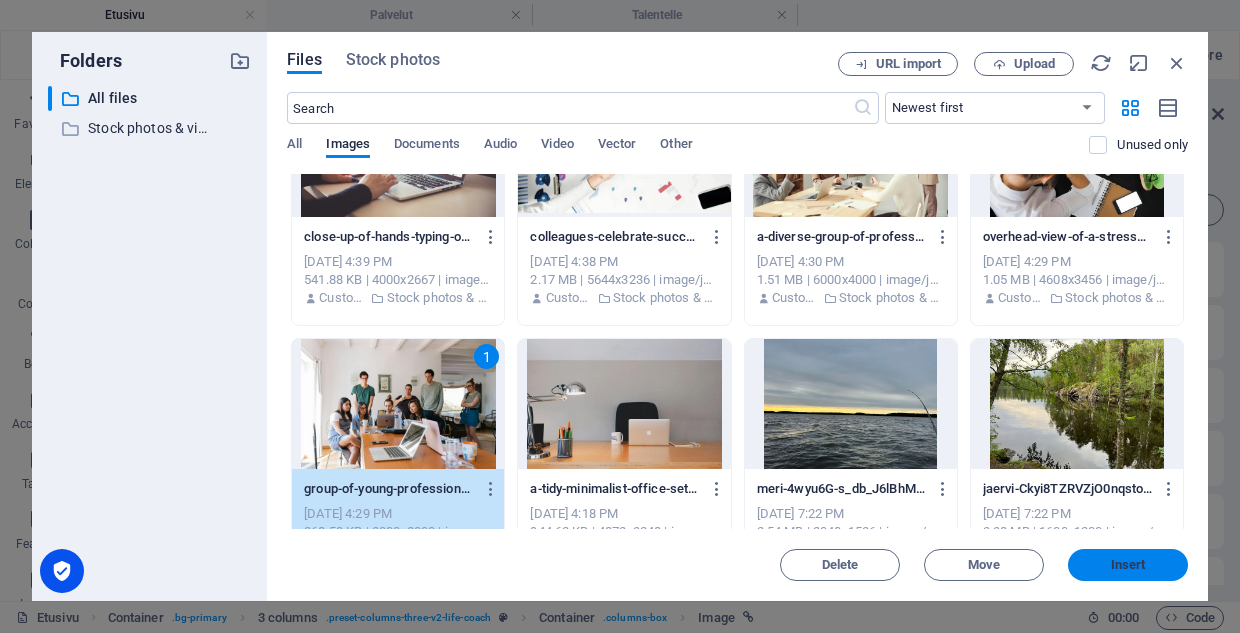 click on "Insert" at bounding box center [1128, 565] 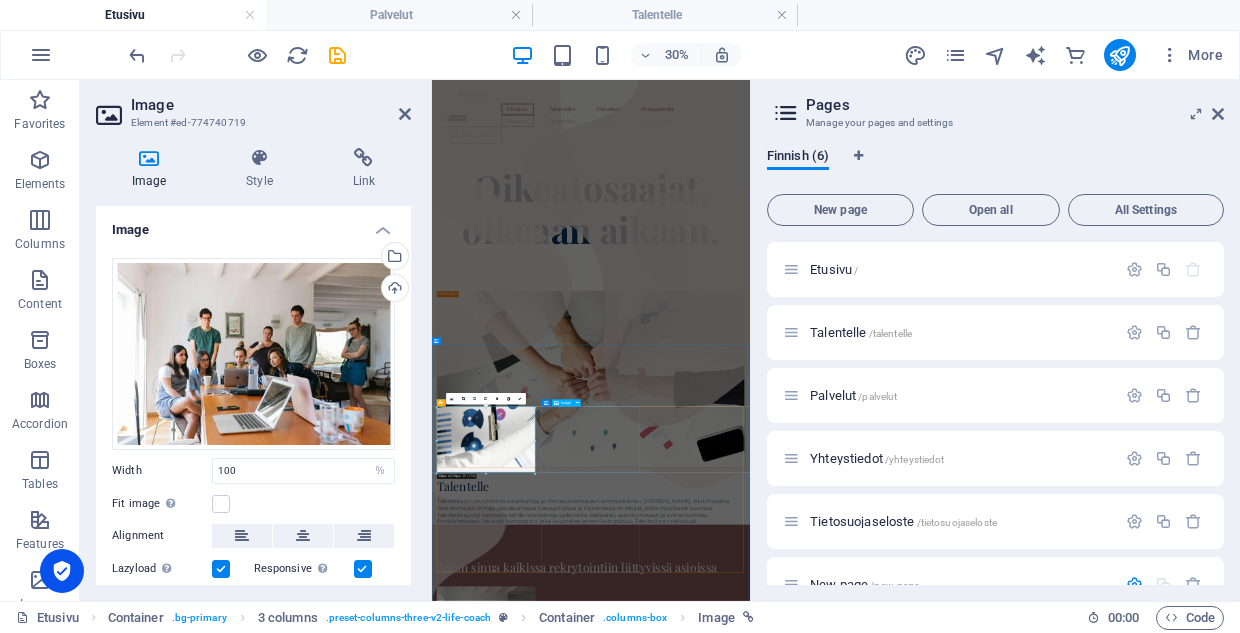 click at bounding box center [612, 2571] 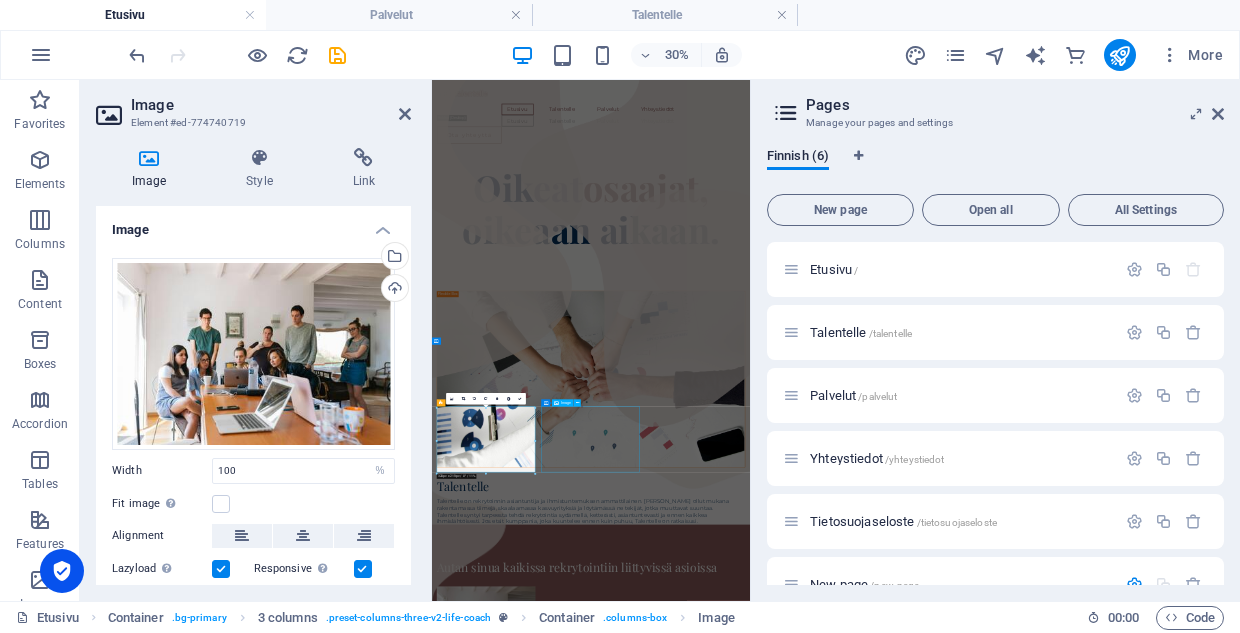 scroll, scrollTop: 794, scrollLeft: 0, axis: vertical 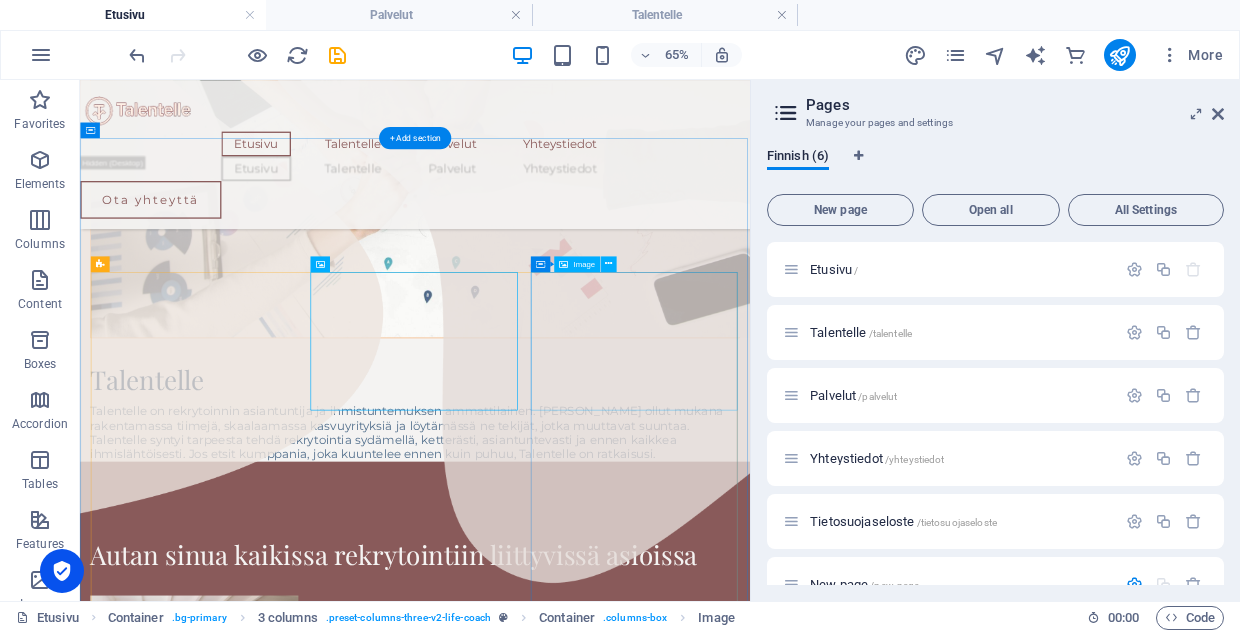 click at bounding box center [256, 2577] 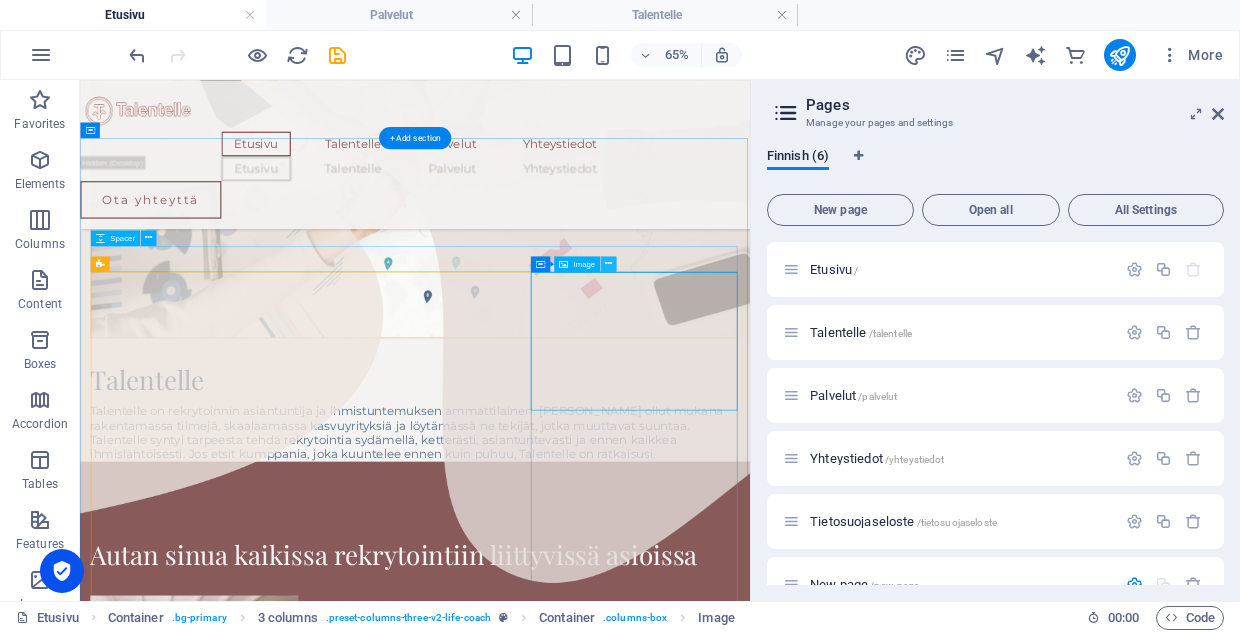 click at bounding box center [608, 264] 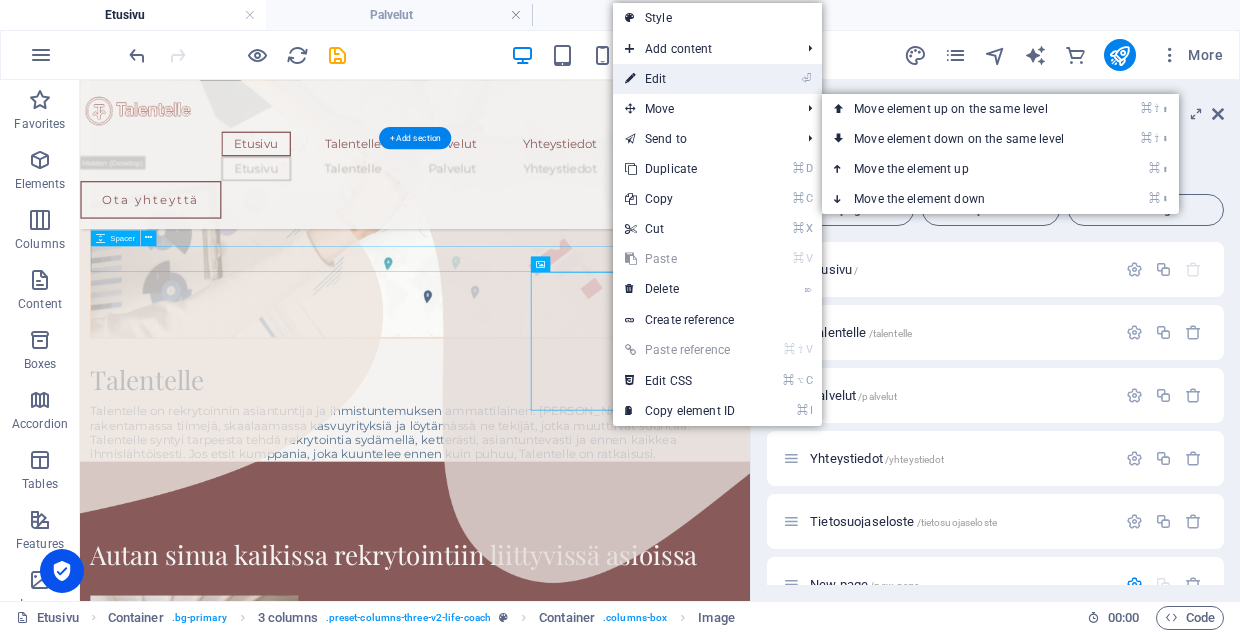 click on "⏎  Edit" at bounding box center [680, 79] 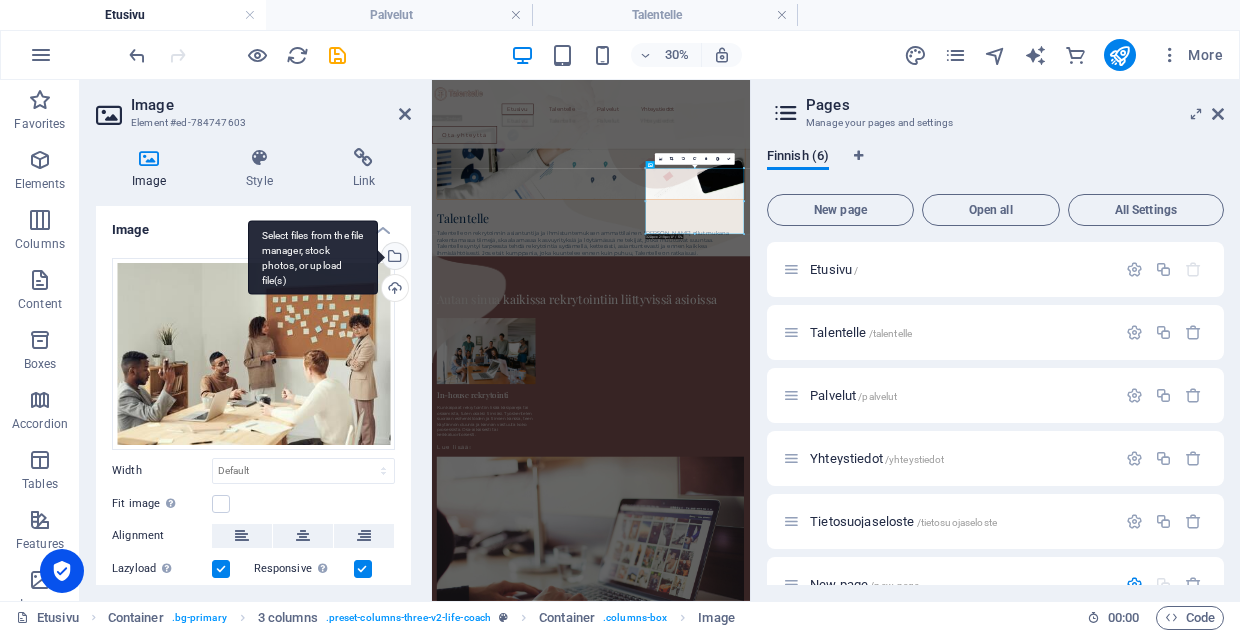 click on "Select files from the file manager, stock photos, or upload file(s)" at bounding box center (393, 258) 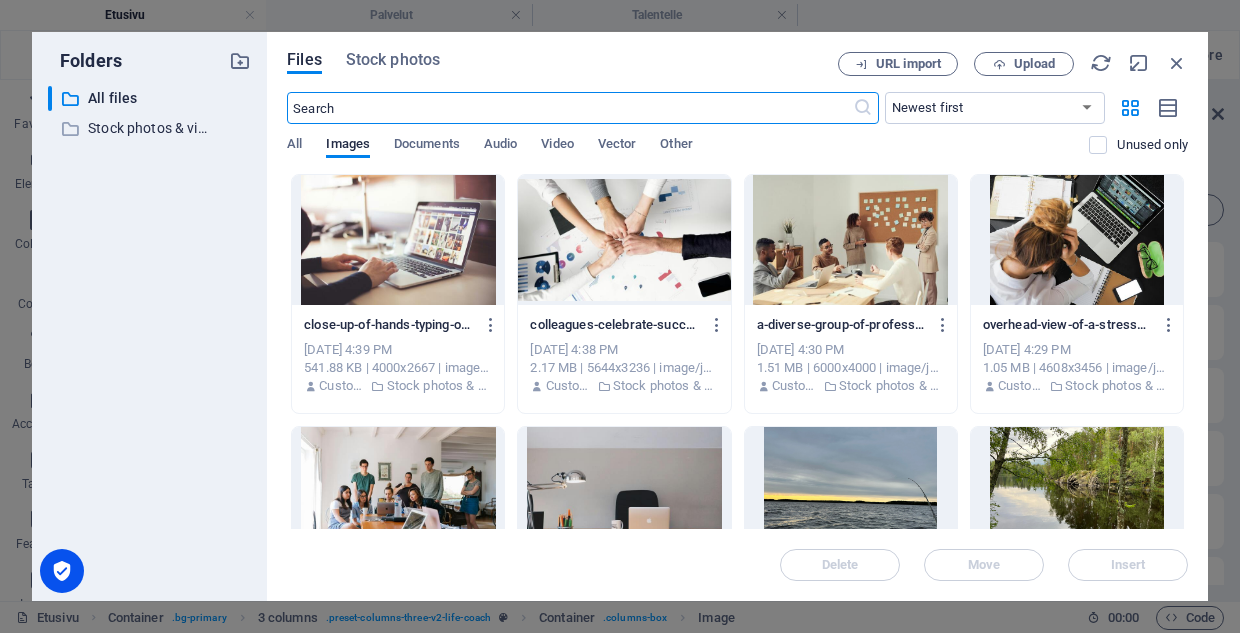 scroll, scrollTop: 0, scrollLeft: 0, axis: both 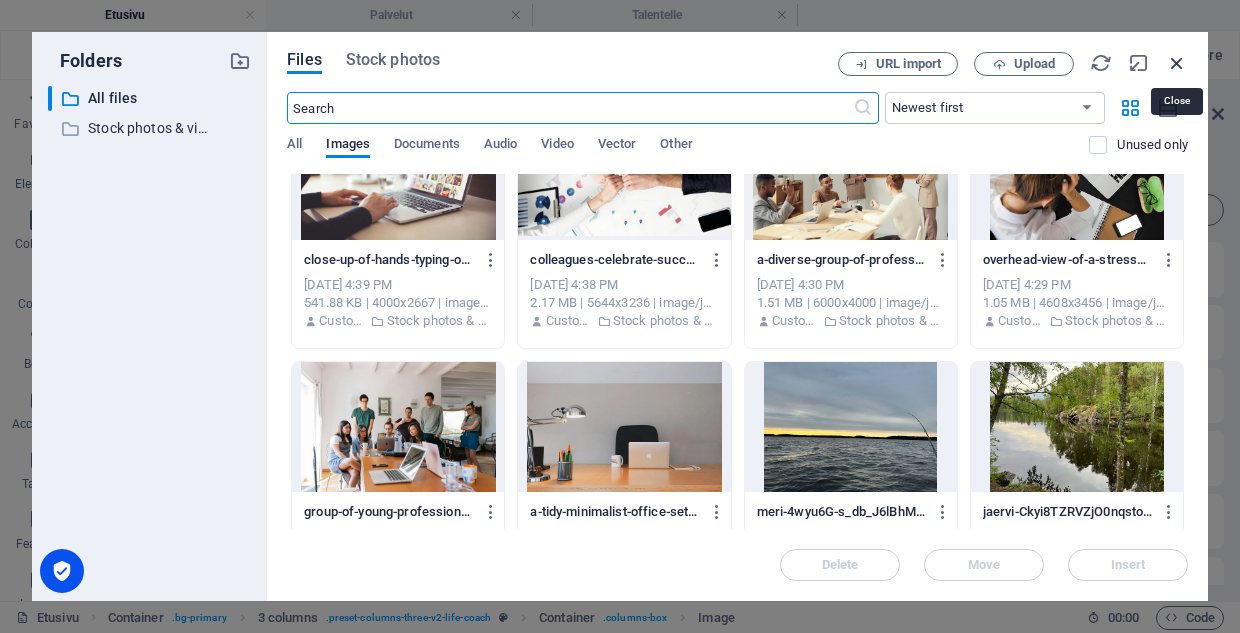 click at bounding box center [1177, 63] 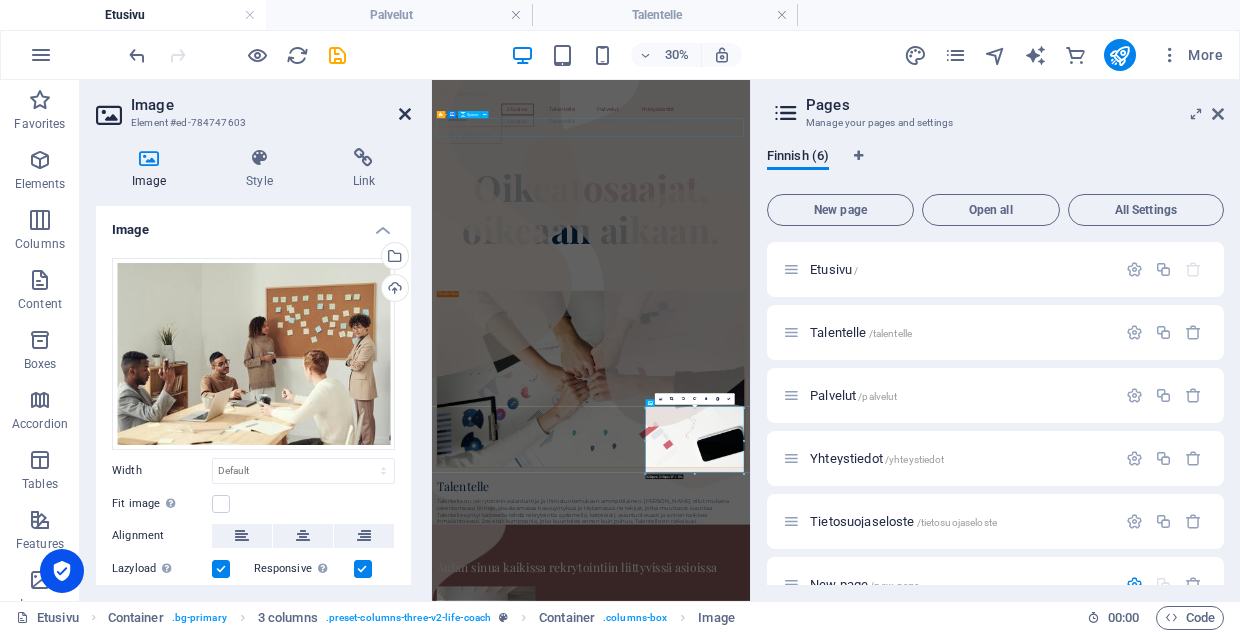 click at bounding box center [405, 114] 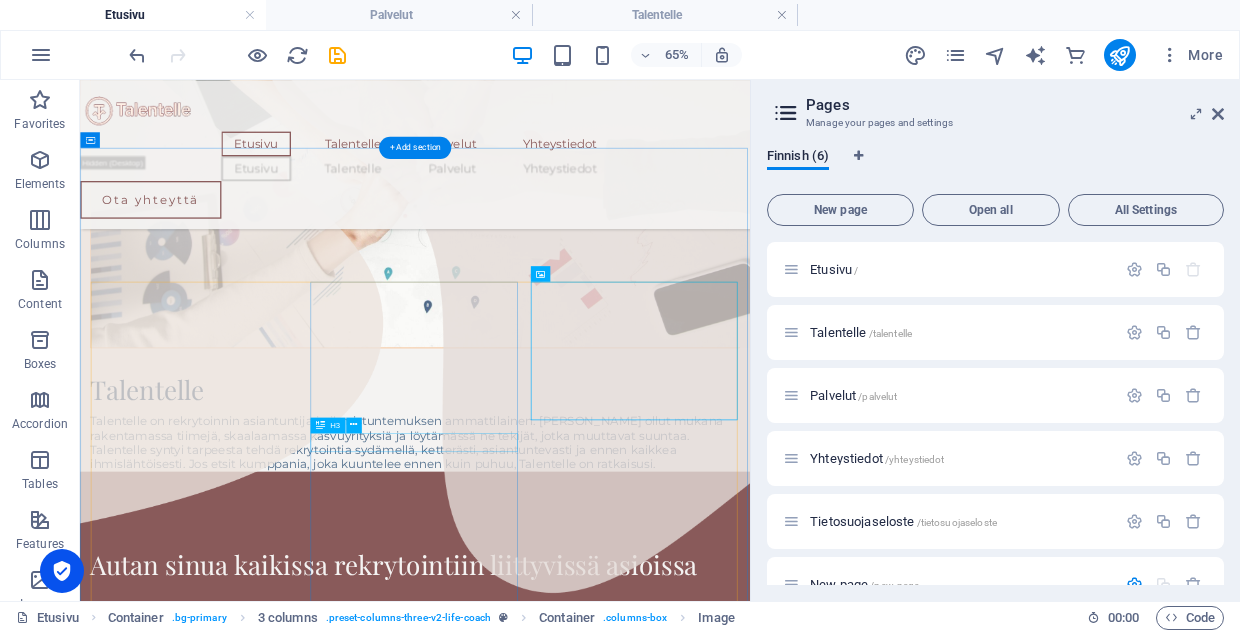 scroll, scrollTop: 777, scrollLeft: 0, axis: vertical 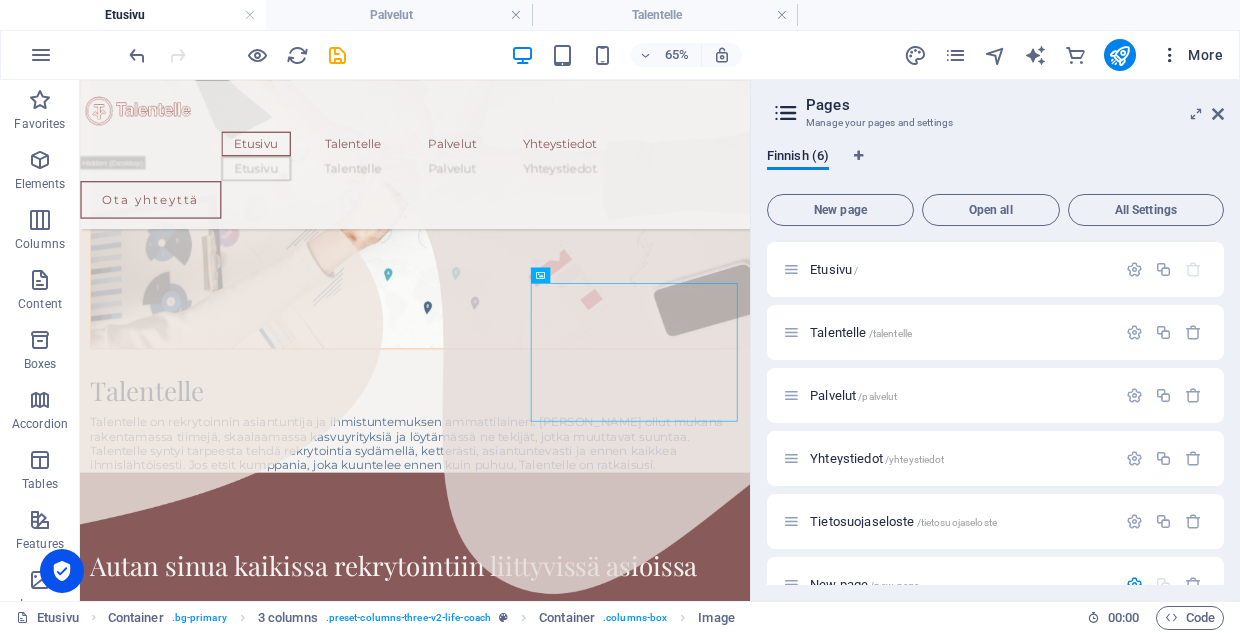 click on "More" at bounding box center (1191, 55) 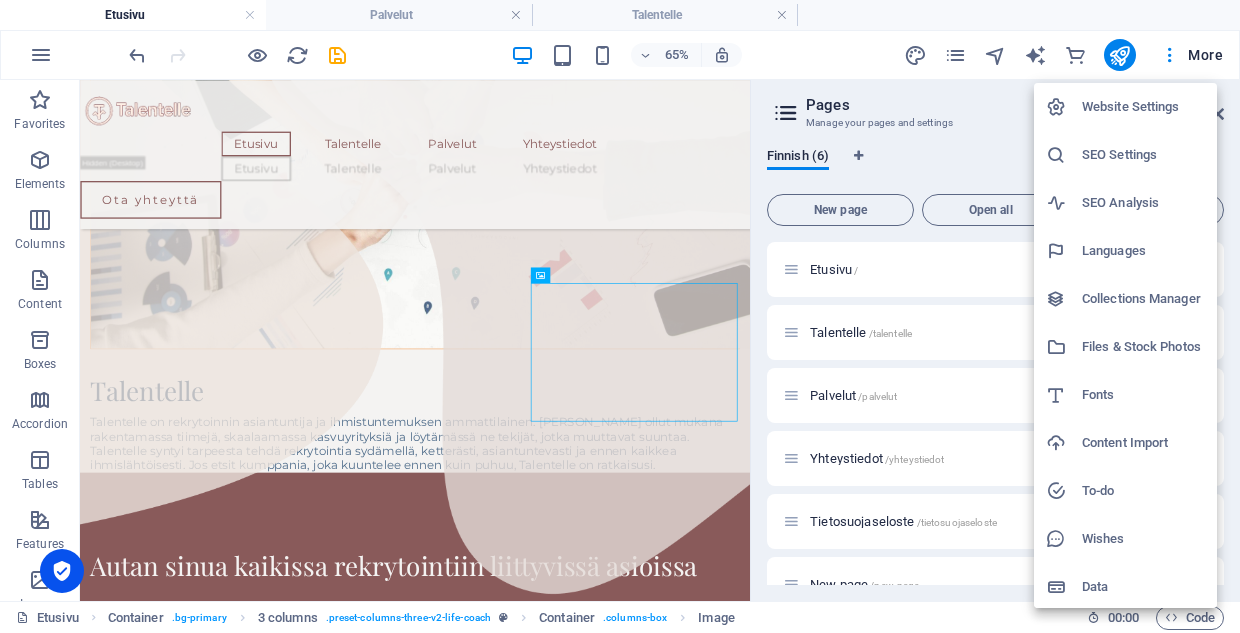click on "Files & Stock Photos" at bounding box center [1143, 347] 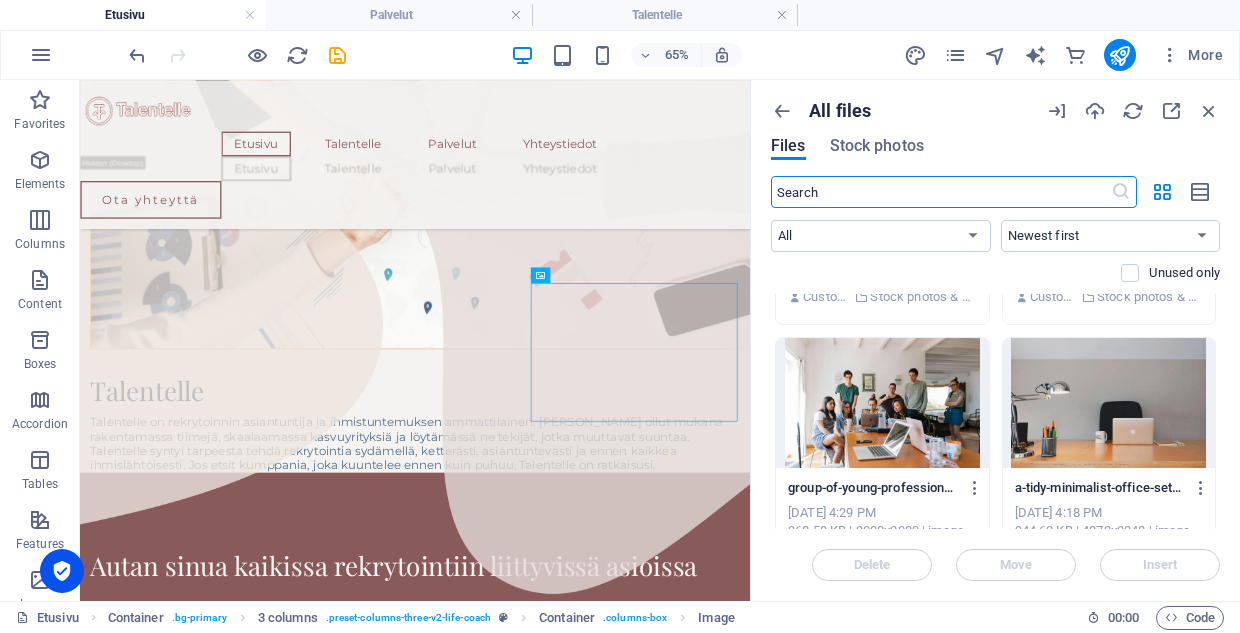 scroll, scrollTop: 474, scrollLeft: 0, axis: vertical 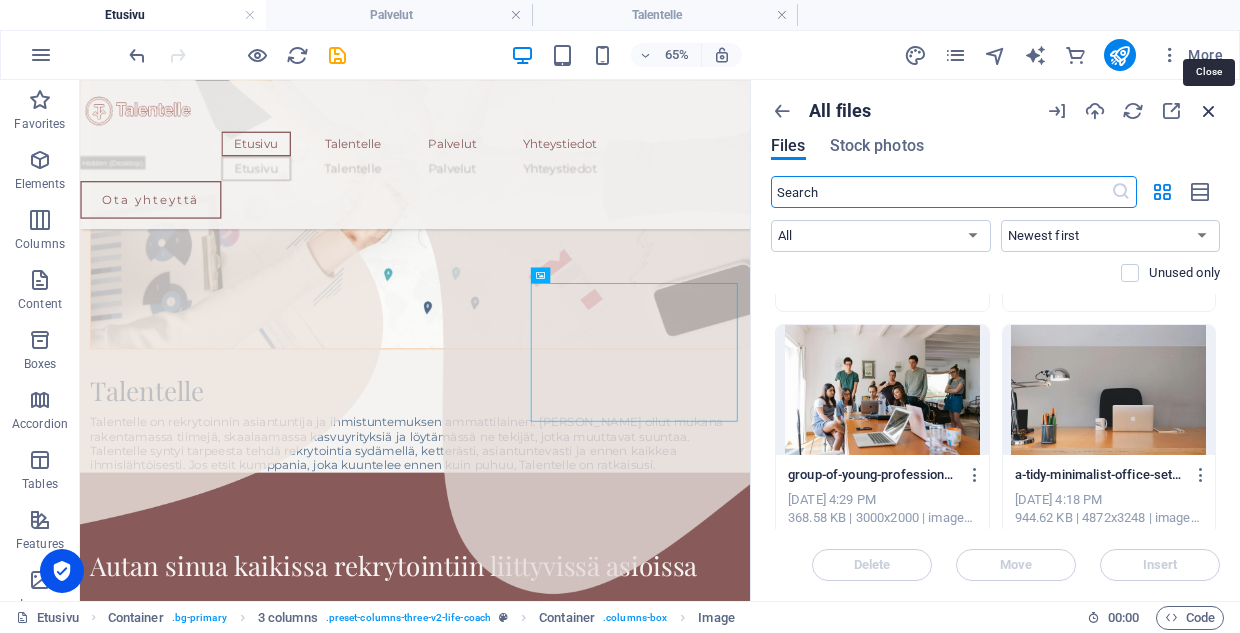click at bounding box center [1209, 111] 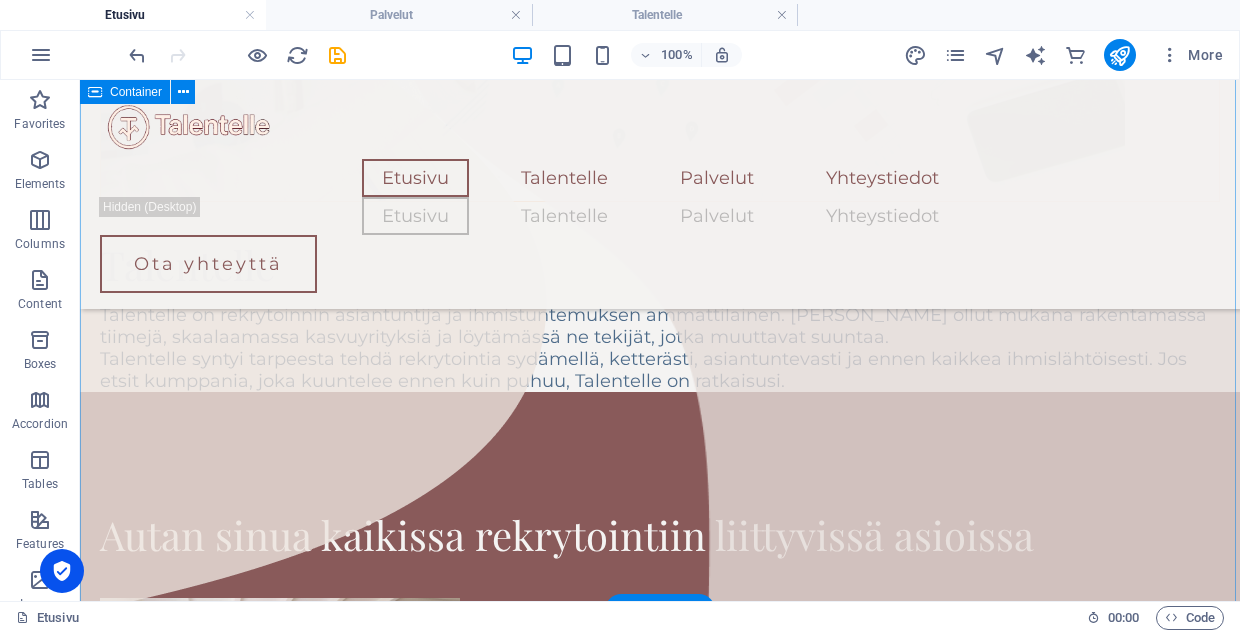 scroll, scrollTop: 972, scrollLeft: 0, axis: vertical 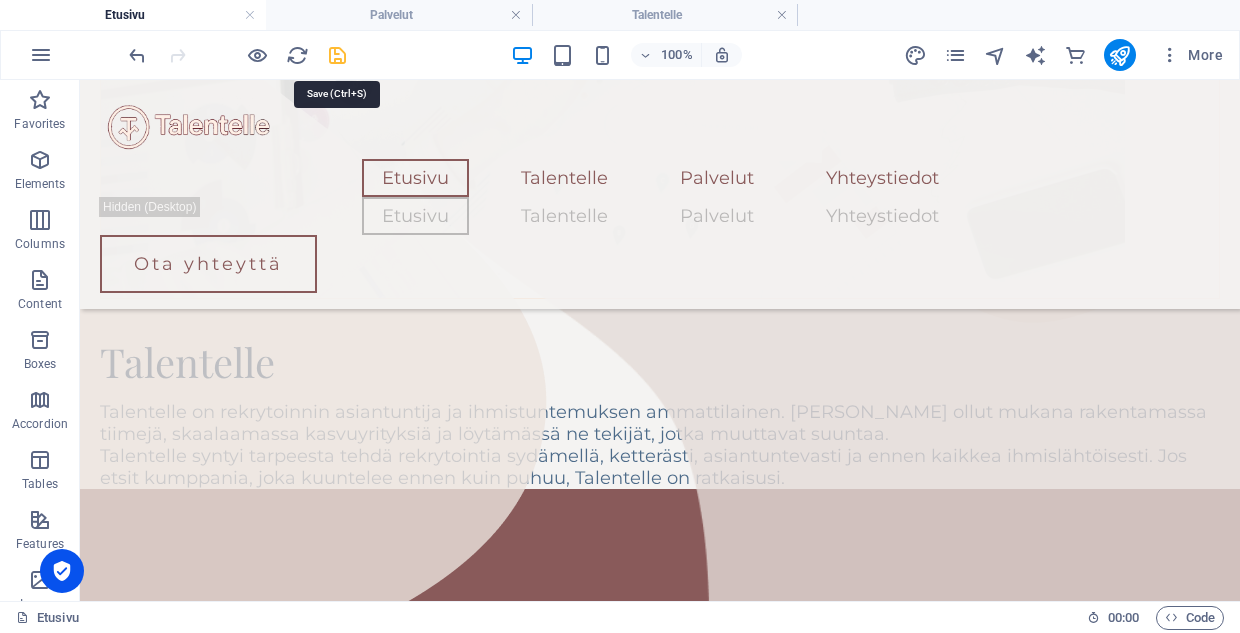 click at bounding box center (337, 55) 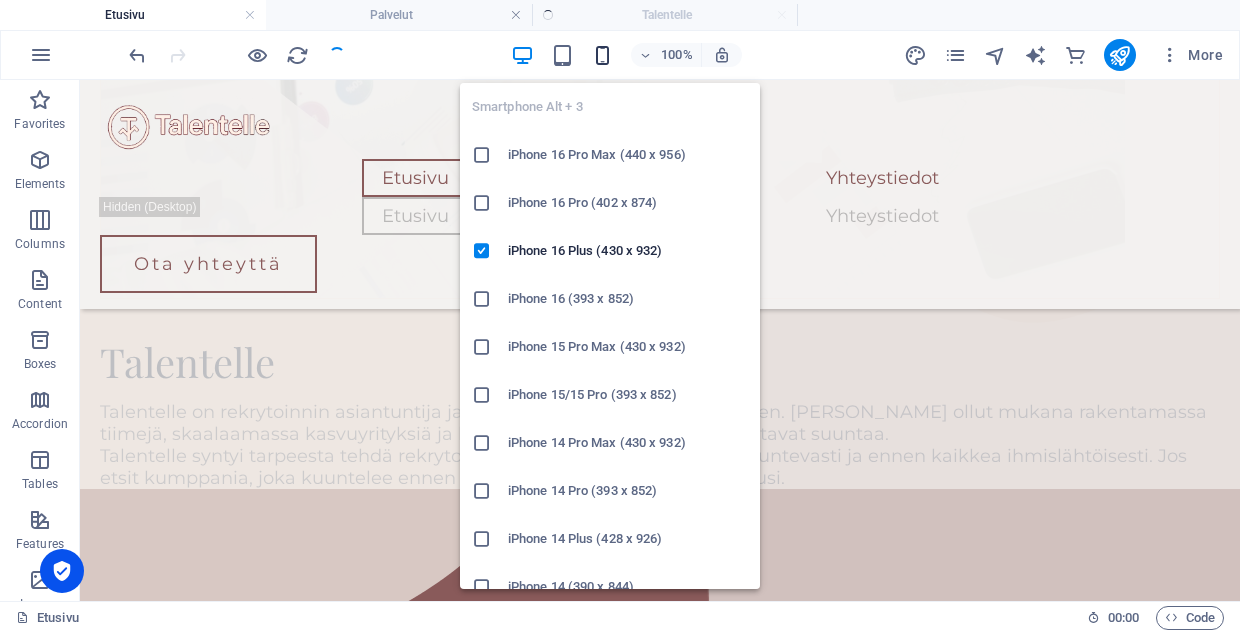 click at bounding box center [602, 55] 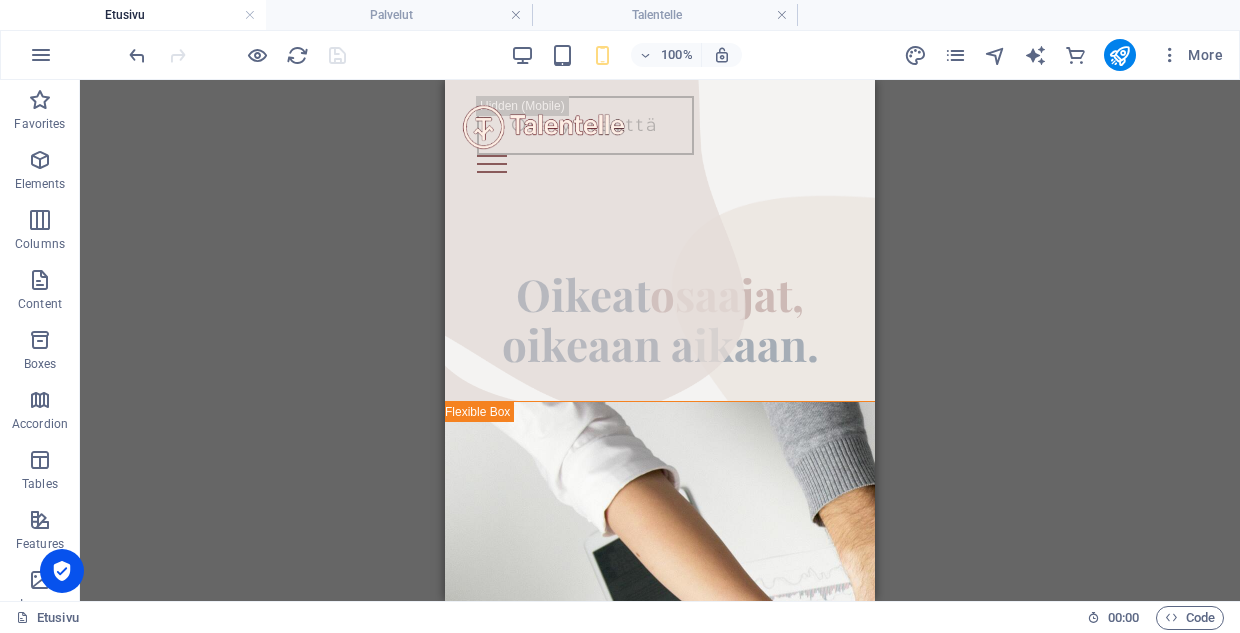 scroll, scrollTop: 0, scrollLeft: 0, axis: both 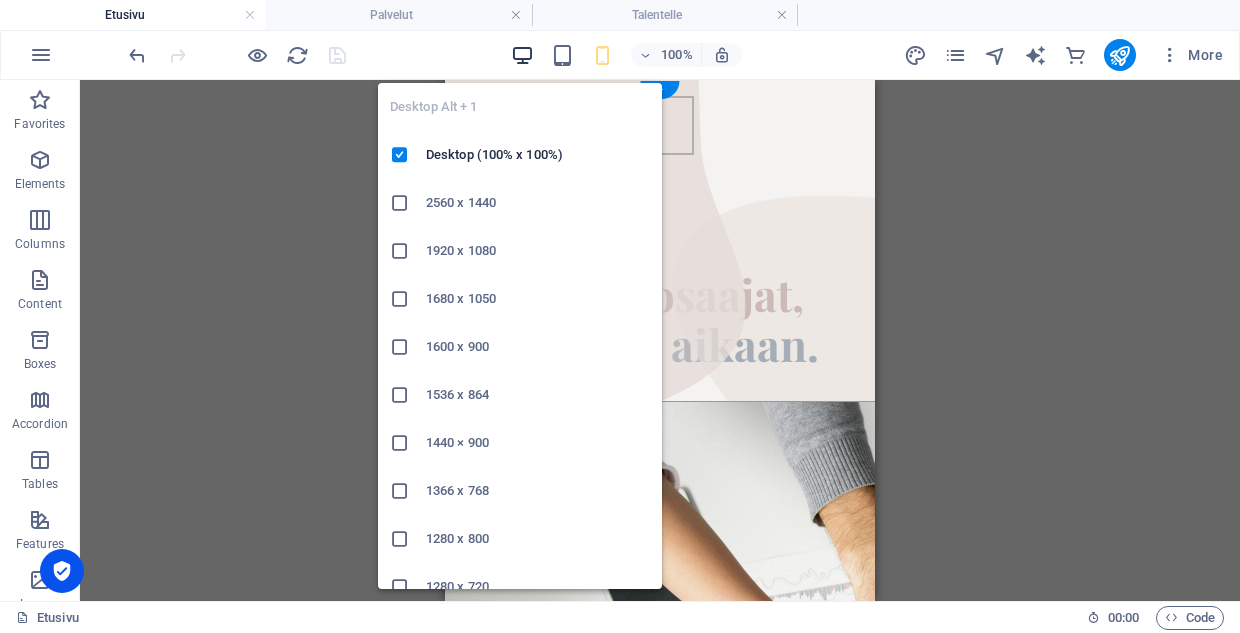 click at bounding box center [522, 55] 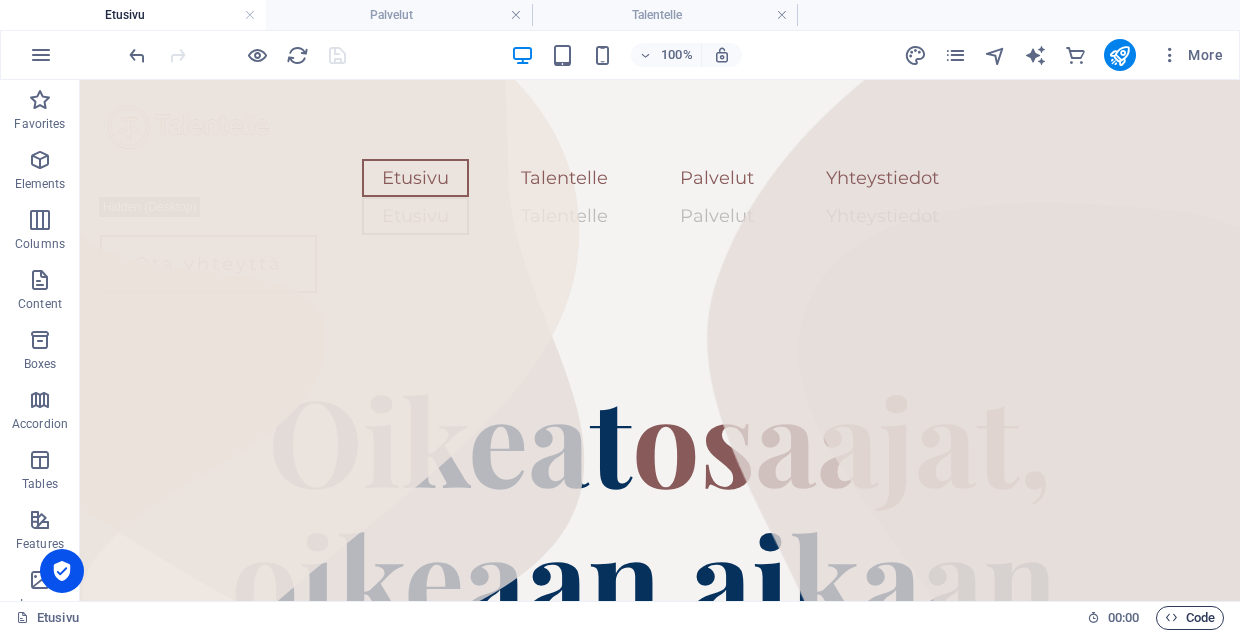 click on "Code" at bounding box center (1190, 618) 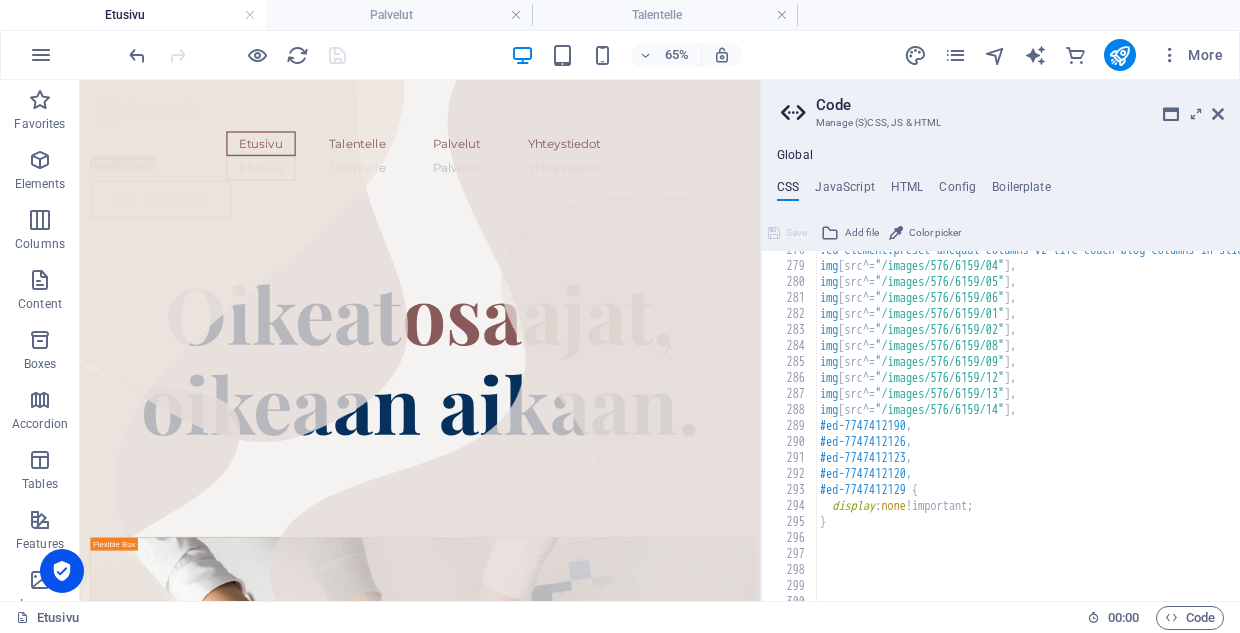 scroll, scrollTop: 641, scrollLeft: 0, axis: vertical 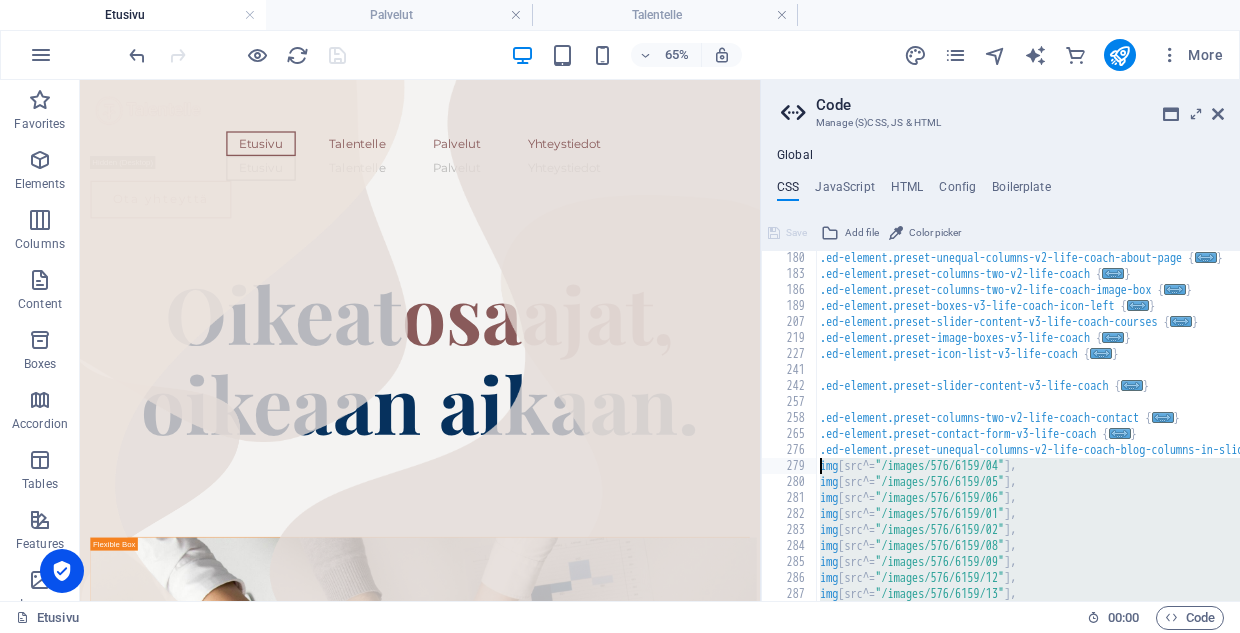 drag, startPoint x: 849, startPoint y: 513, endPoint x: 809, endPoint y: 469, distance: 59.464275 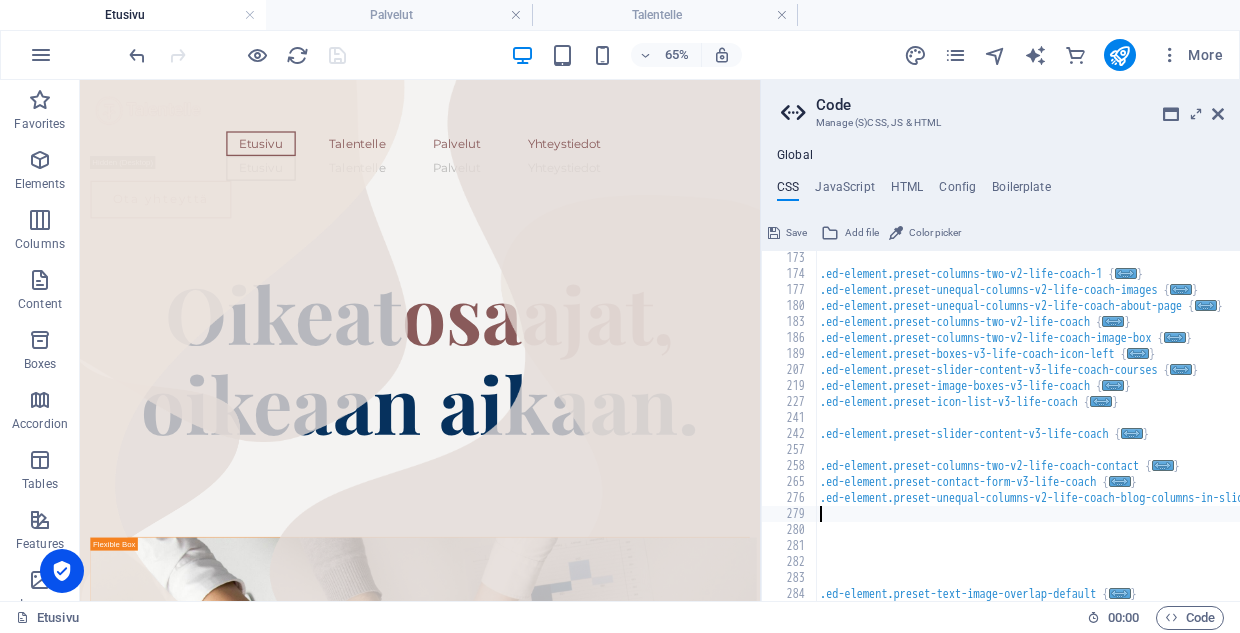 scroll, scrollTop: 545, scrollLeft: 0, axis: vertical 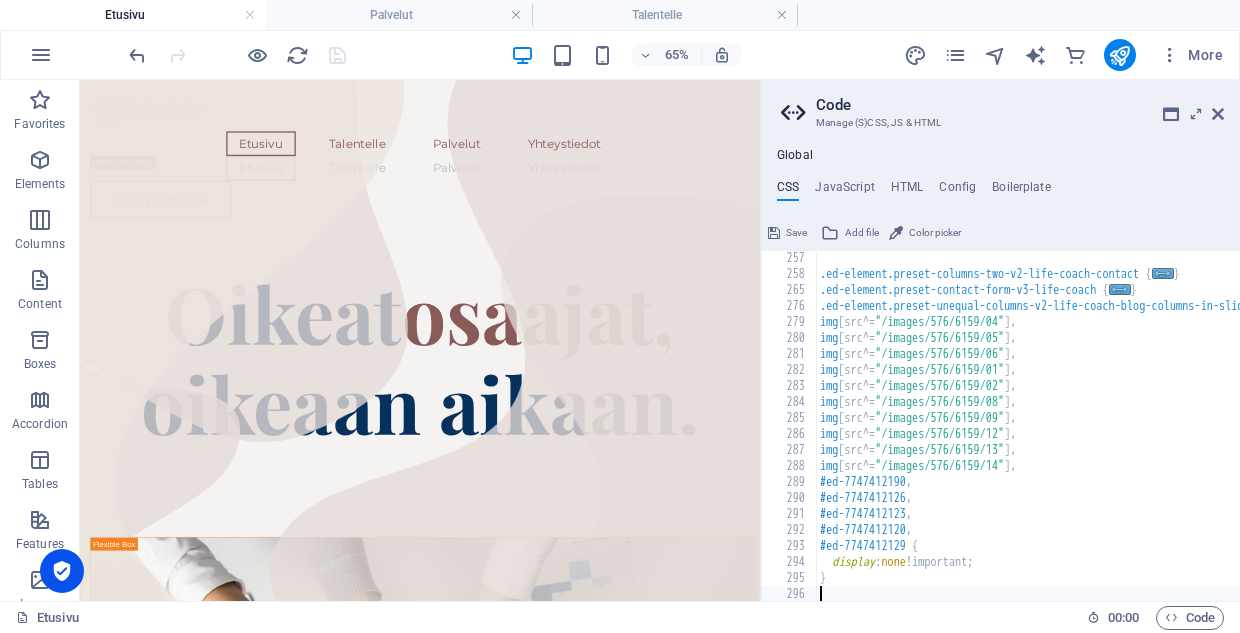 click on "65% More" at bounding box center [678, 55] 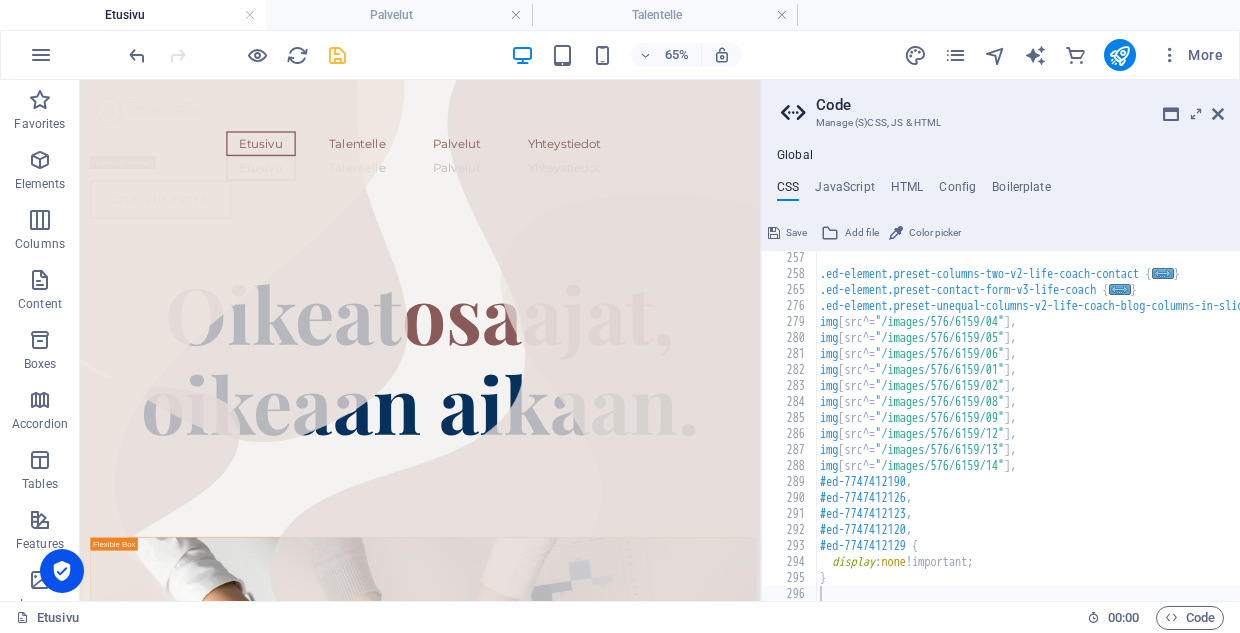 click at bounding box center (337, 55) 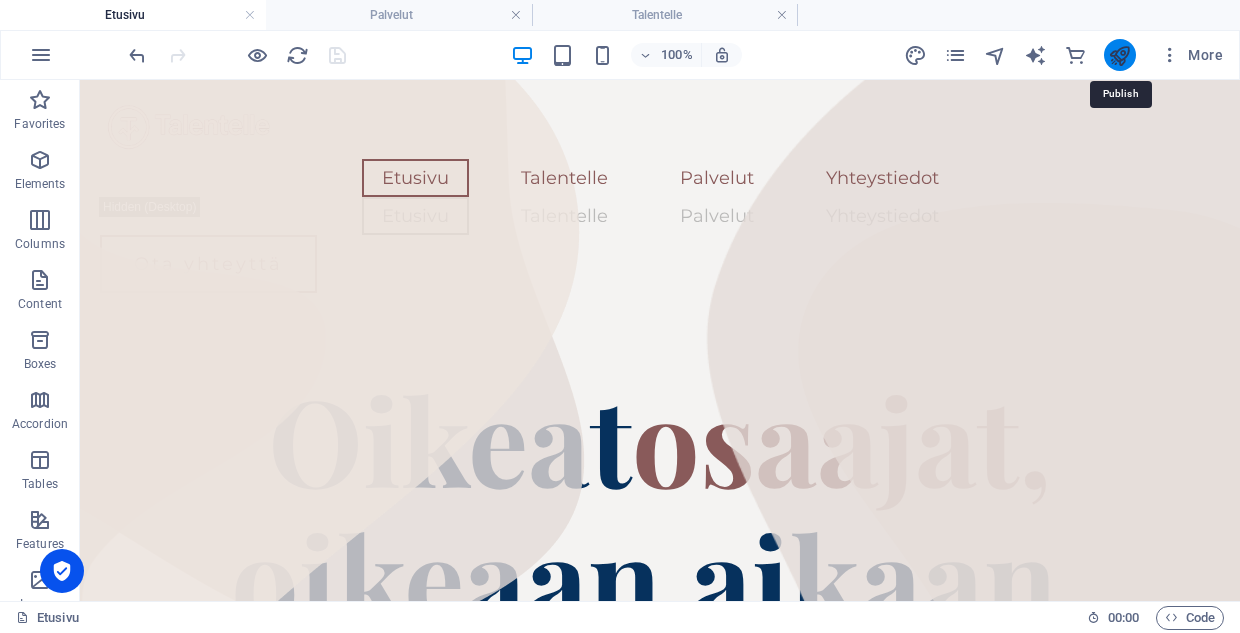 click at bounding box center (1119, 55) 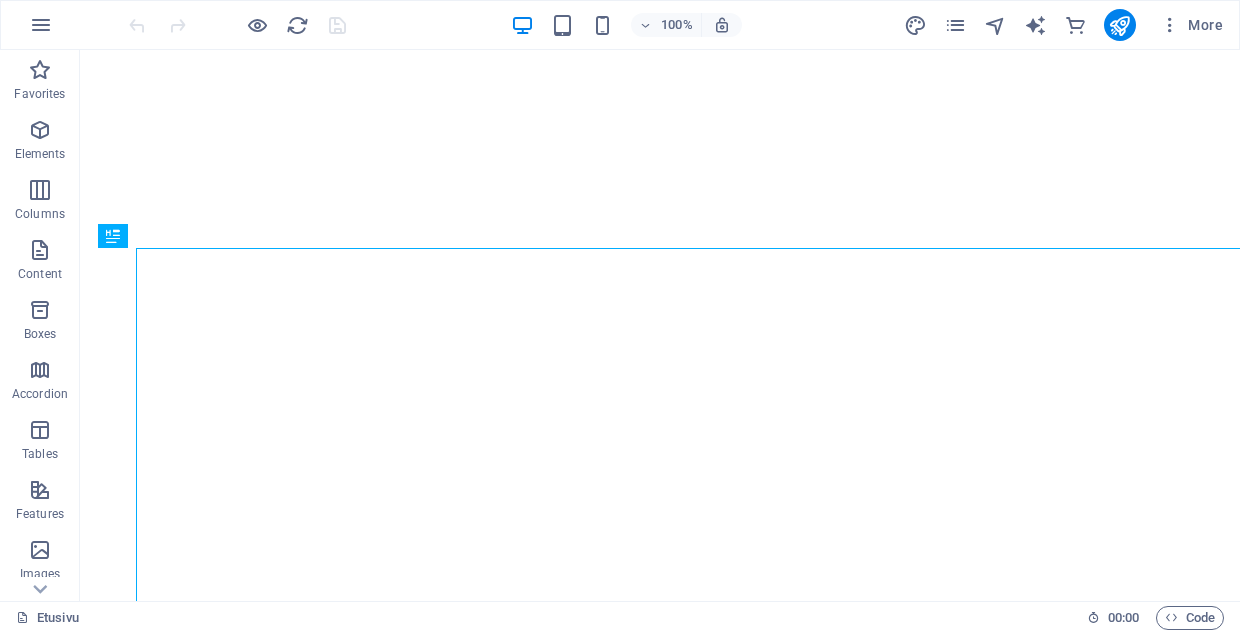 scroll, scrollTop: 0, scrollLeft: 0, axis: both 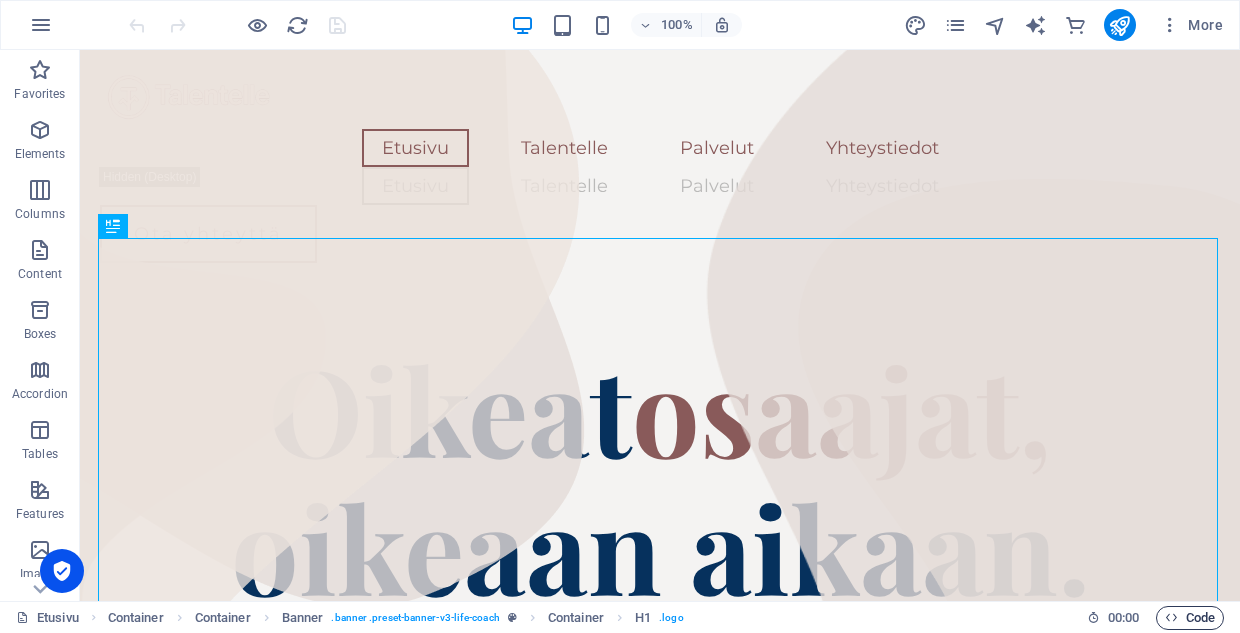 click on "Code" at bounding box center [1190, 618] 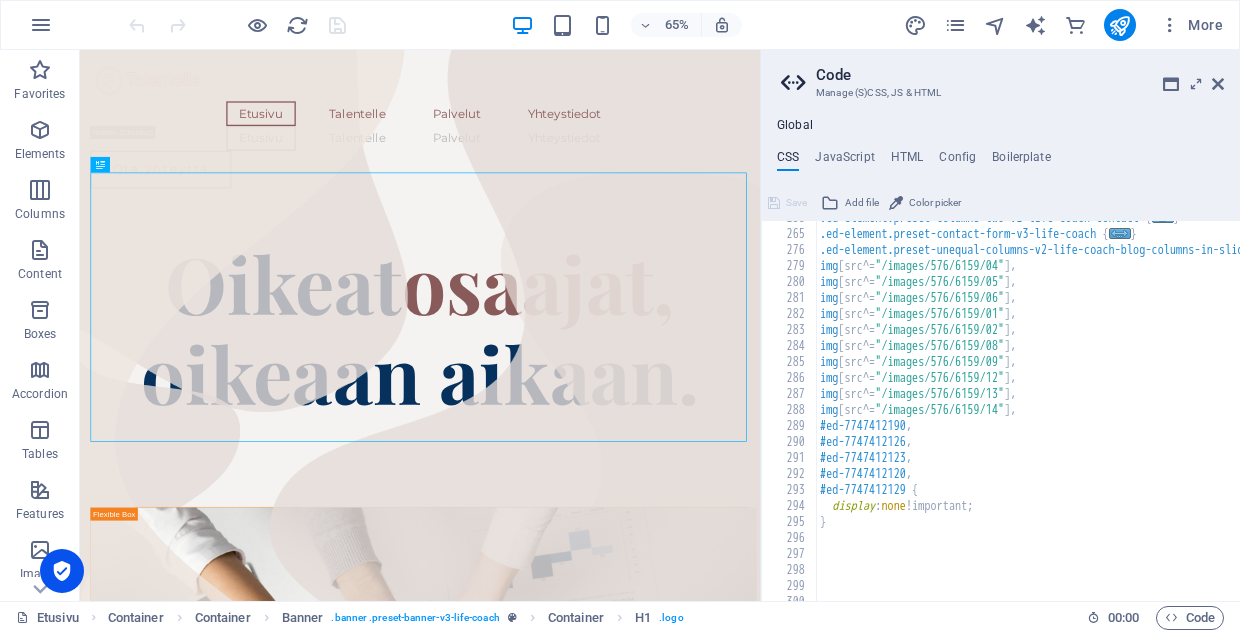scroll, scrollTop: 595, scrollLeft: 0, axis: vertical 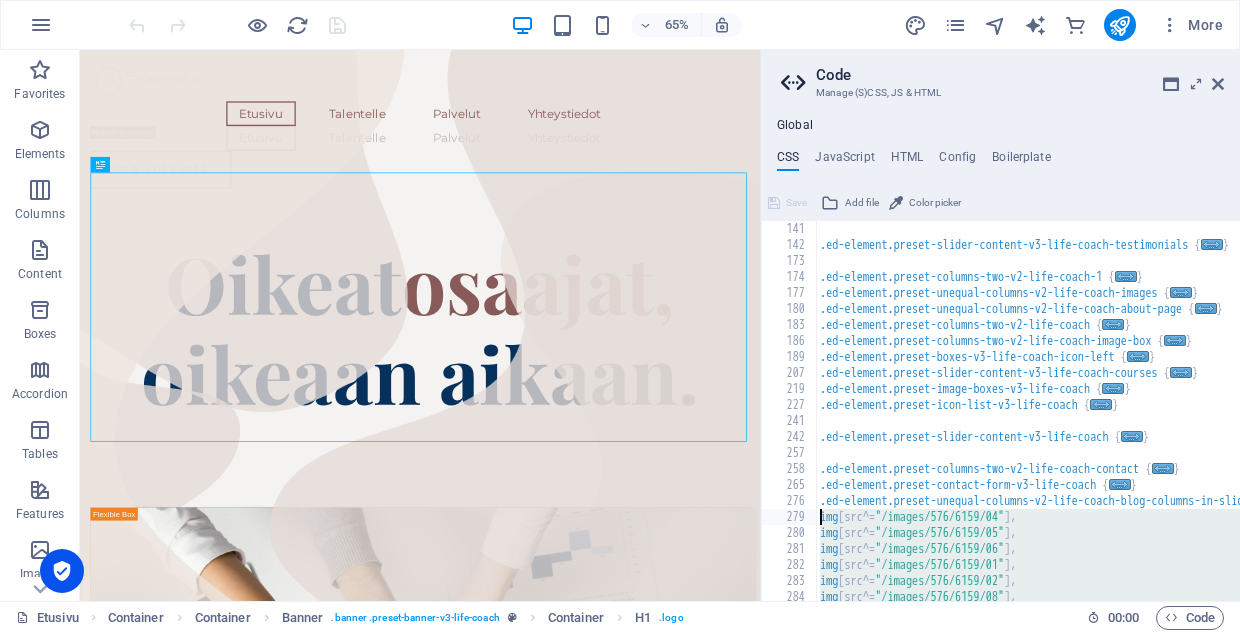 drag, startPoint x: 845, startPoint y: 511, endPoint x: 813, endPoint y: 516, distance: 32.38827 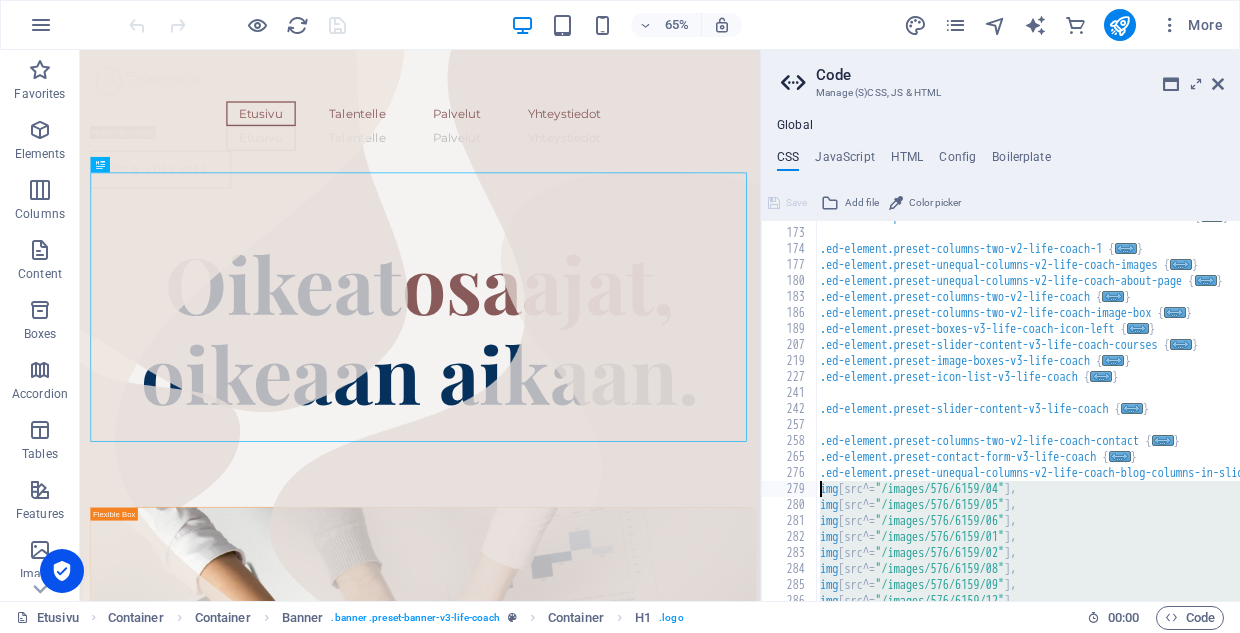 scroll, scrollTop: 595, scrollLeft: 0, axis: vertical 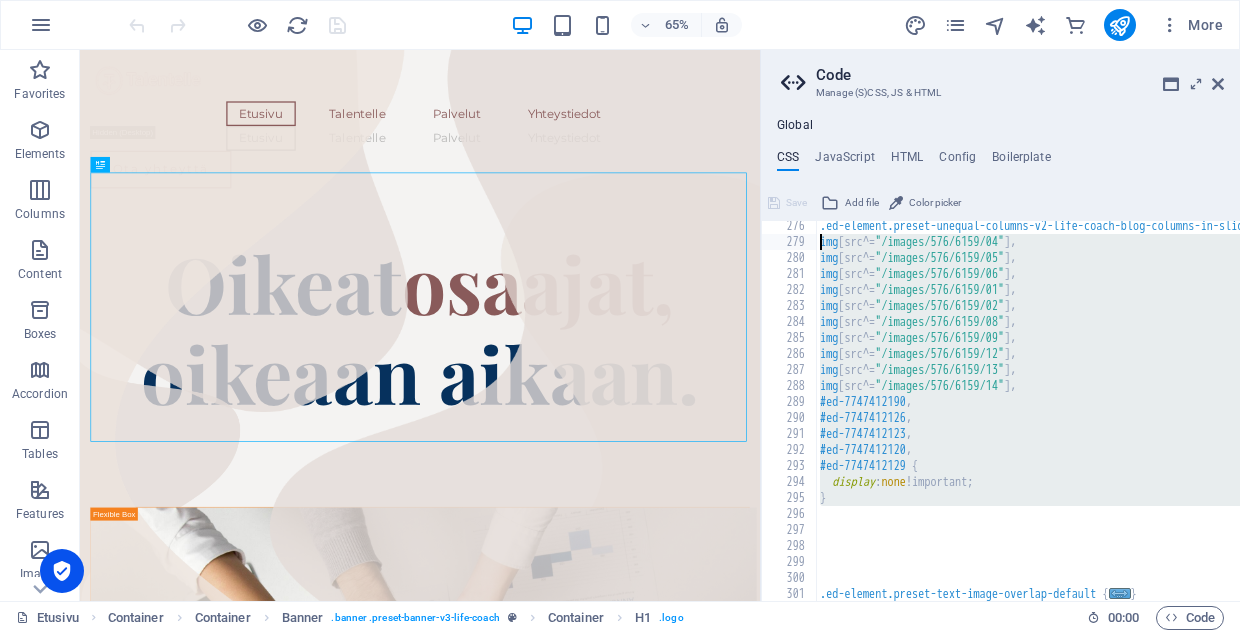 type 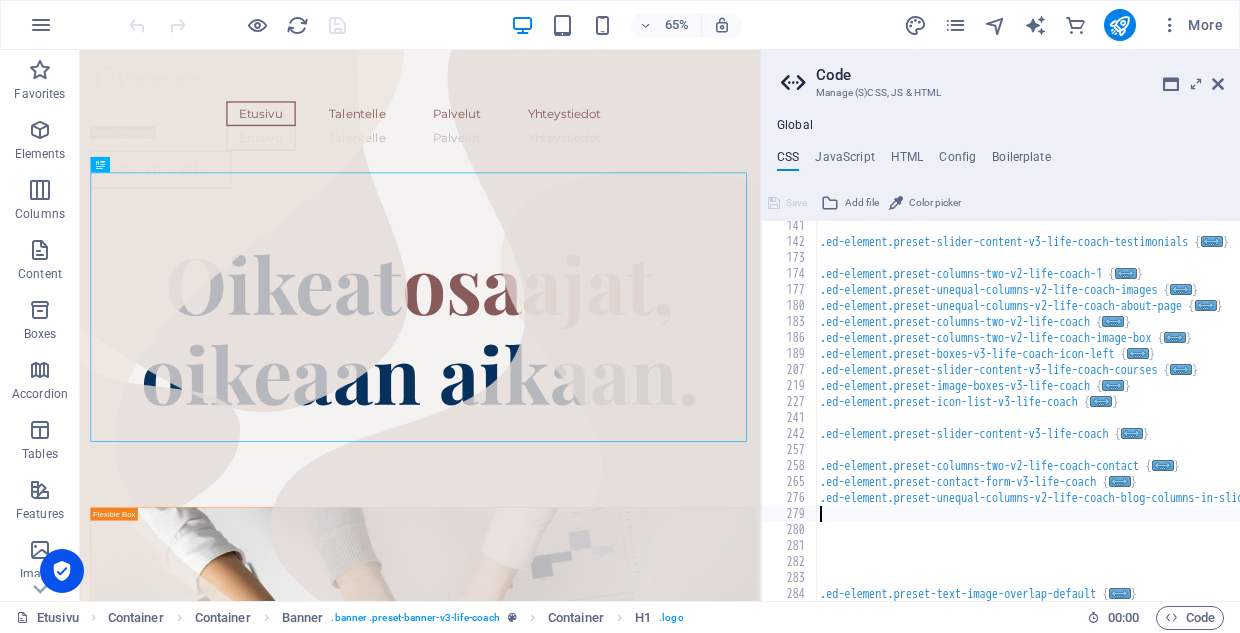 scroll, scrollTop: 323, scrollLeft: 0, axis: vertical 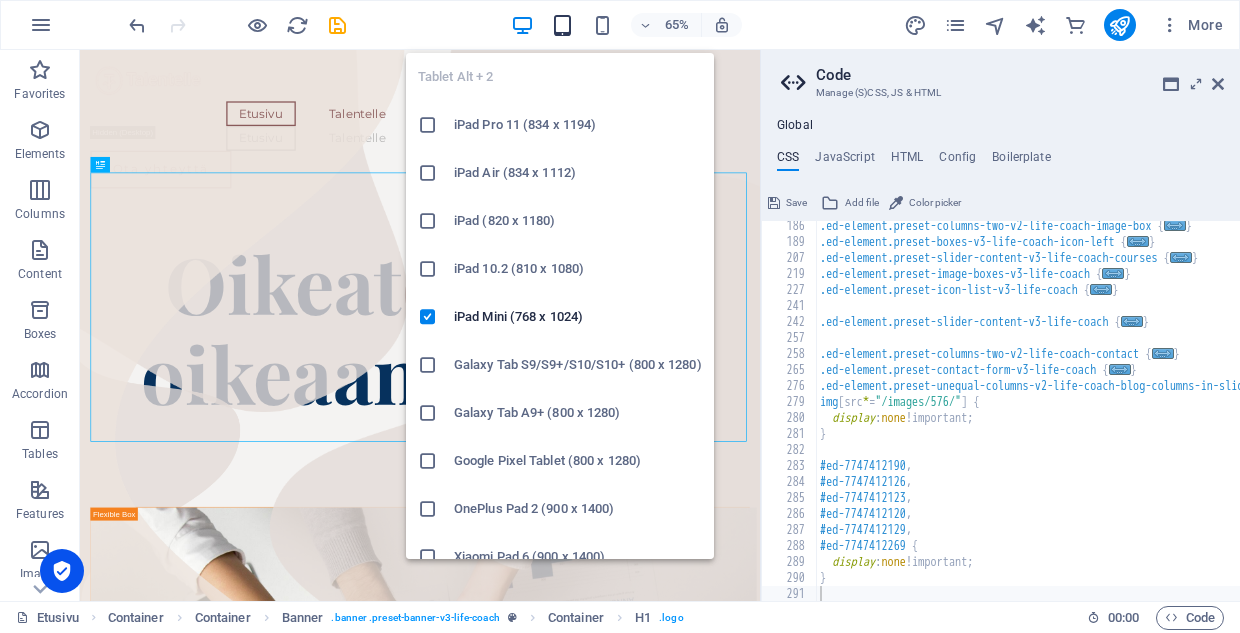 click at bounding box center (562, 25) 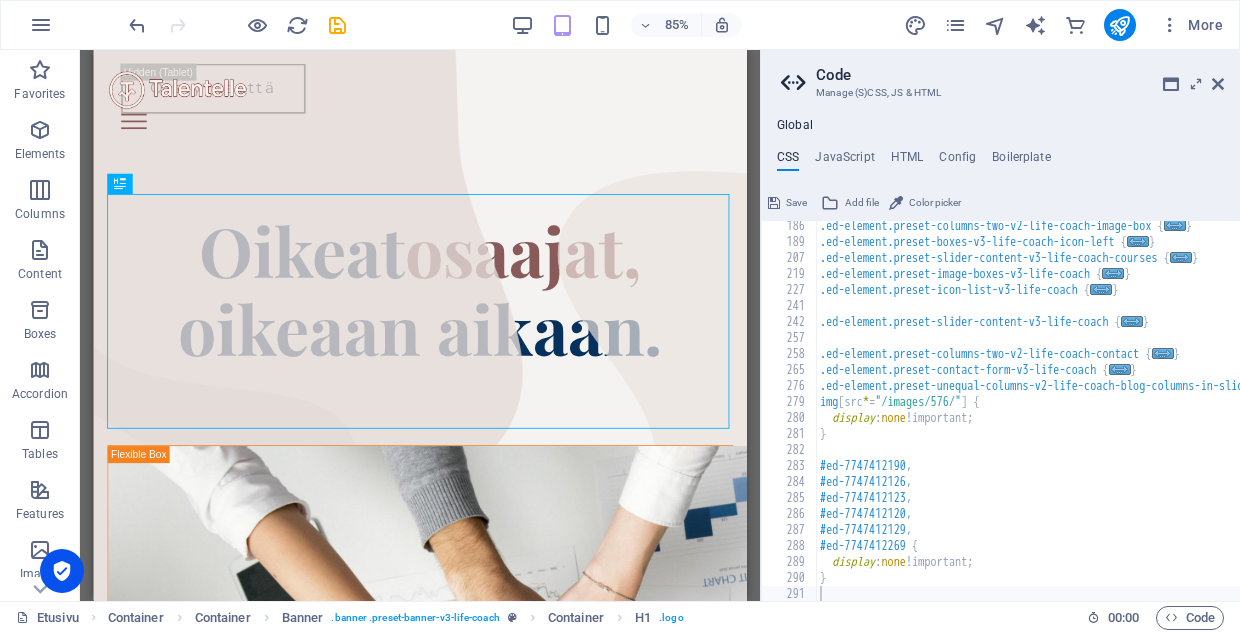 scroll, scrollTop: 515, scrollLeft: 0, axis: vertical 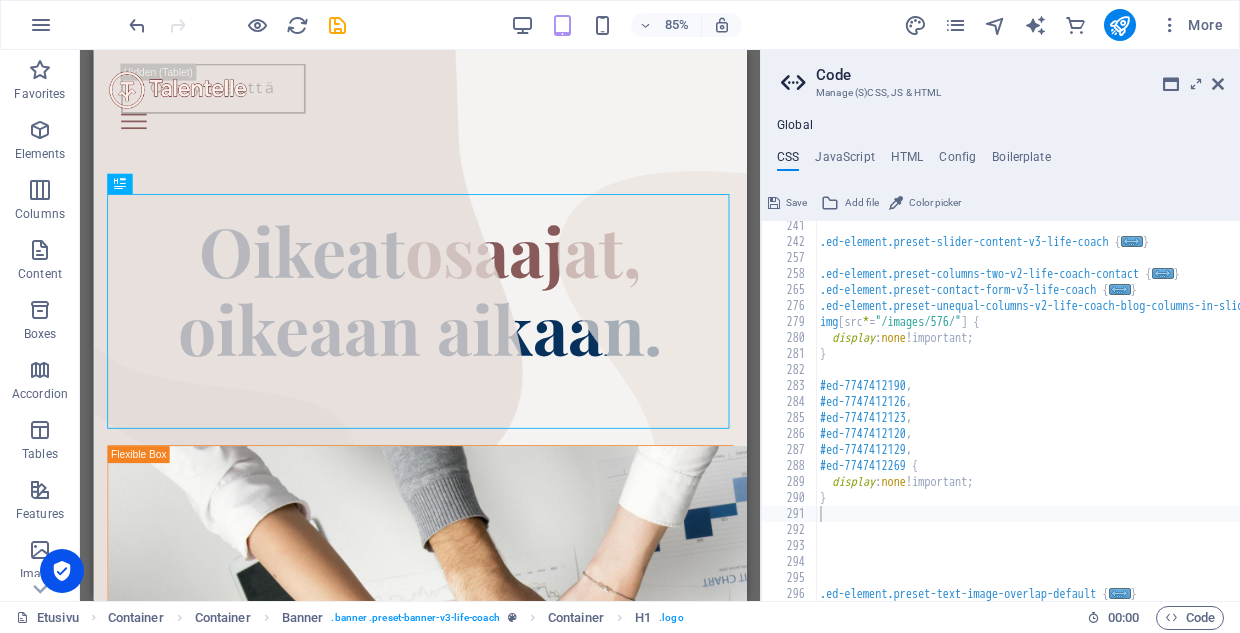 type 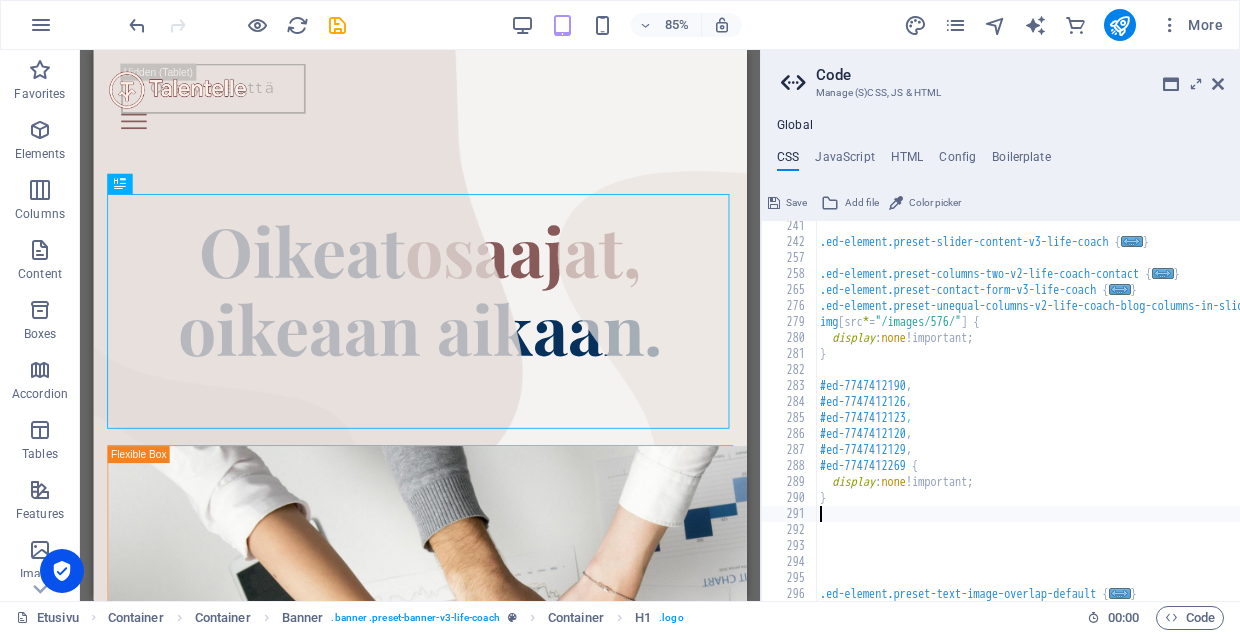 click on ".ed-element.preset-slider-content-v3-life-coach   { ... } .ed-element.preset-columns-two-v2-life-coach-contact   { ... } .ed-element.preset-contact-form-v3-life-coach   { ... } .ed-element.preset-unequal-columns-v2-life-coach-blog-columns-in-slider   { ... } img [ src * = "/images/576/" ]   {    display :  none  !important; } #ed-7747412190 , #ed-7747412126 , #ed-7747412123 , #ed-7747412120 , #ed-7747412129 , #ed-7747412269   {    display :  none  !important; } .ed-element.preset-text-image-overlap-default   { ... }" at bounding box center [1088, 424] 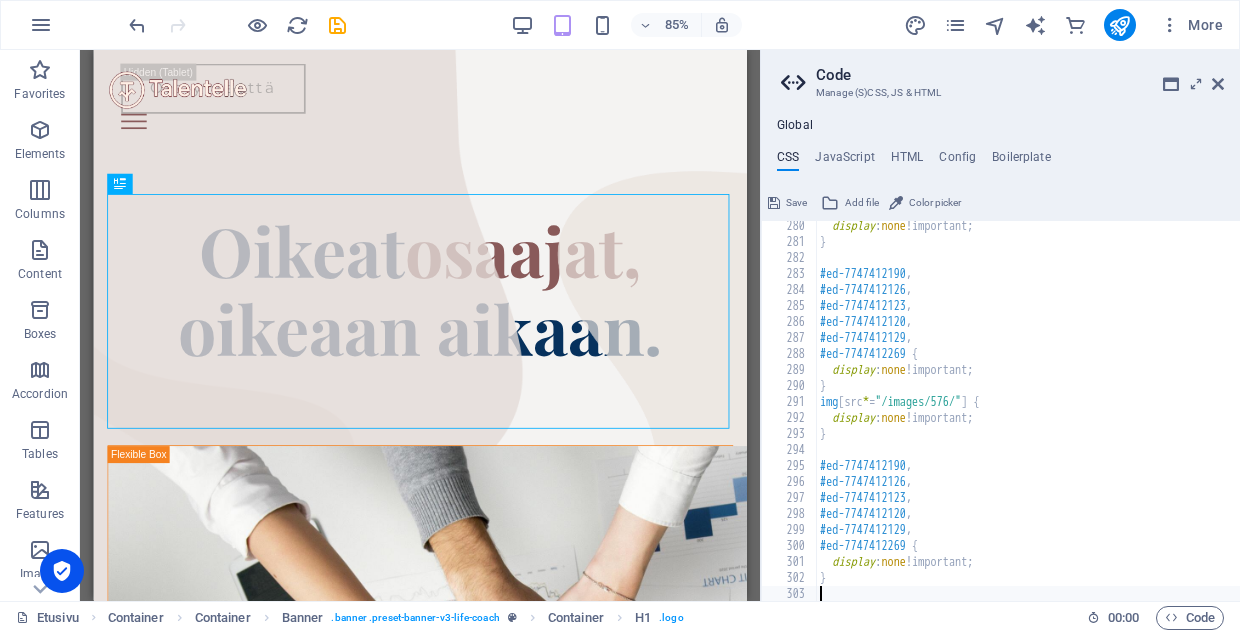 scroll, scrollTop: 585, scrollLeft: 0, axis: vertical 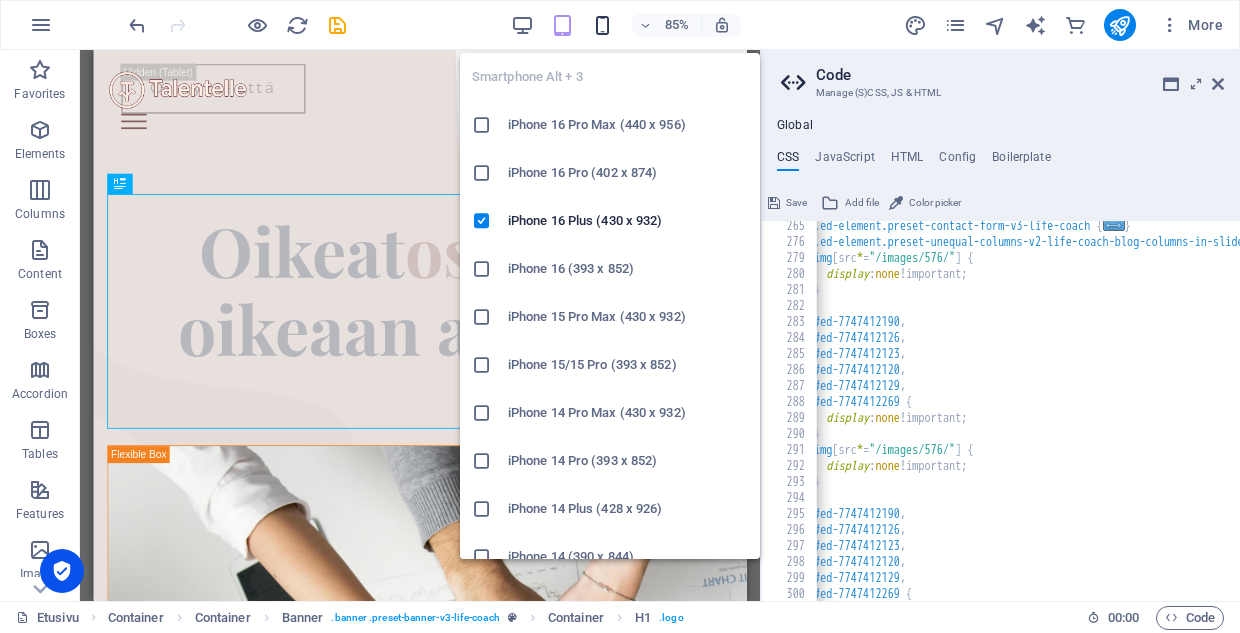 click at bounding box center [602, 25] 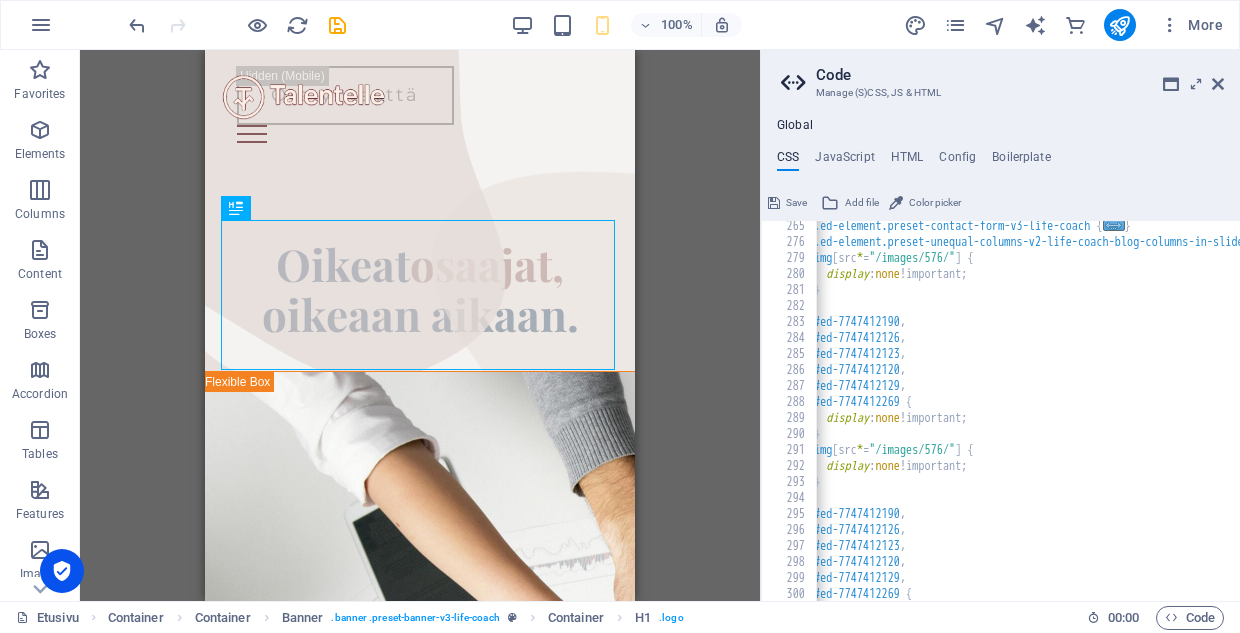 scroll, scrollTop: 707, scrollLeft: 0, axis: vertical 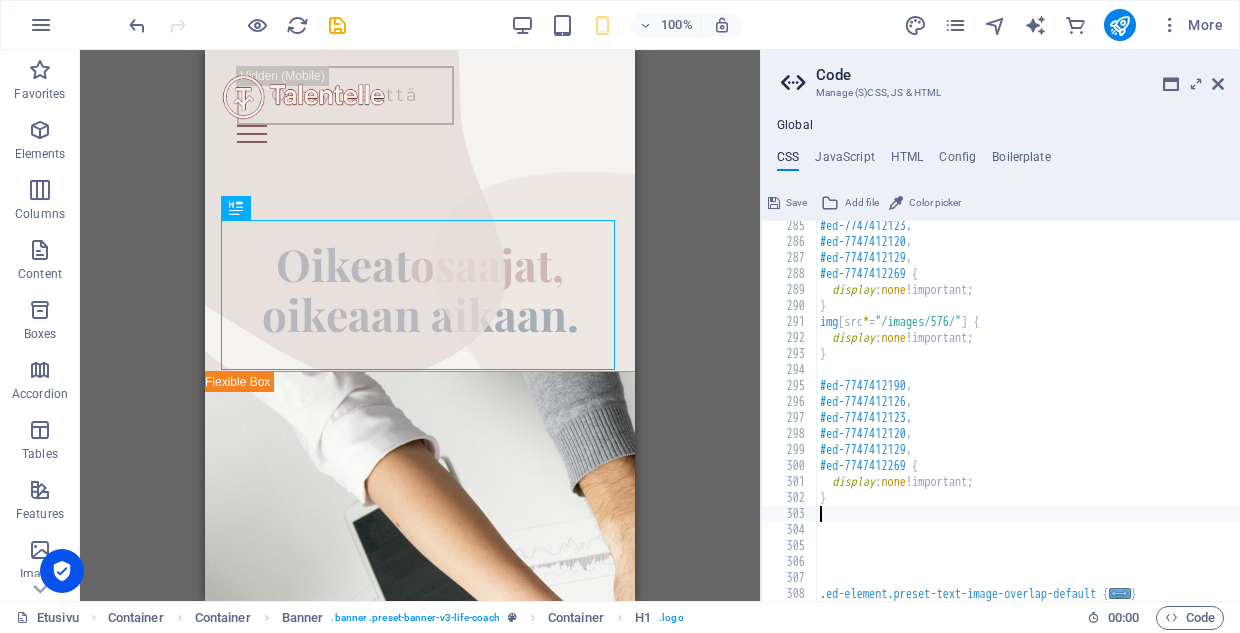 click on "#ed-7747412123 , #ed-7747412120 , #ed-7747412129 , #ed-7747412269   {    display :  none  !important; } img [ src * = "/images/576/" ]   {    display :  none  !important; } #ed-7747412190 , #ed-7747412126 , #ed-7747412123 , #ed-7747412120 , #ed-7747412129 , #ed-7747412269   {    display :  none  !important; } .ed-element.preset-text-image-overlap-default   { ... }" at bounding box center [1088, 424] 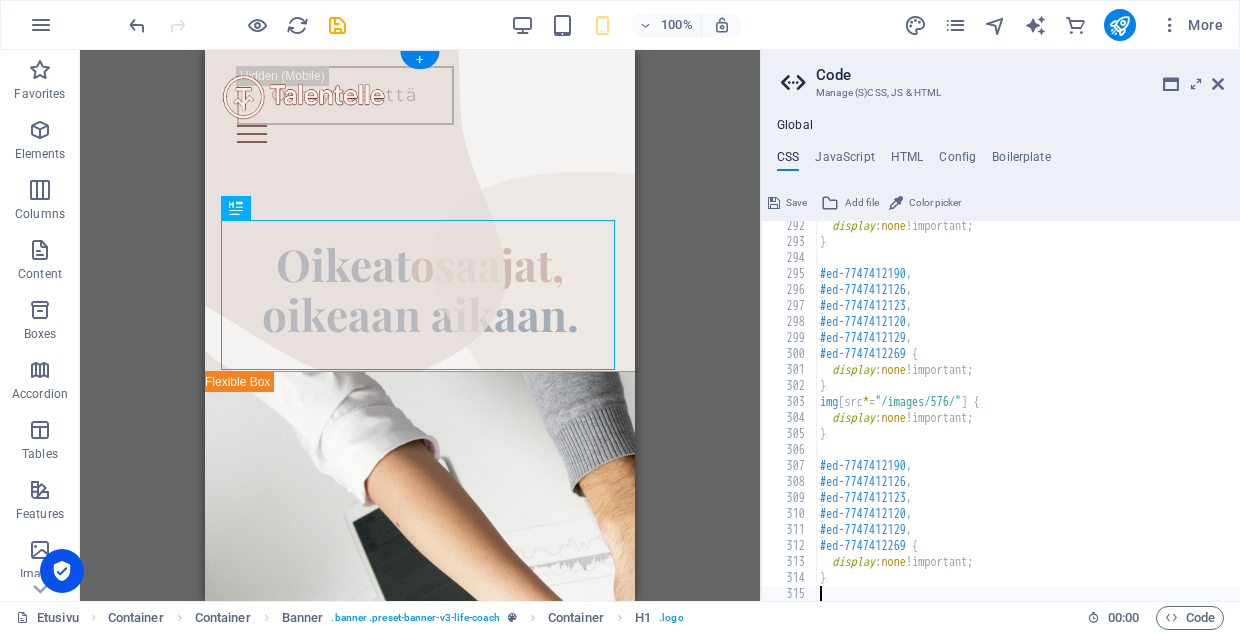 click on "Save" at bounding box center [796, 203] 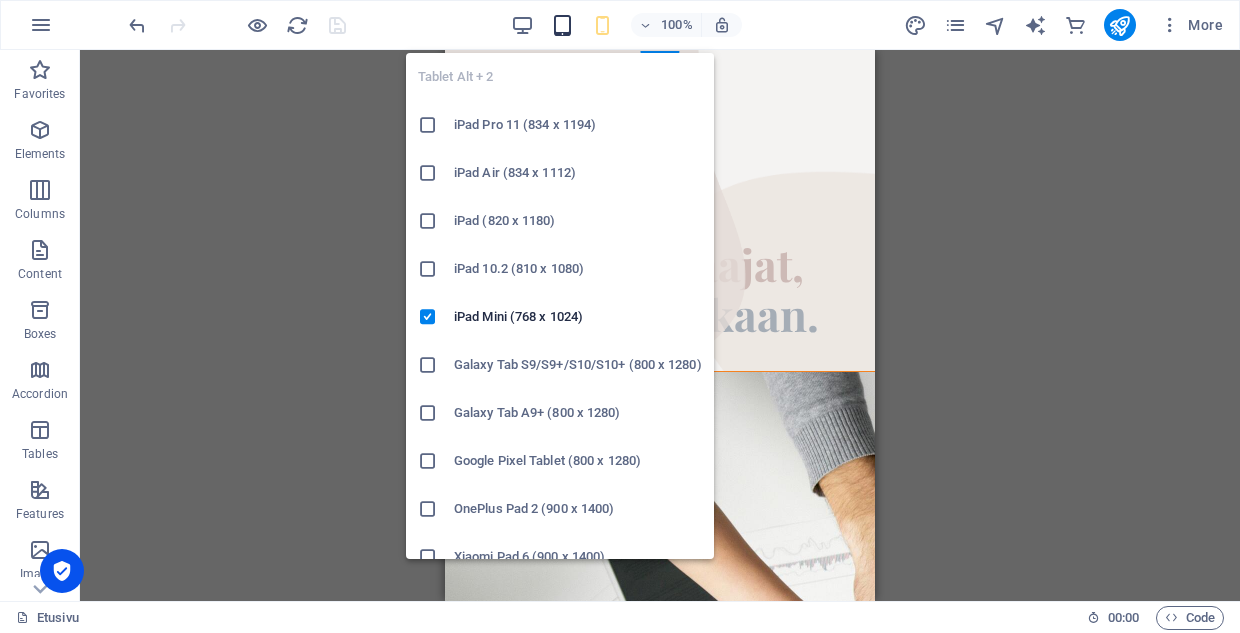click at bounding box center (562, 25) 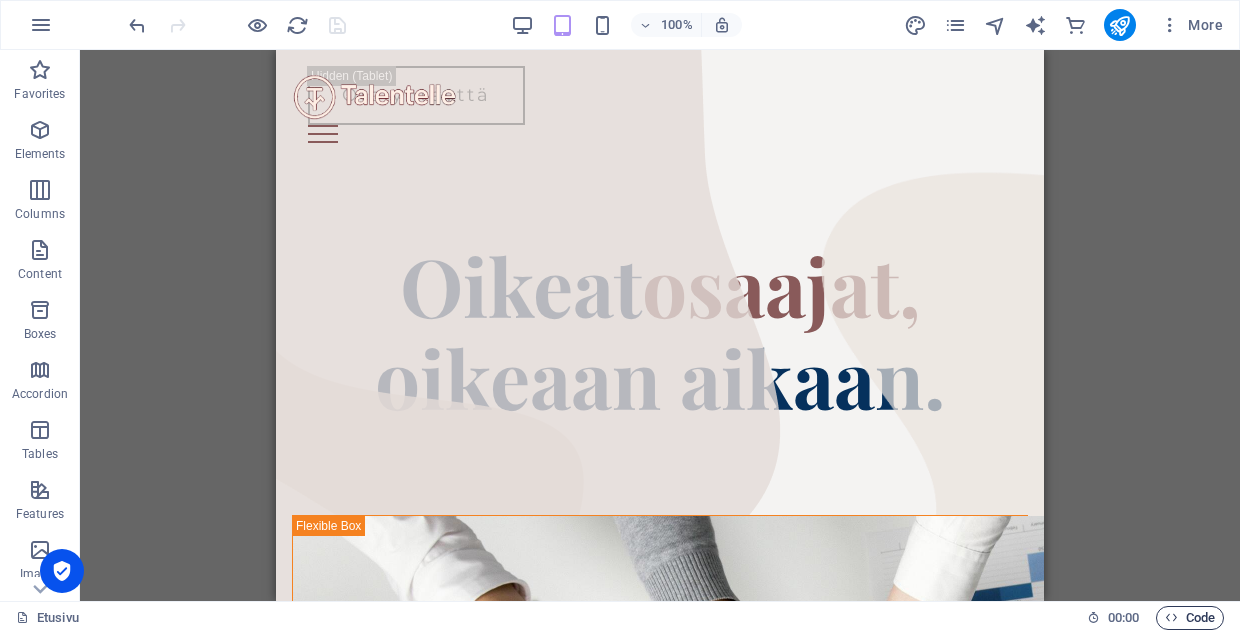 click on "Code" at bounding box center (1190, 618) 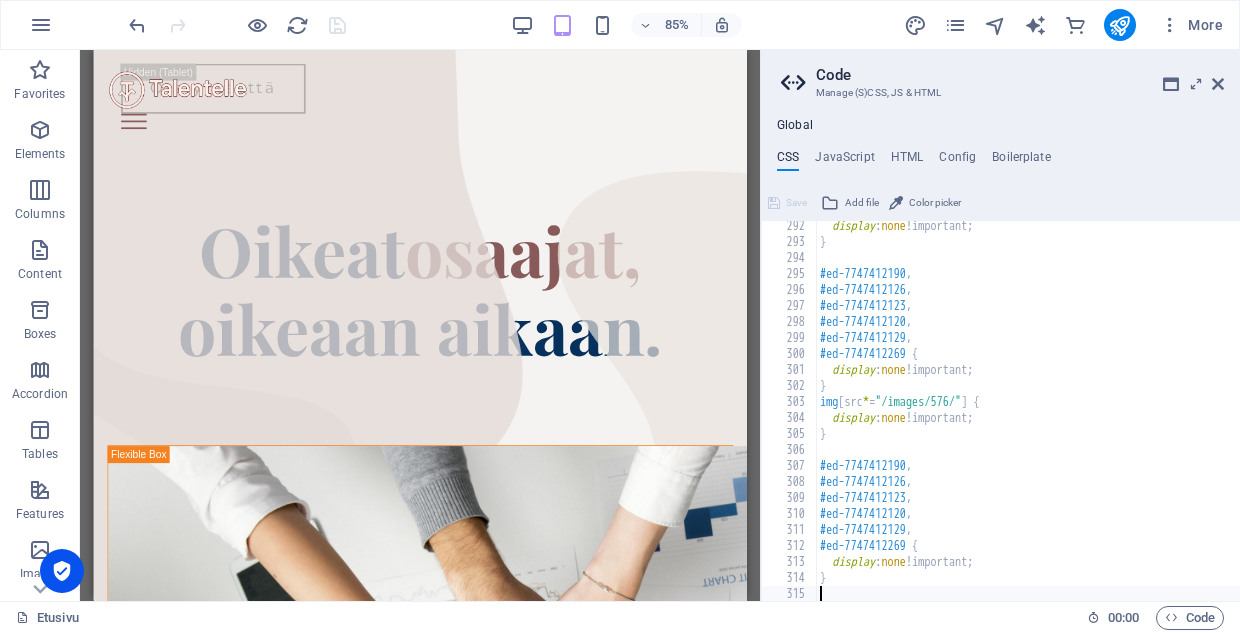 scroll, scrollTop: 899, scrollLeft: 0, axis: vertical 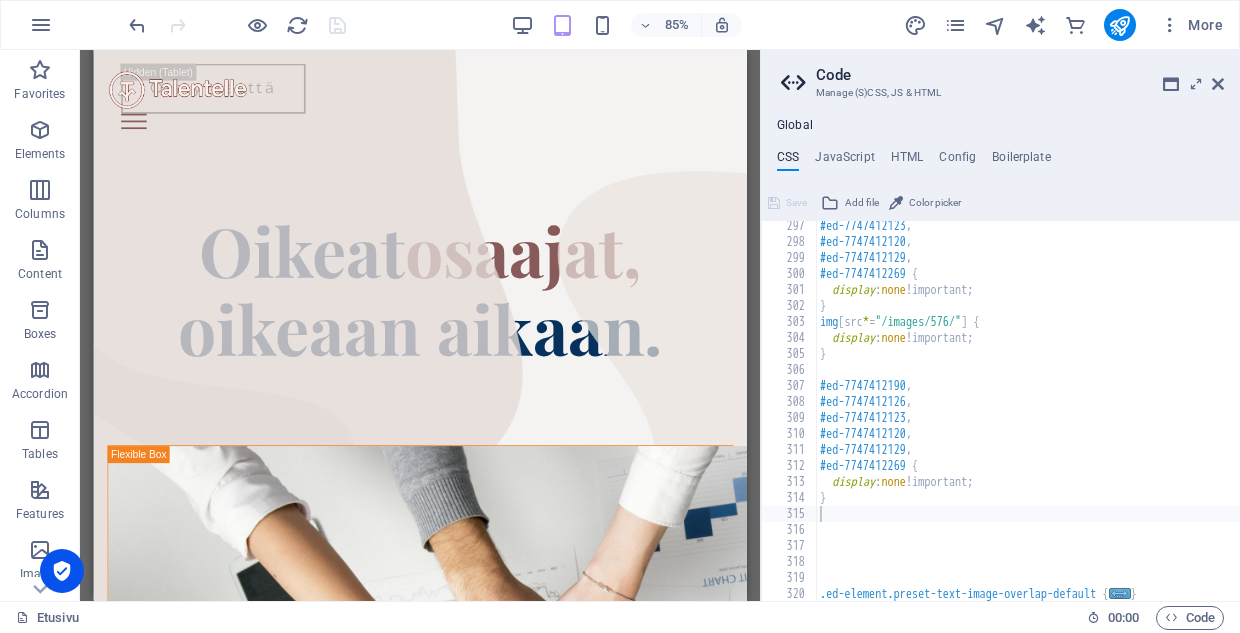 click on "Save" at bounding box center (787, 203) 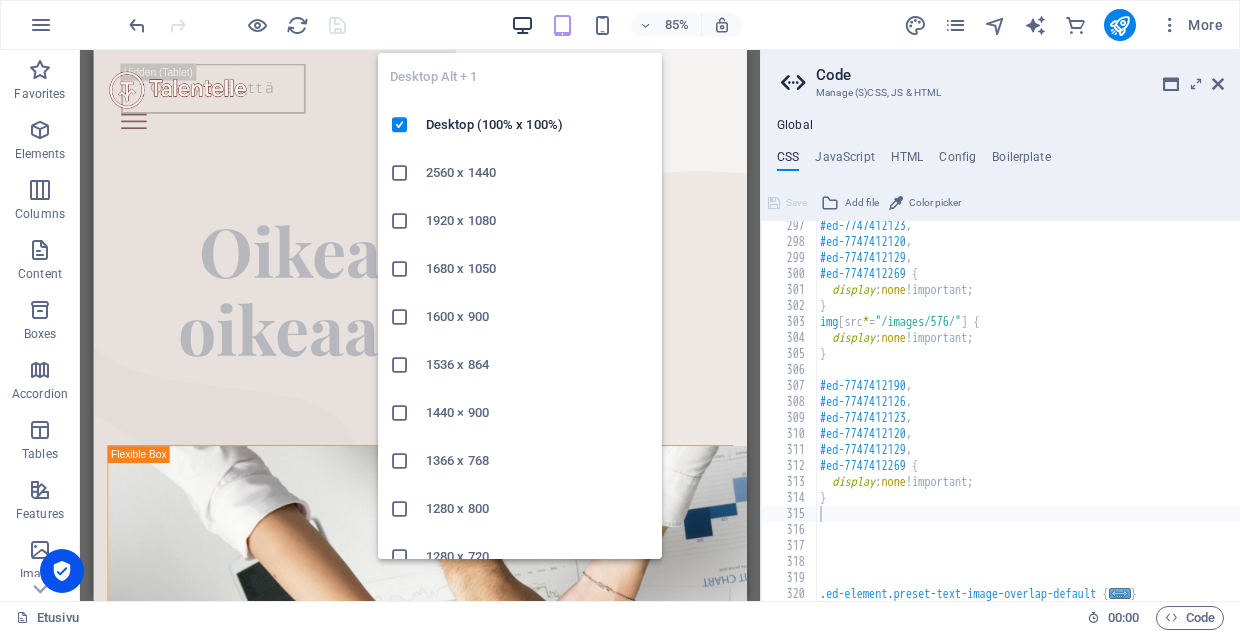 click at bounding box center [522, 25] 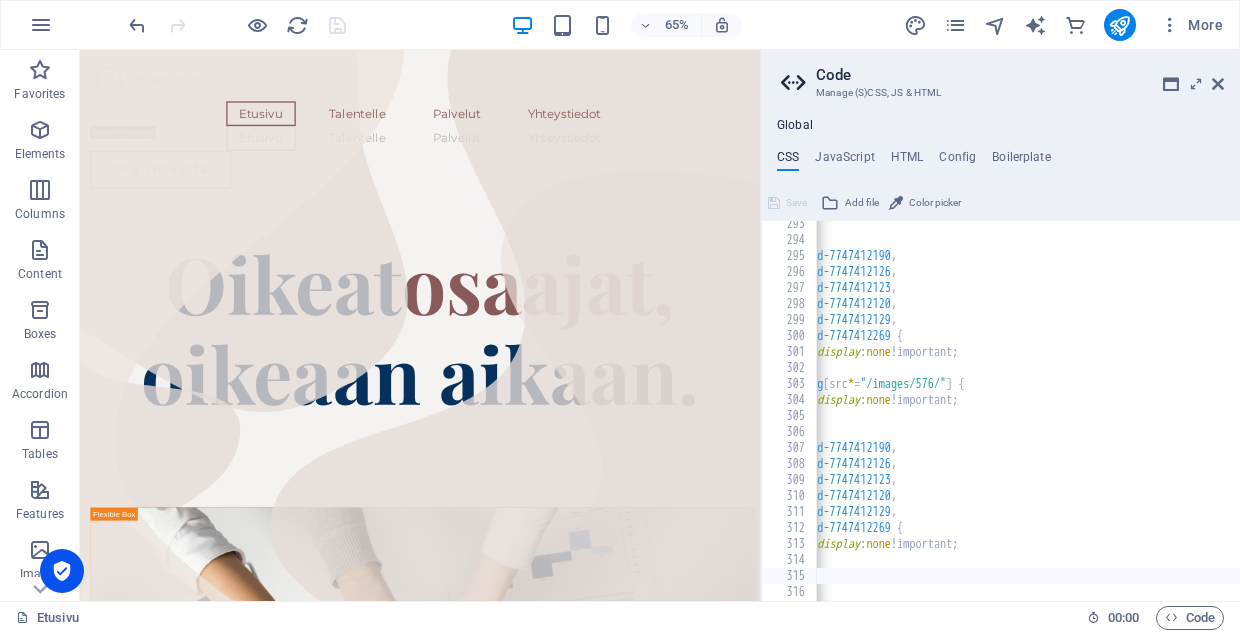 scroll, scrollTop: 785, scrollLeft: 0, axis: vertical 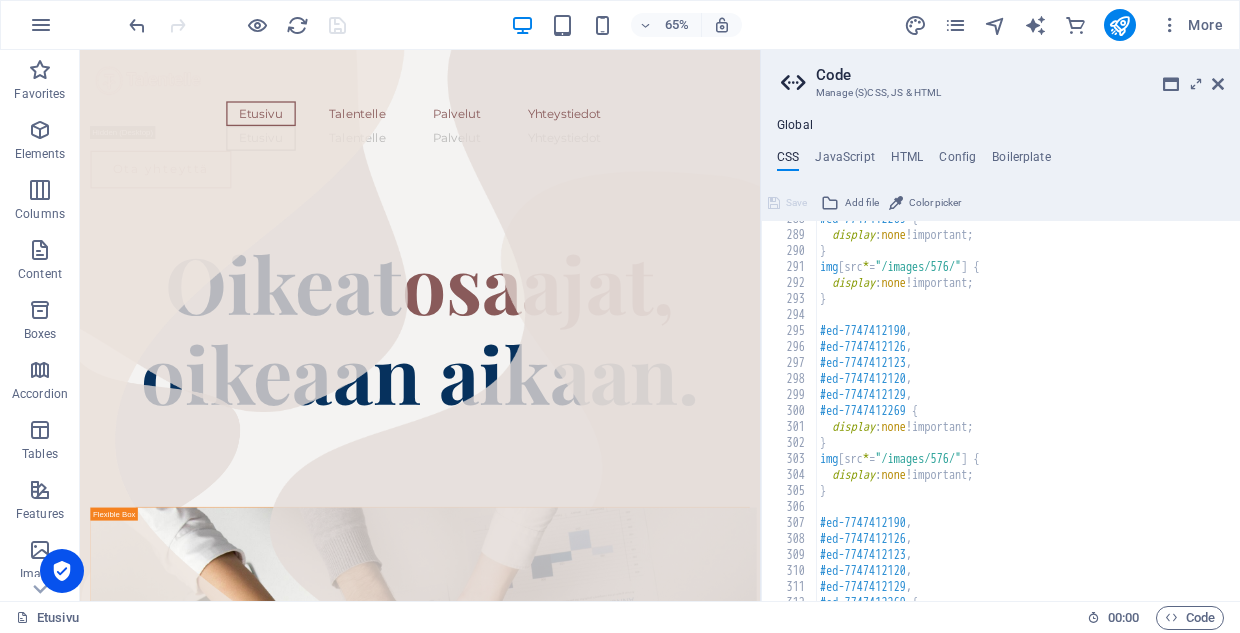 click at bounding box center [237, 25] 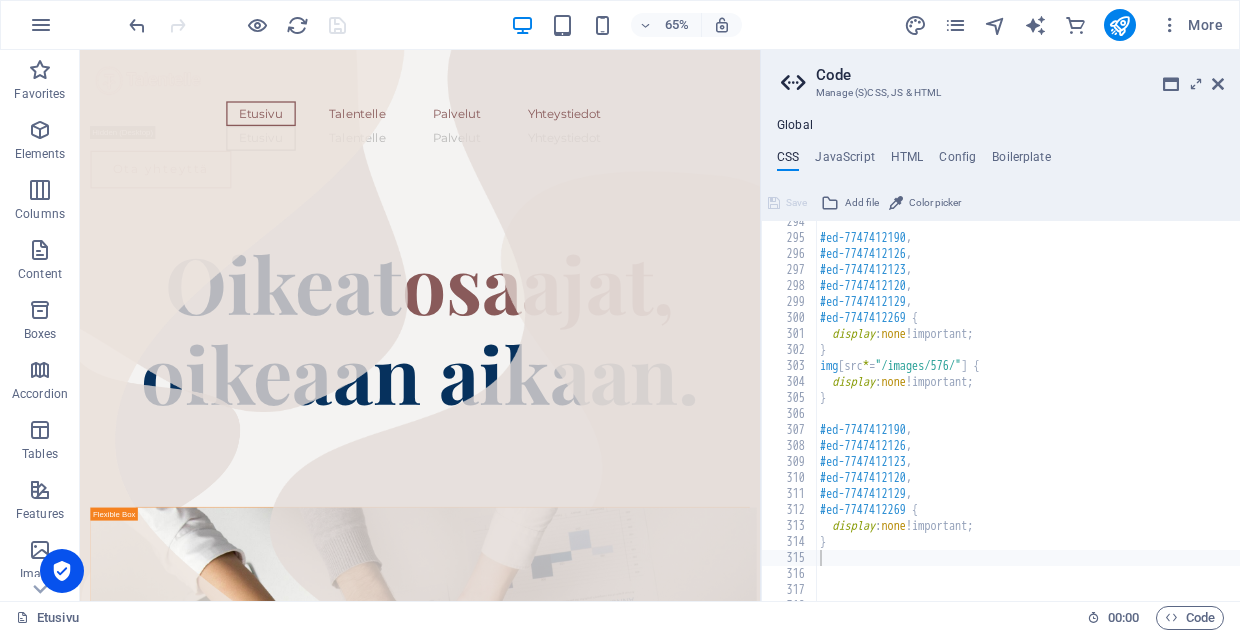 scroll, scrollTop: 896, scrollLeft: 0, axis: vertical 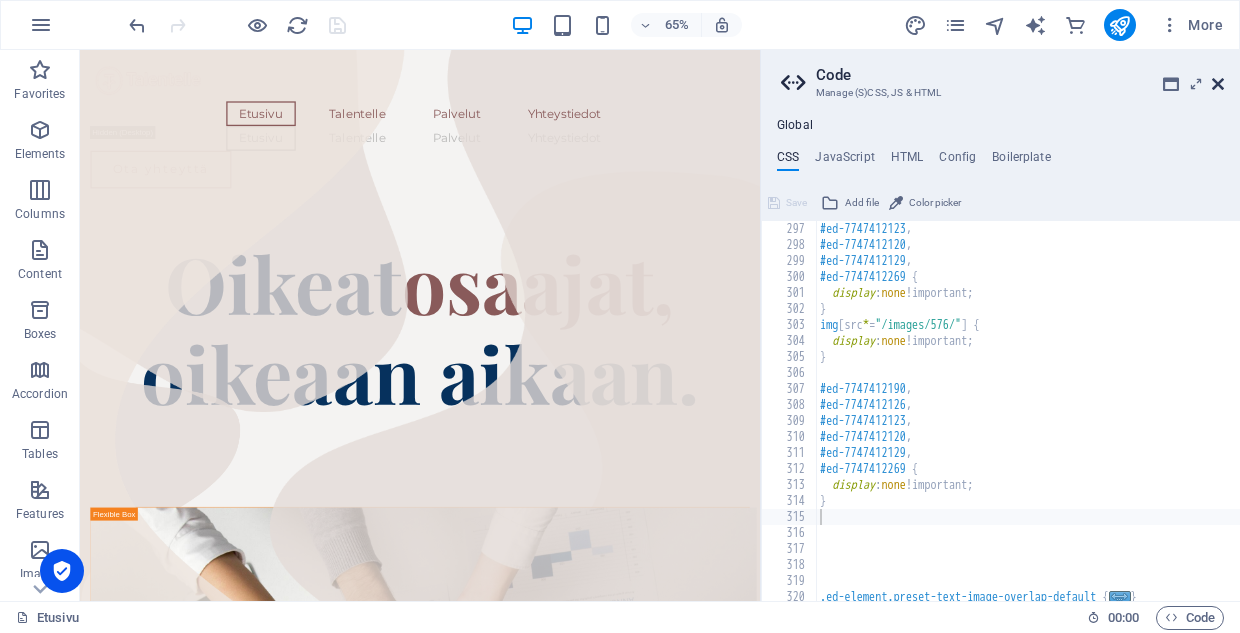 drag, startPoint x: 1223, startPoint y: 84, endPoint x: 1142, endPoint y: 34, distance: 95.189285 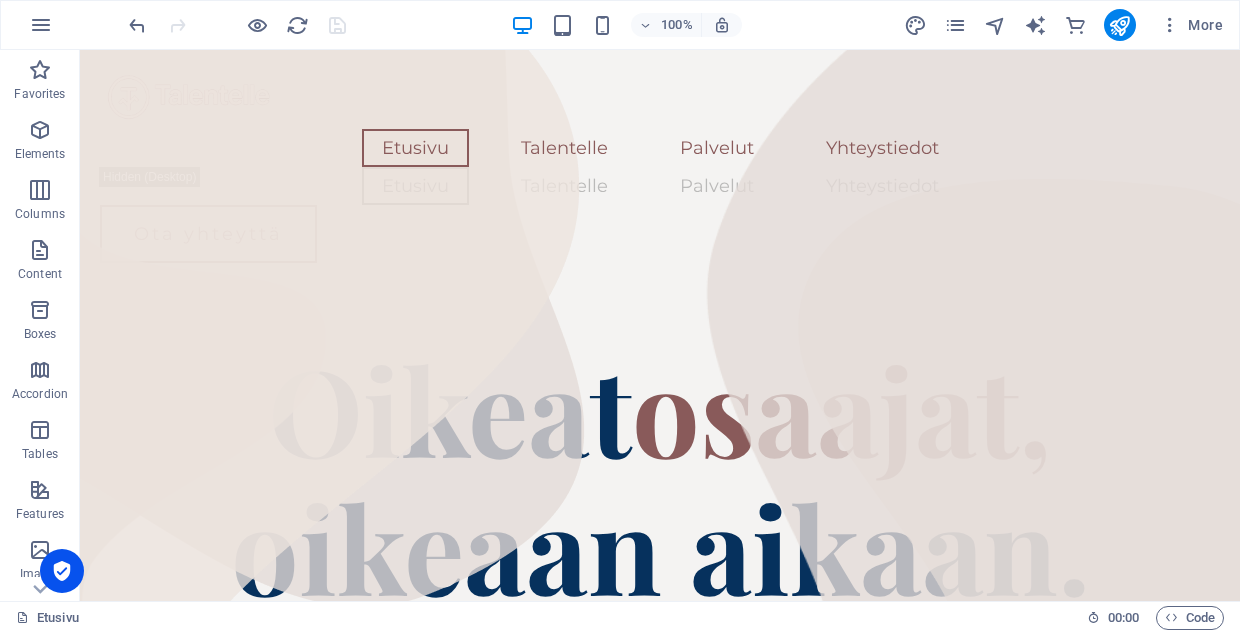 click at bounding box center (237, 25) 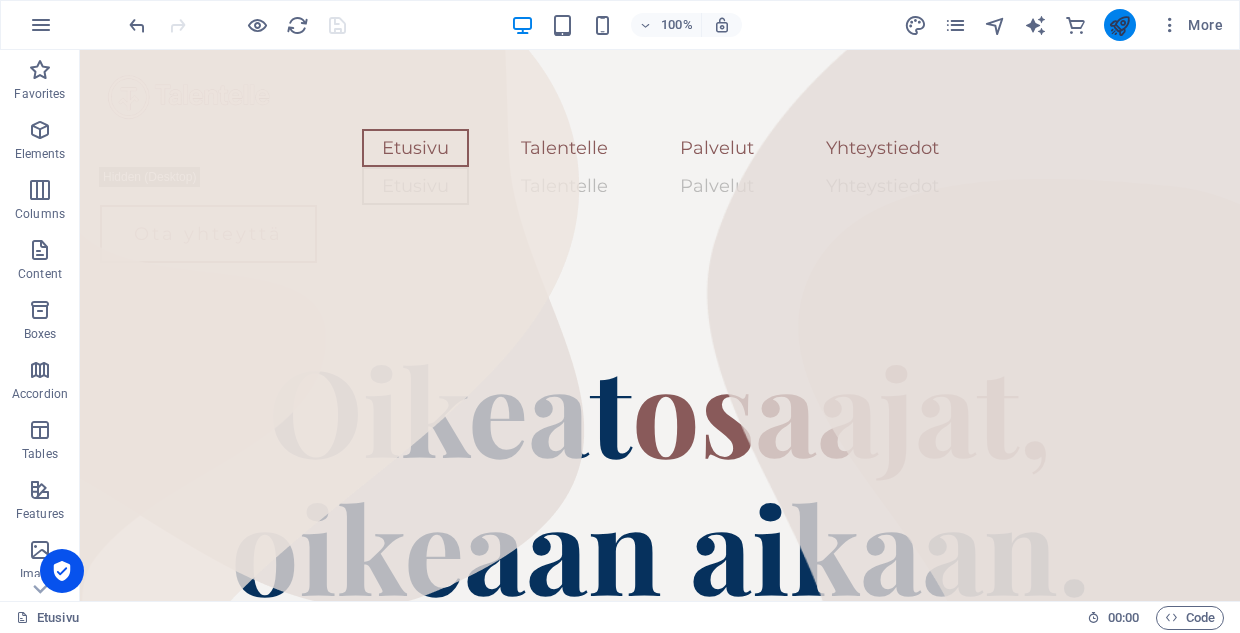 click at bounding box center [1119, 25] 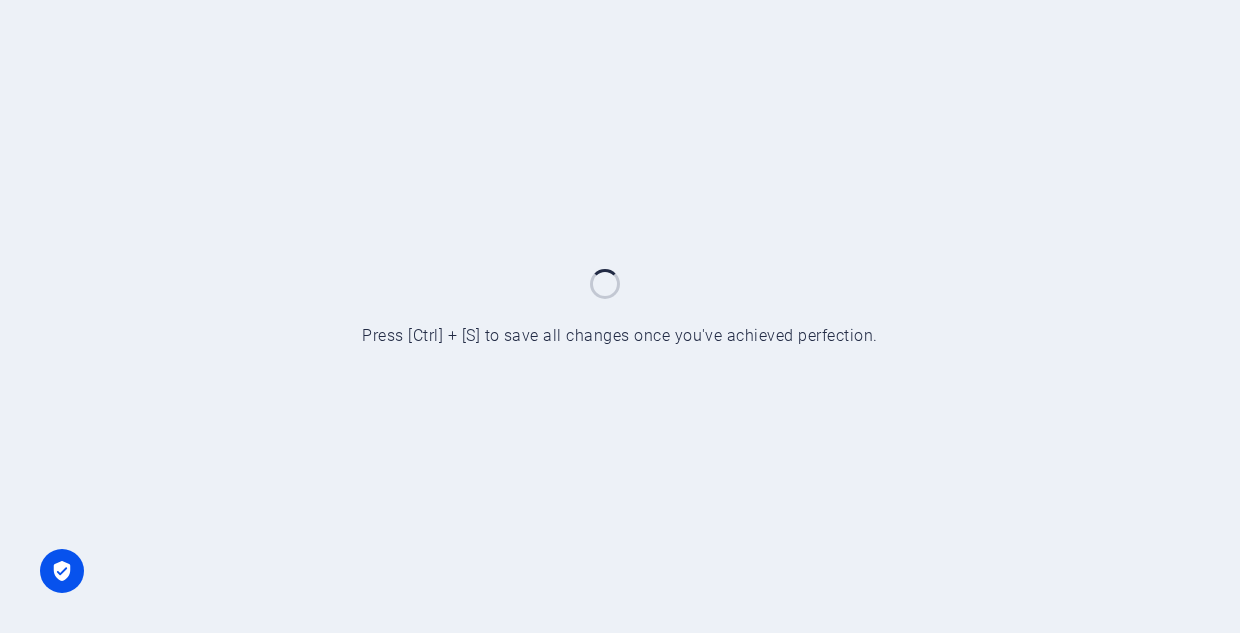 scroll, scrollTop: 0, scrollLeft: 0, axis: both 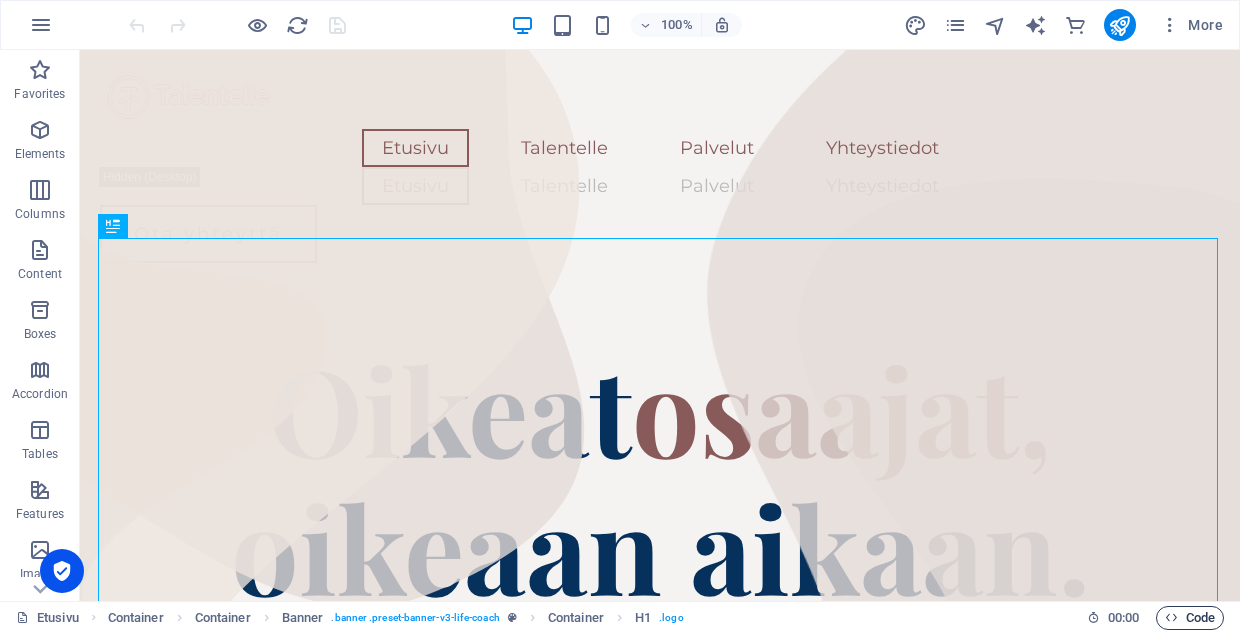click on "Code" at bounding box center [1190, 618] 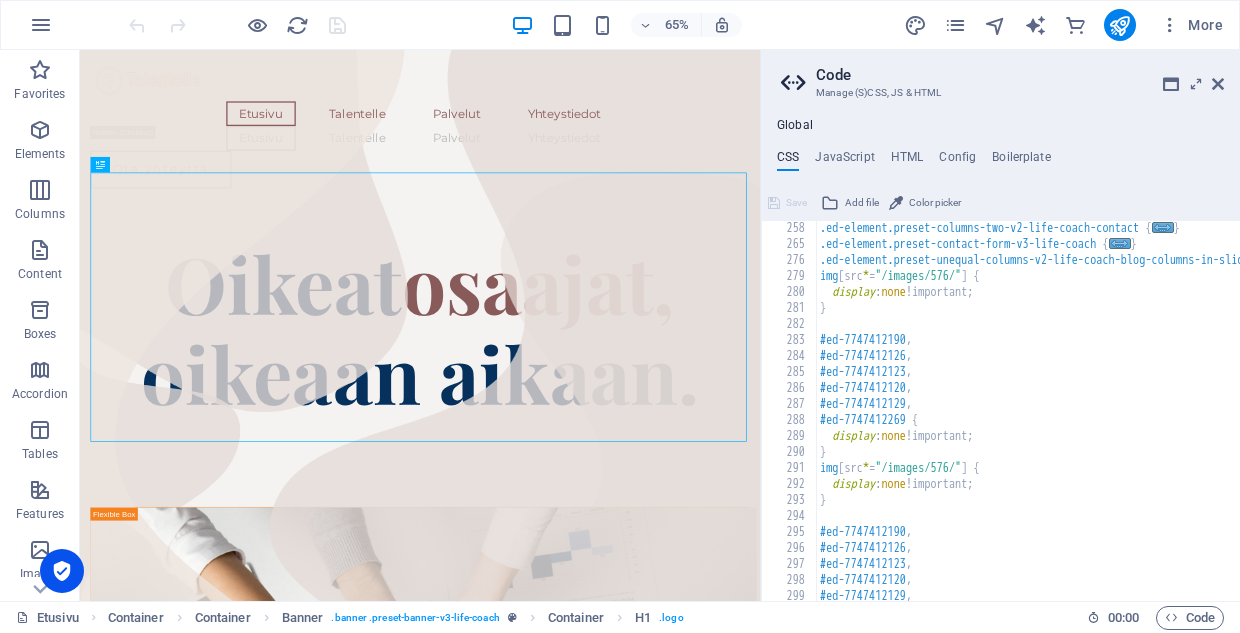 scroll, scrollTop: 899, scrollLeft: 0, axis: vertical 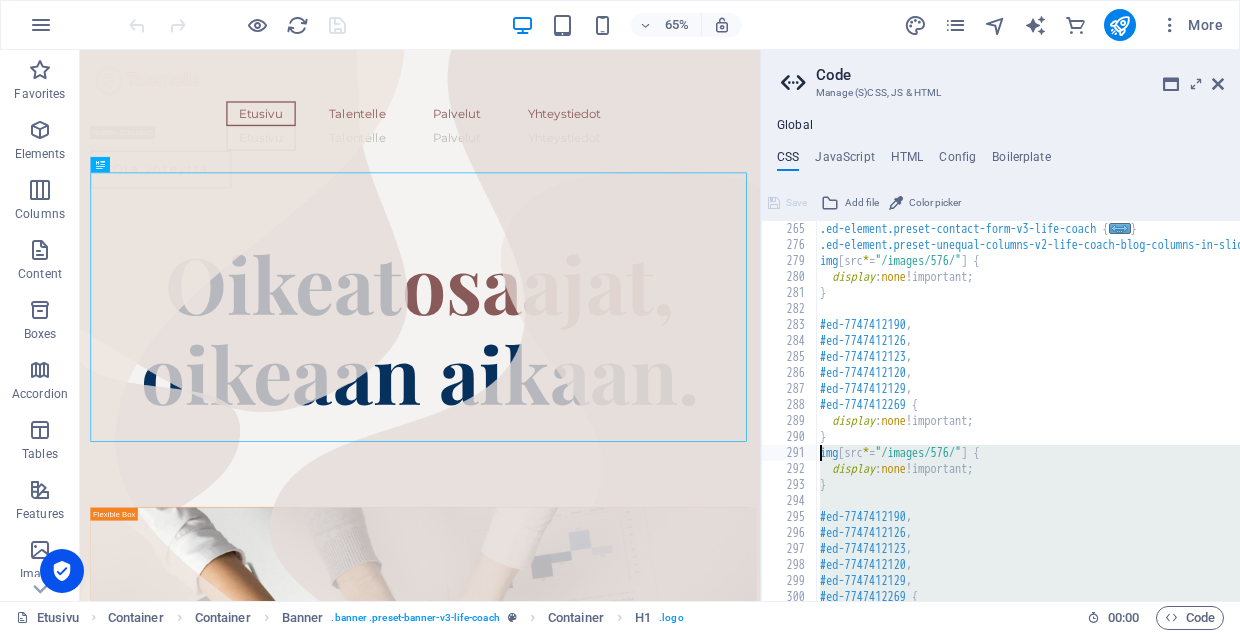 drag, startPoint x: 851, startPoint y: 529, endPoint x: 803, endPoint y: 451, distance: 91.58602 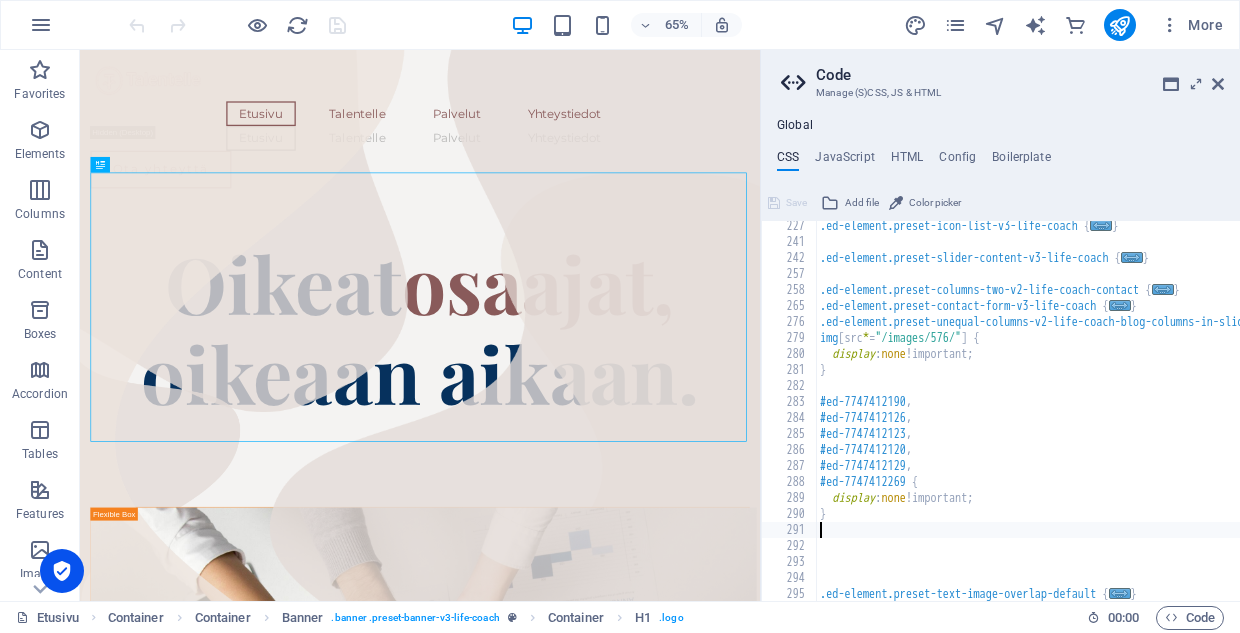 scroll, scrollTop: 499, scrollLeft: 0, axis: vertical 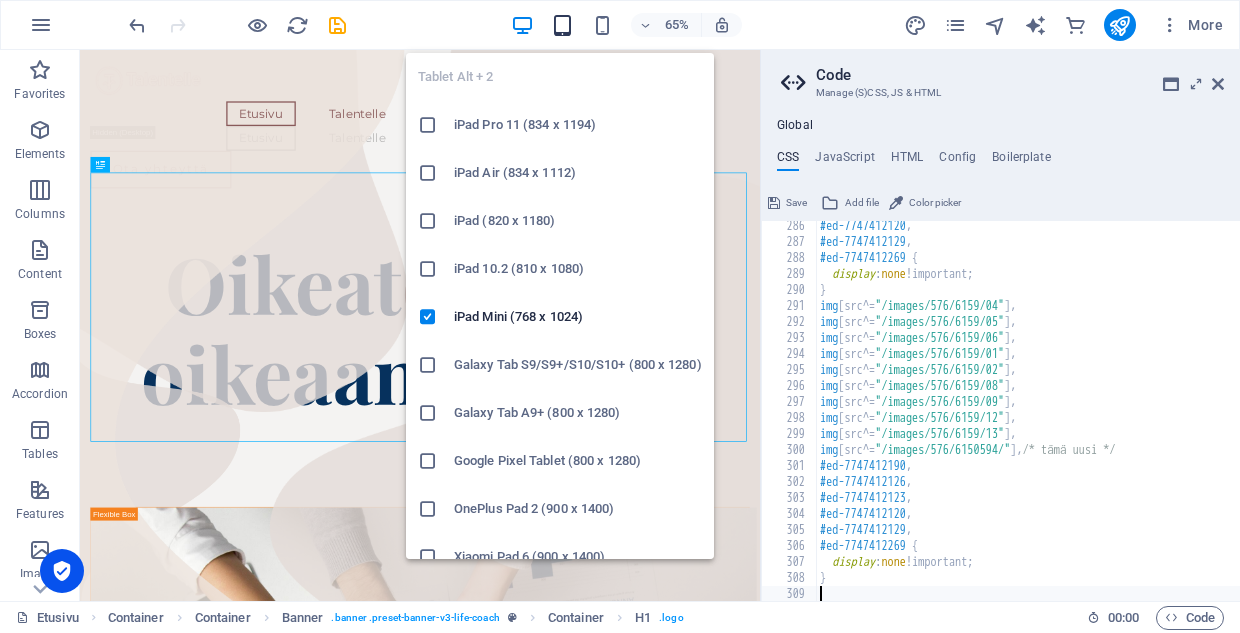 click at bounding box center (562, 25) 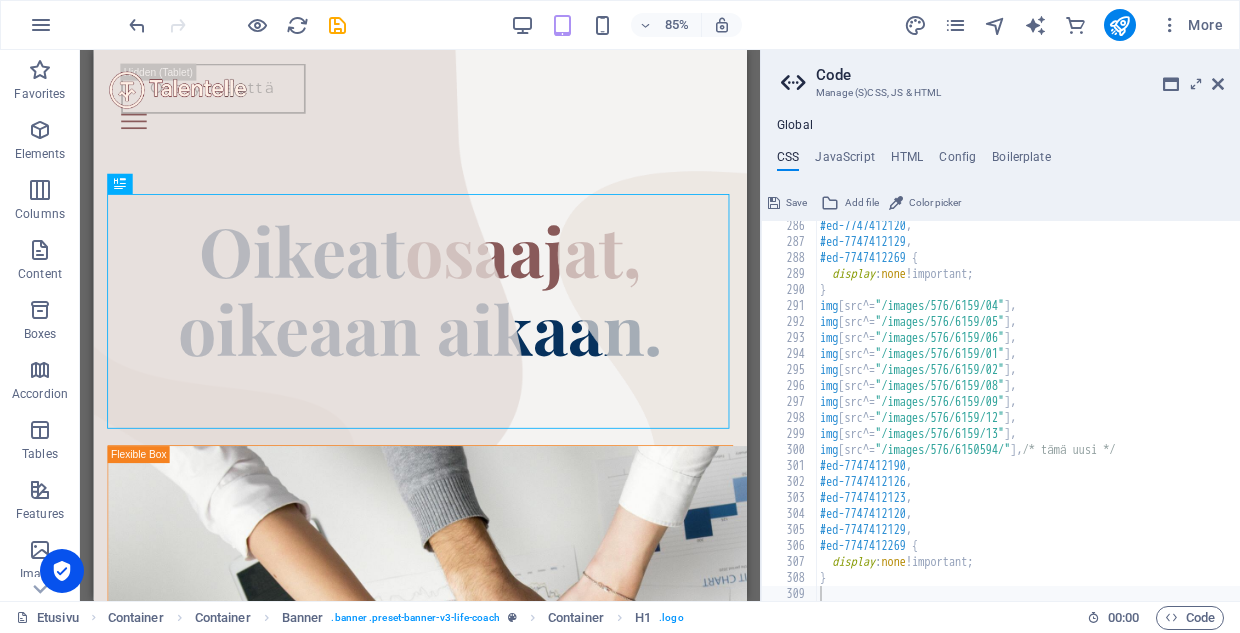 scroll, scrollTop: 787, scrollLeft: 0, axis: vertical 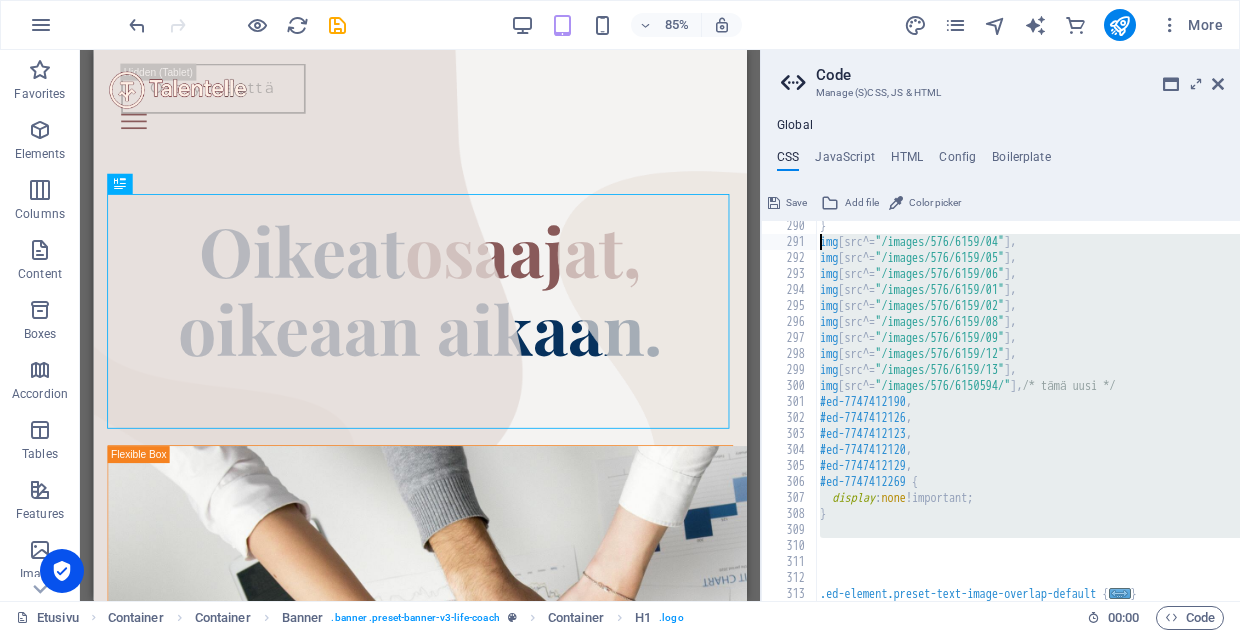 drag, startPoint x: 847, startPoint y: 550, endPoint x: 807, endPoint y: 235, distance: 317.52954 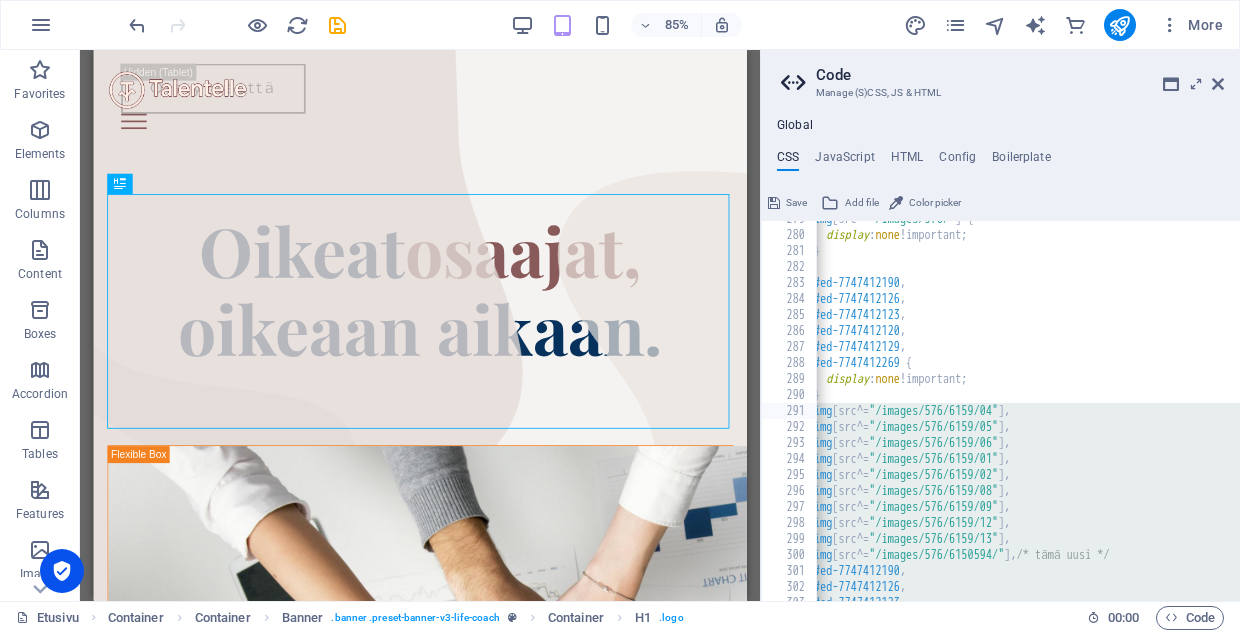 scroll, scrollTop: 612, scrollLeft: 0, axis: vertical 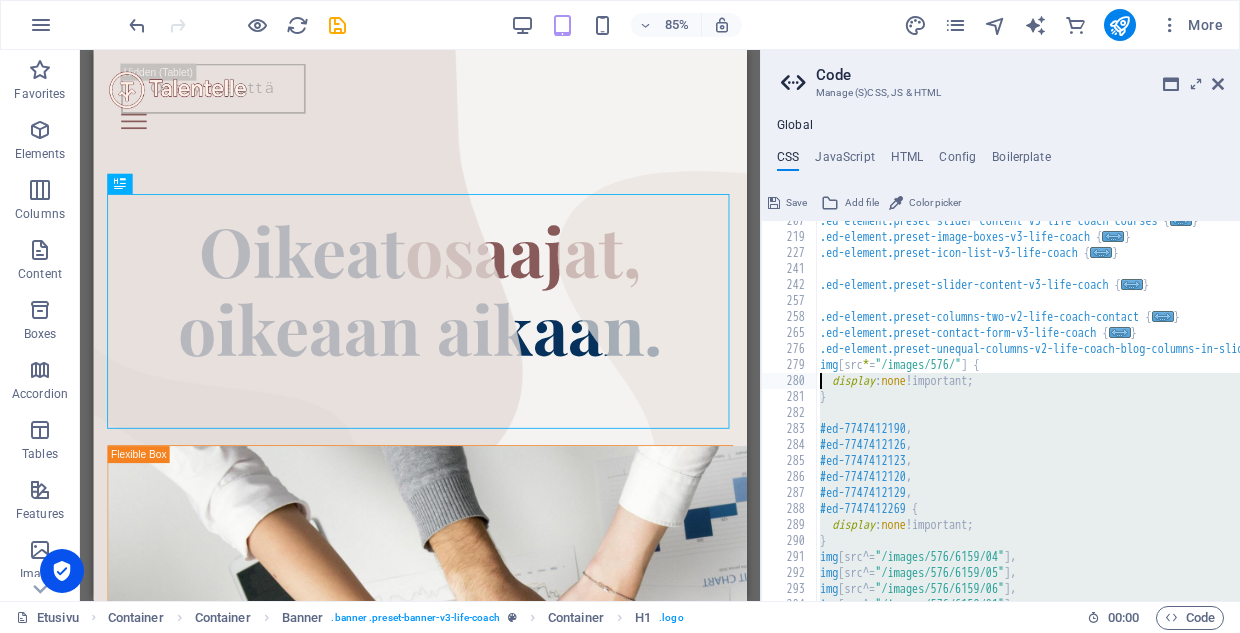type on "img[src*="/images/576/"] {
display: none !important;" 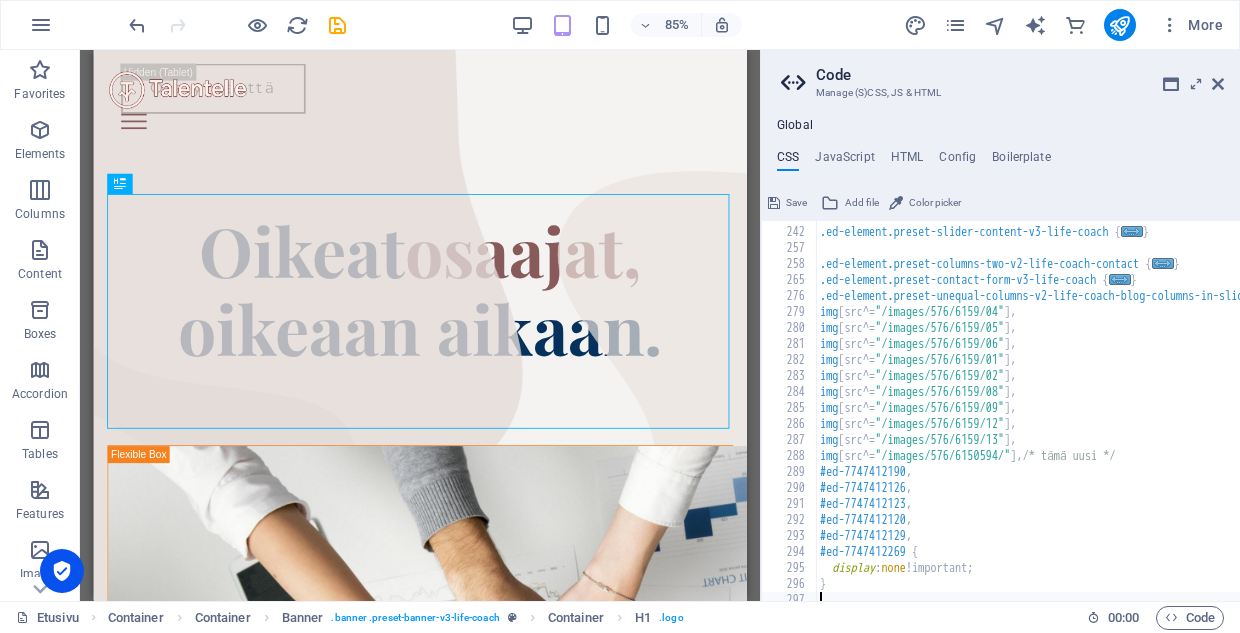 scroll, scrollTop: 579, scrollLeft: 0, axis: vertical 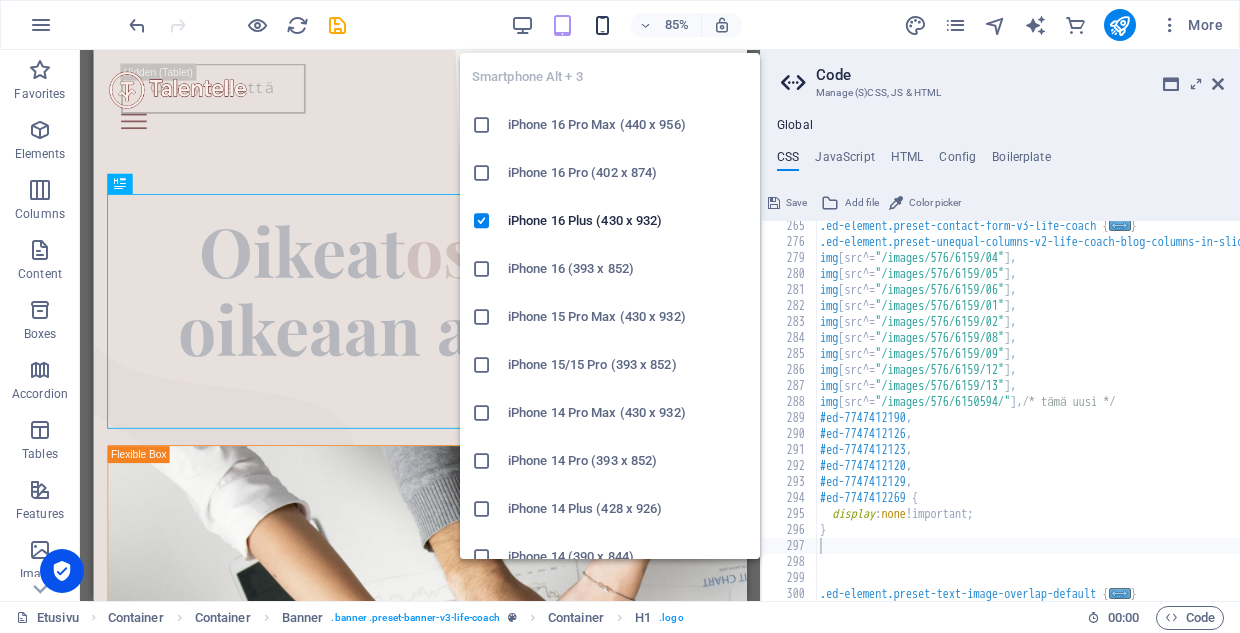 click at bounding box center [602, 25] 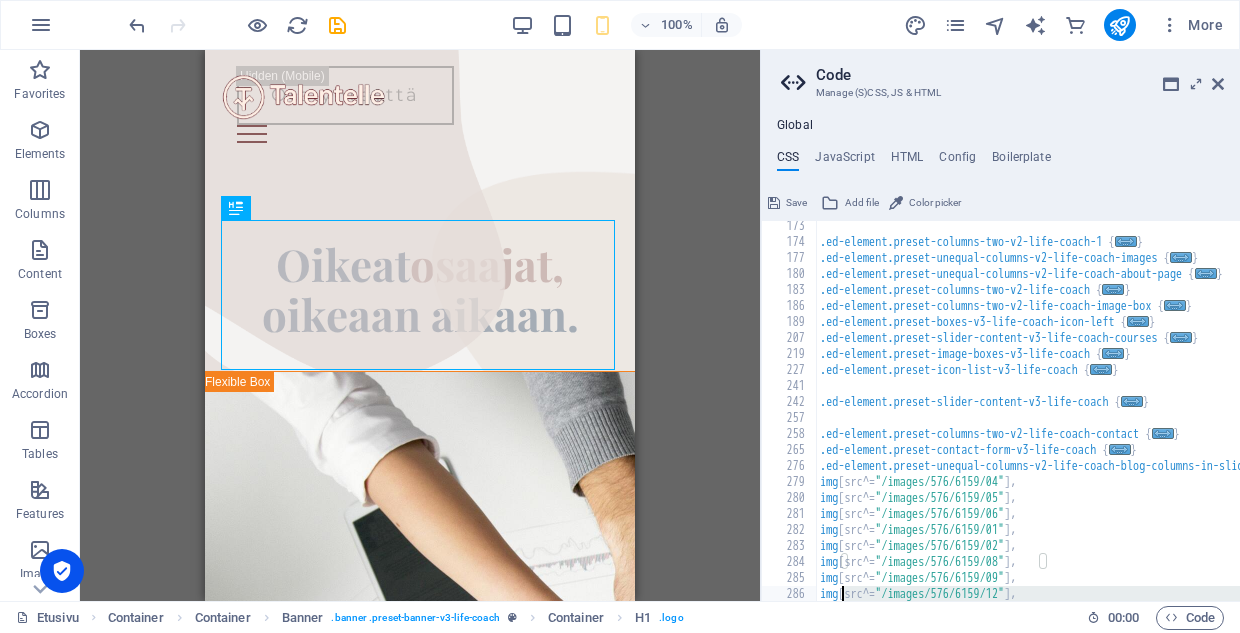 scroll, scrollTop: 467, scrollLeft: 0, axis: vertical 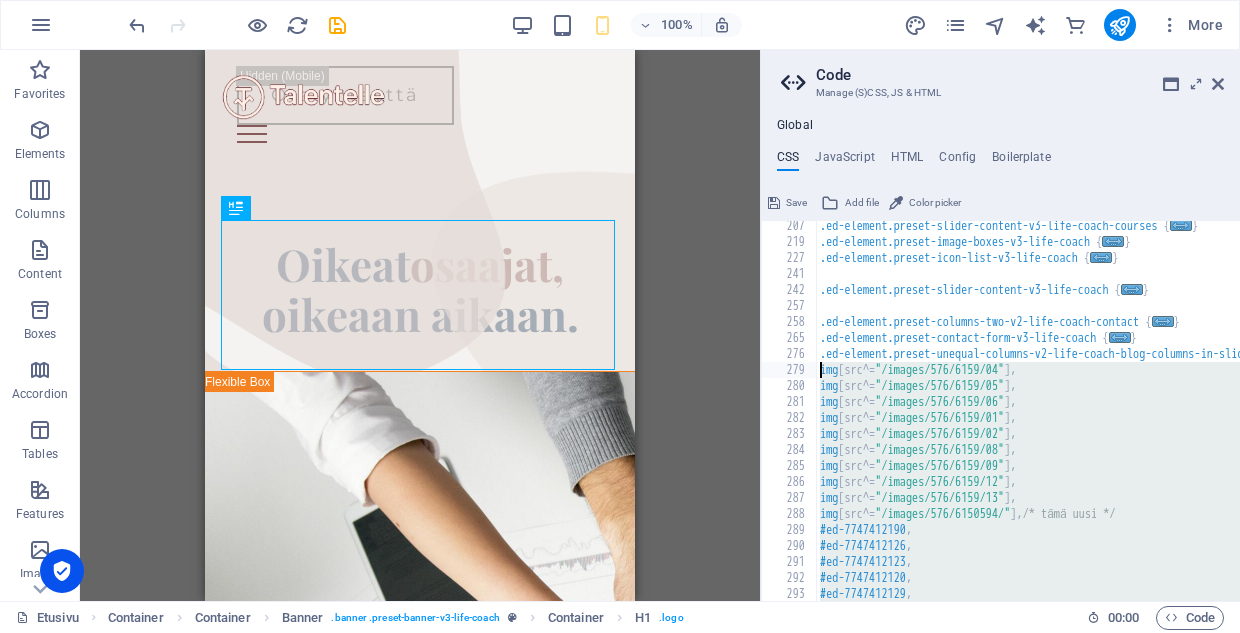 drag, startPoint x: 855, startPoint y: 551, endPoint x: 815, endPoint y: 377, distance: 178.53851 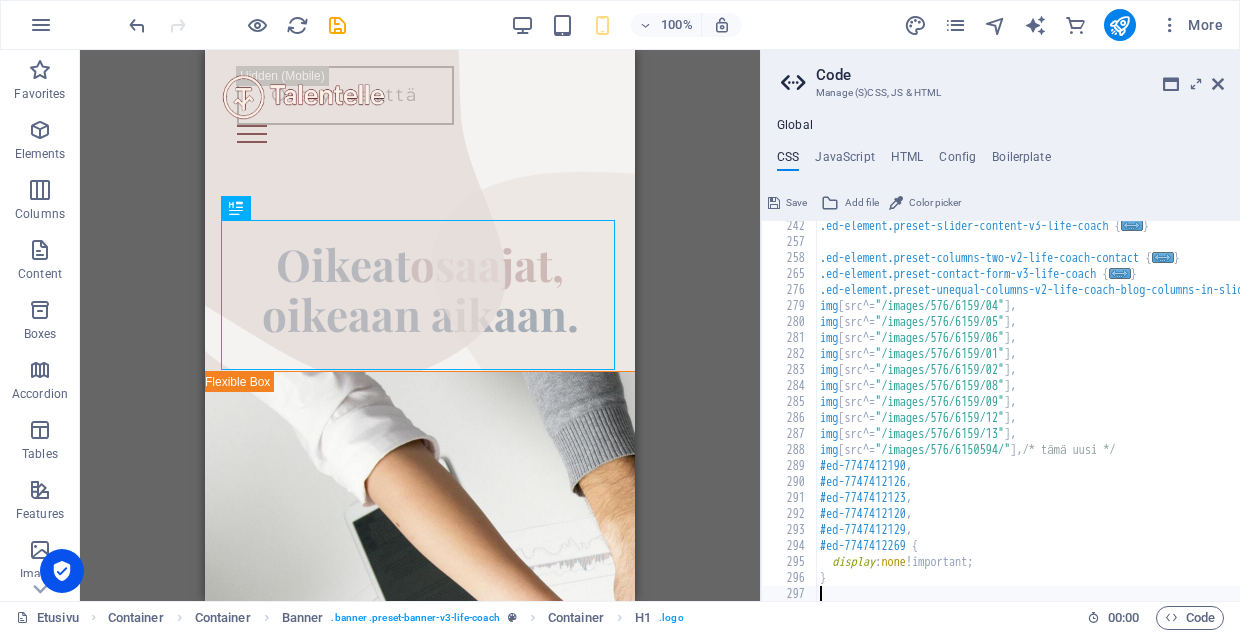 scroll, scrollTop: 531, scrollLeft: 0, axis: vertical 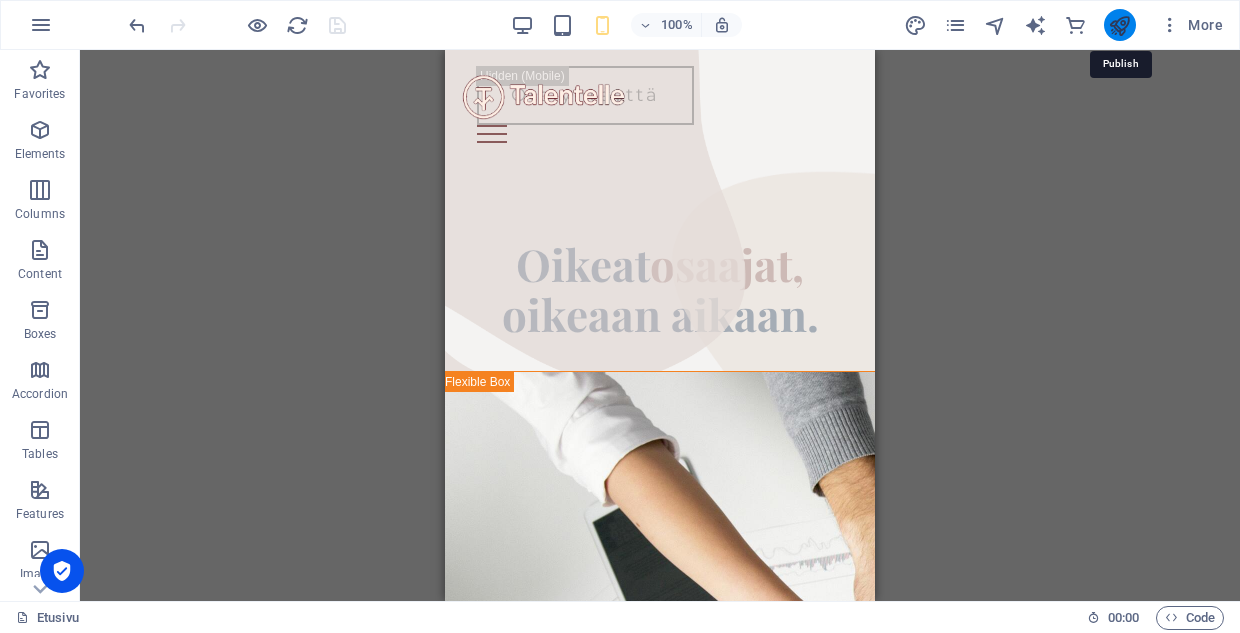 click at bounding box center [1119, 25] 